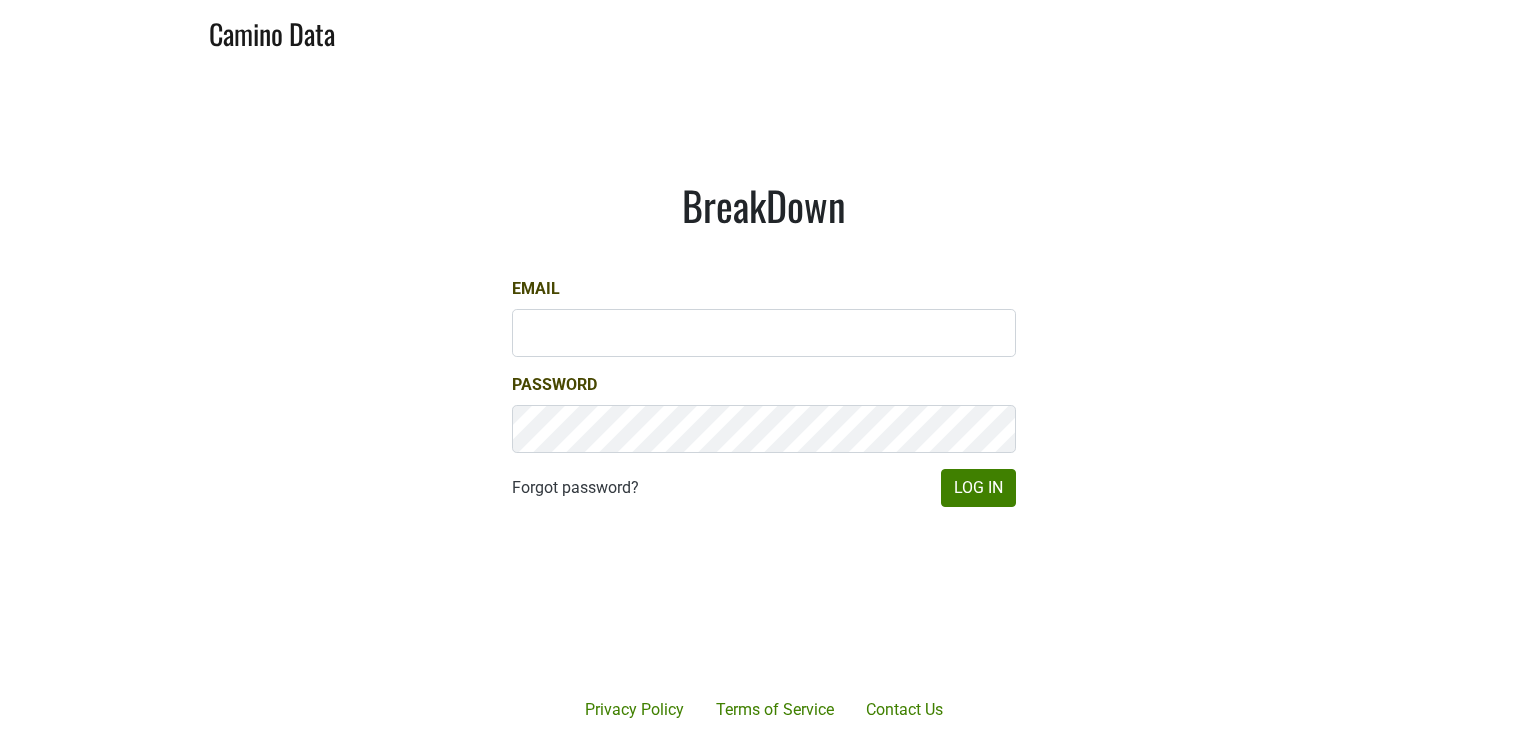 scroll, scrollTop: 0, scrollLeft: 0, axis: both 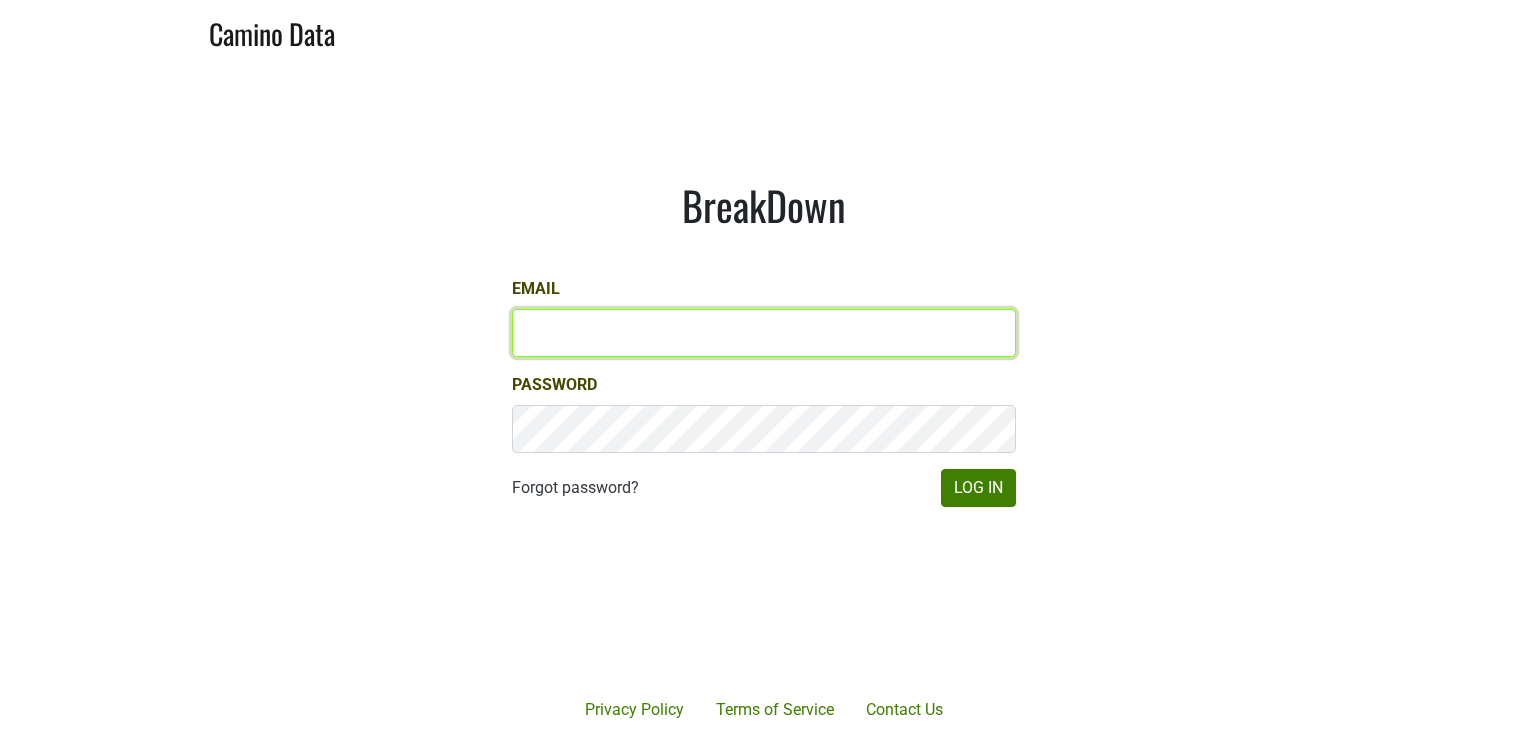 click on "Email" at bounding box center [764, 333] 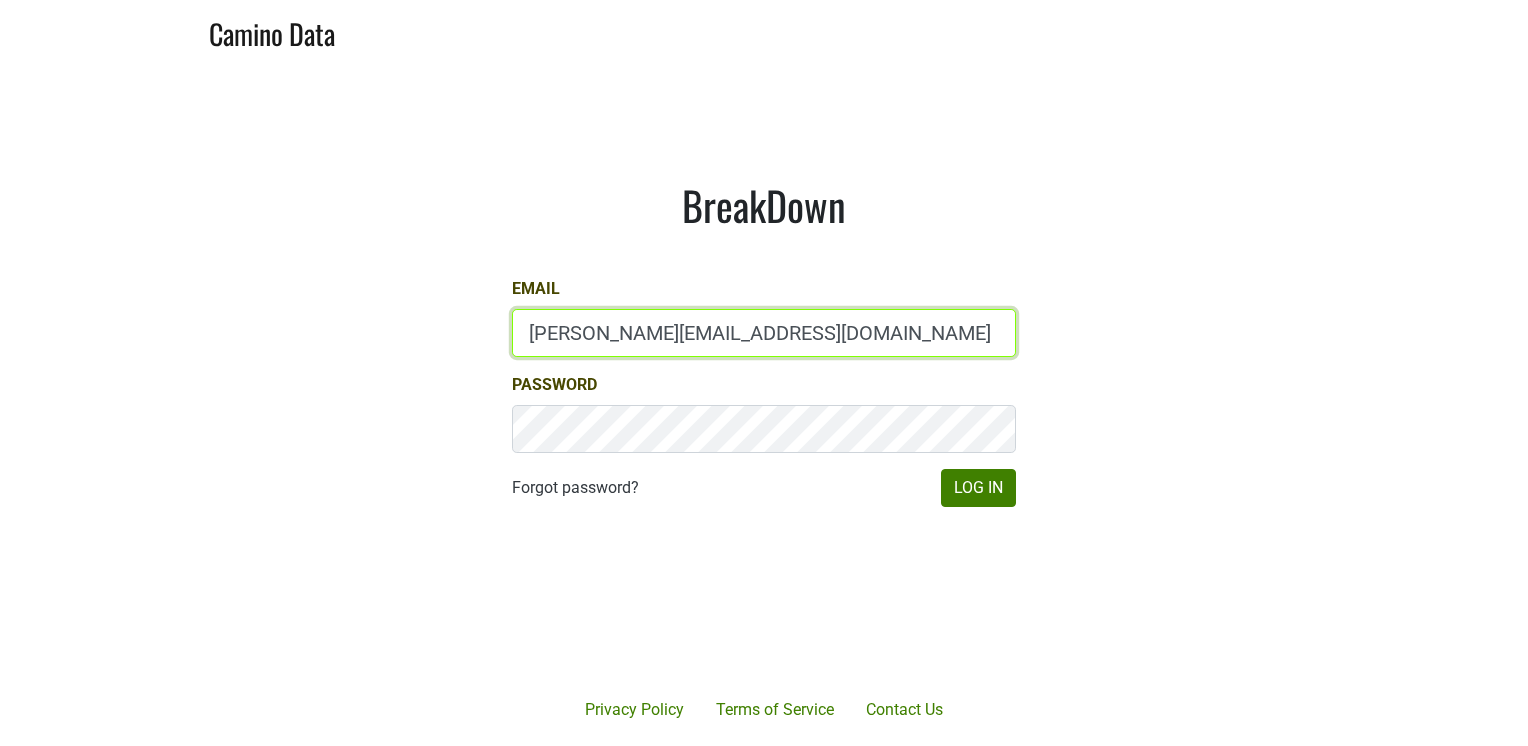type on "hilary@emeritusvineyards.com" 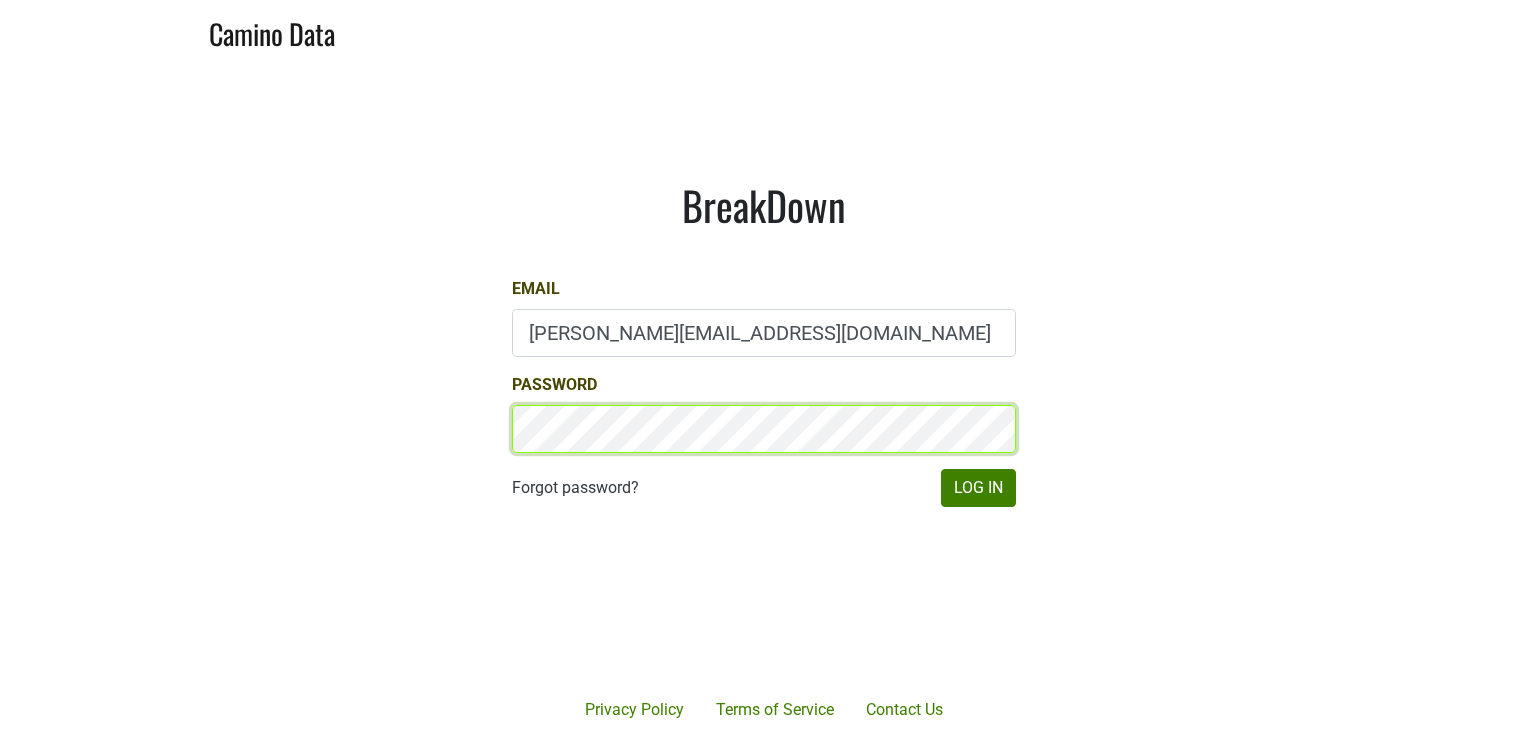click on "Log In" at bounding box center (978, 488) 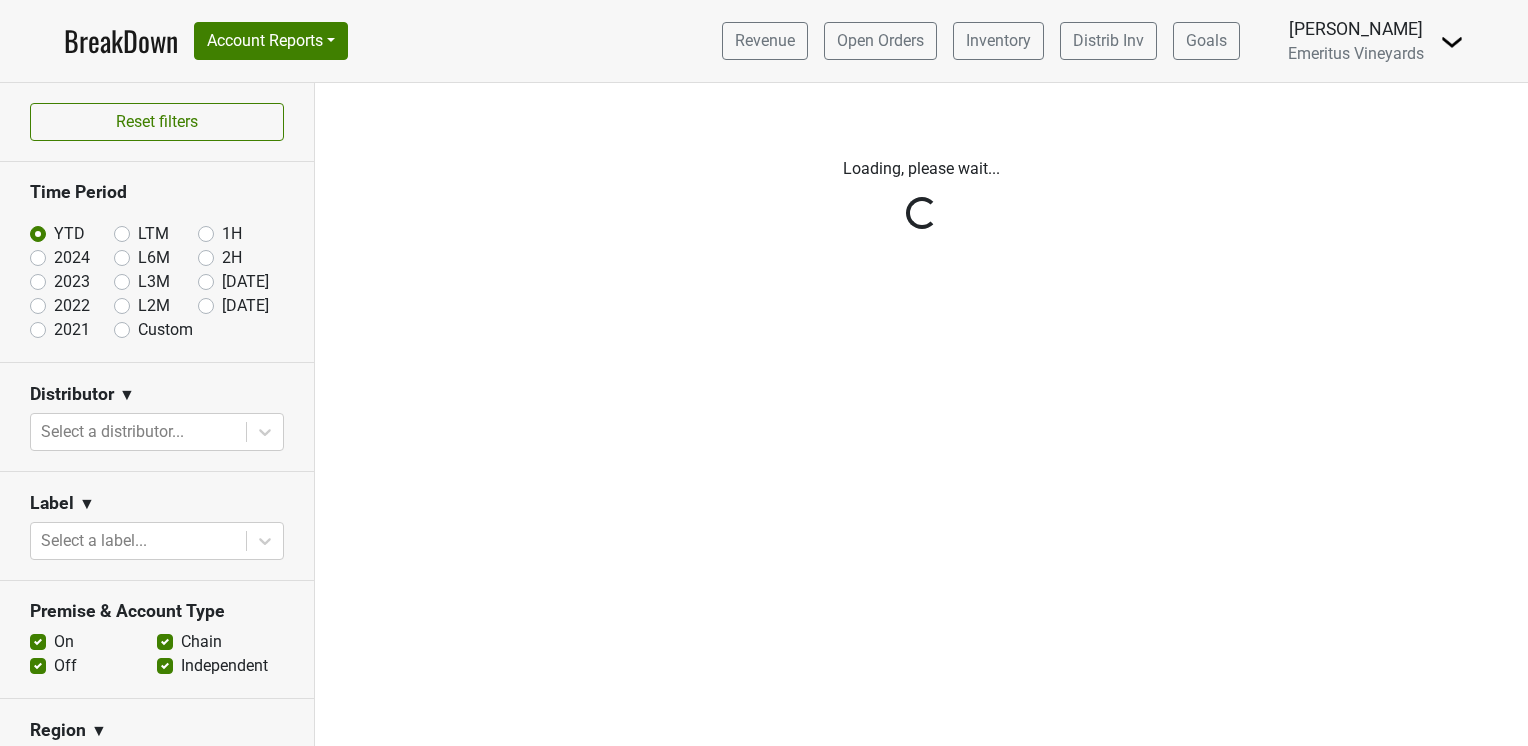 scroll, scrollTop: 0, scrollLeft: 0, axis: both 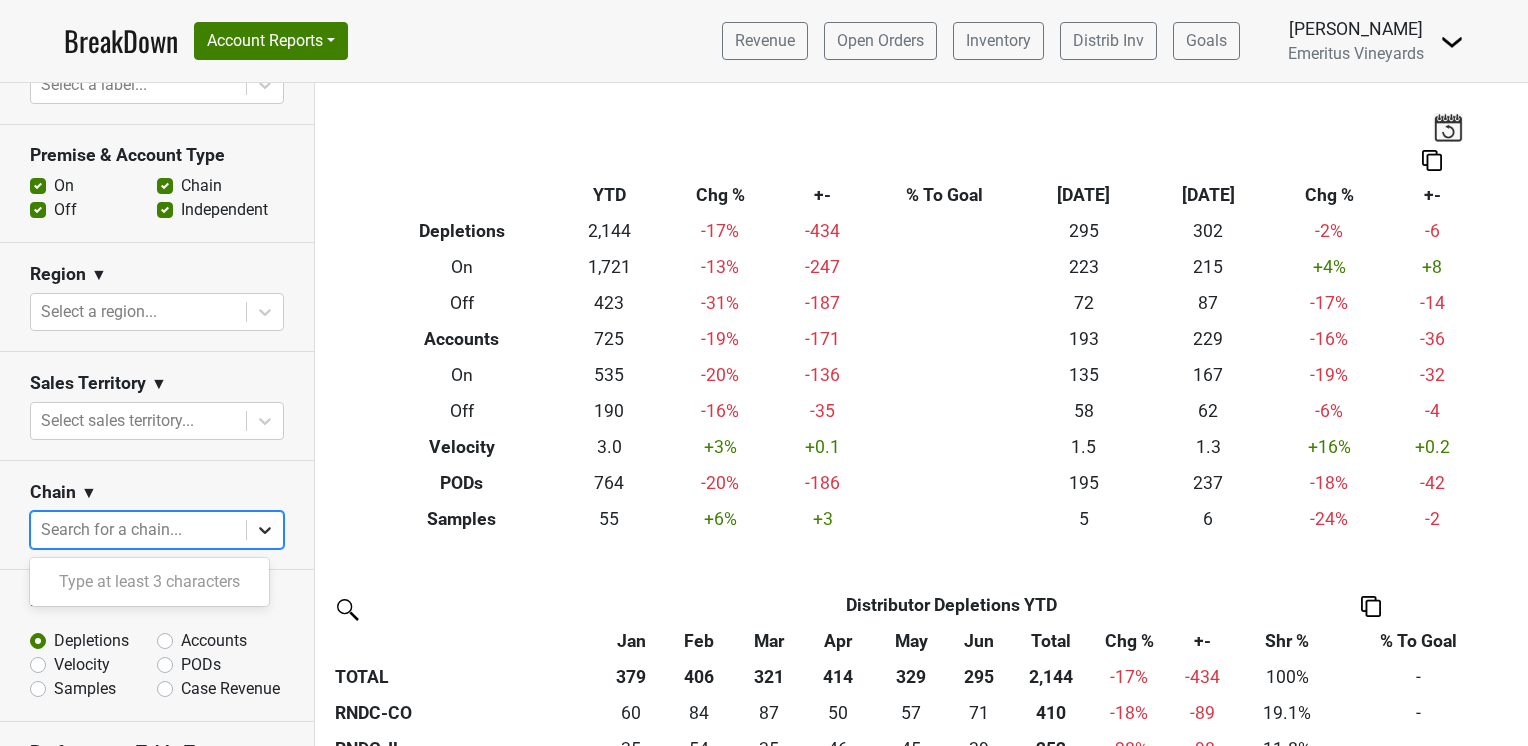 click 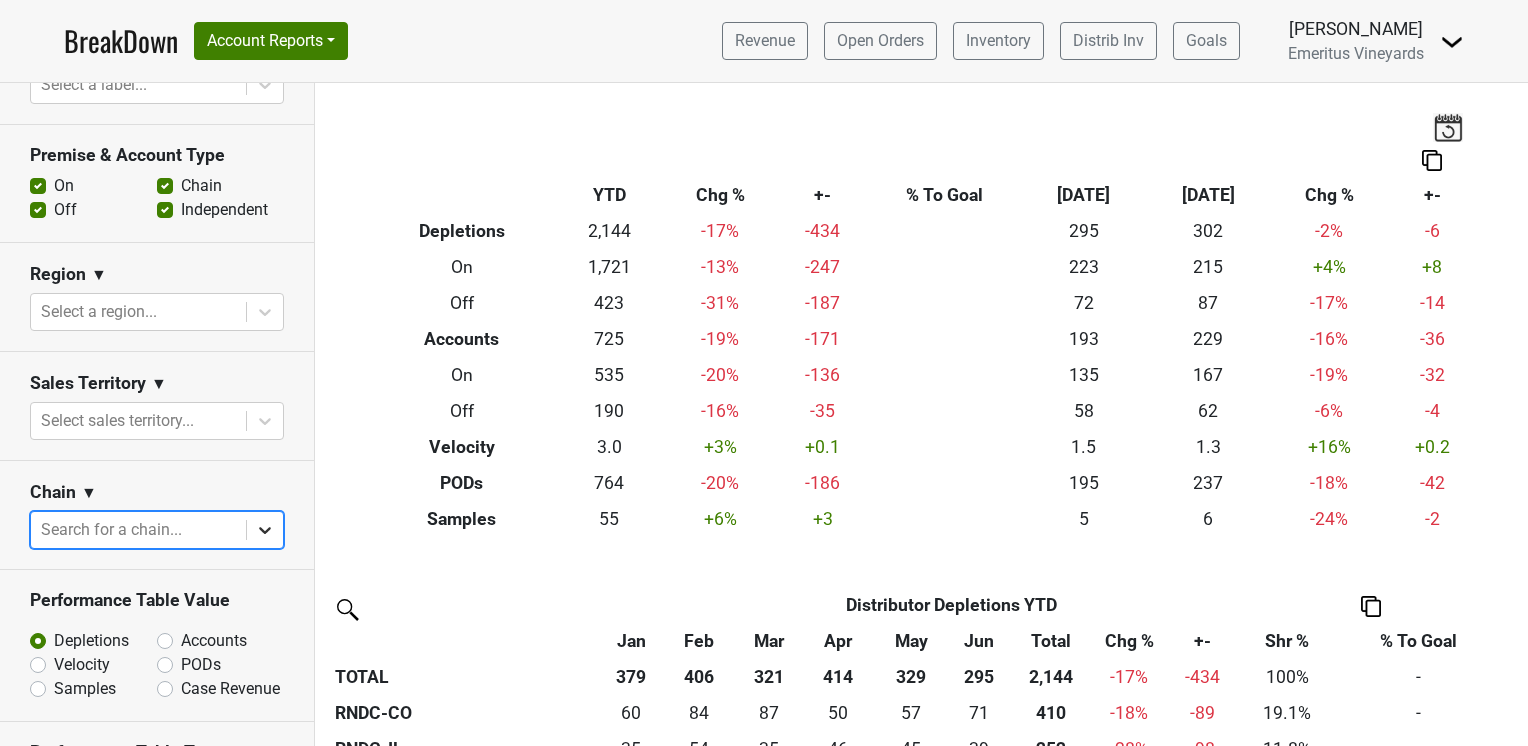 click 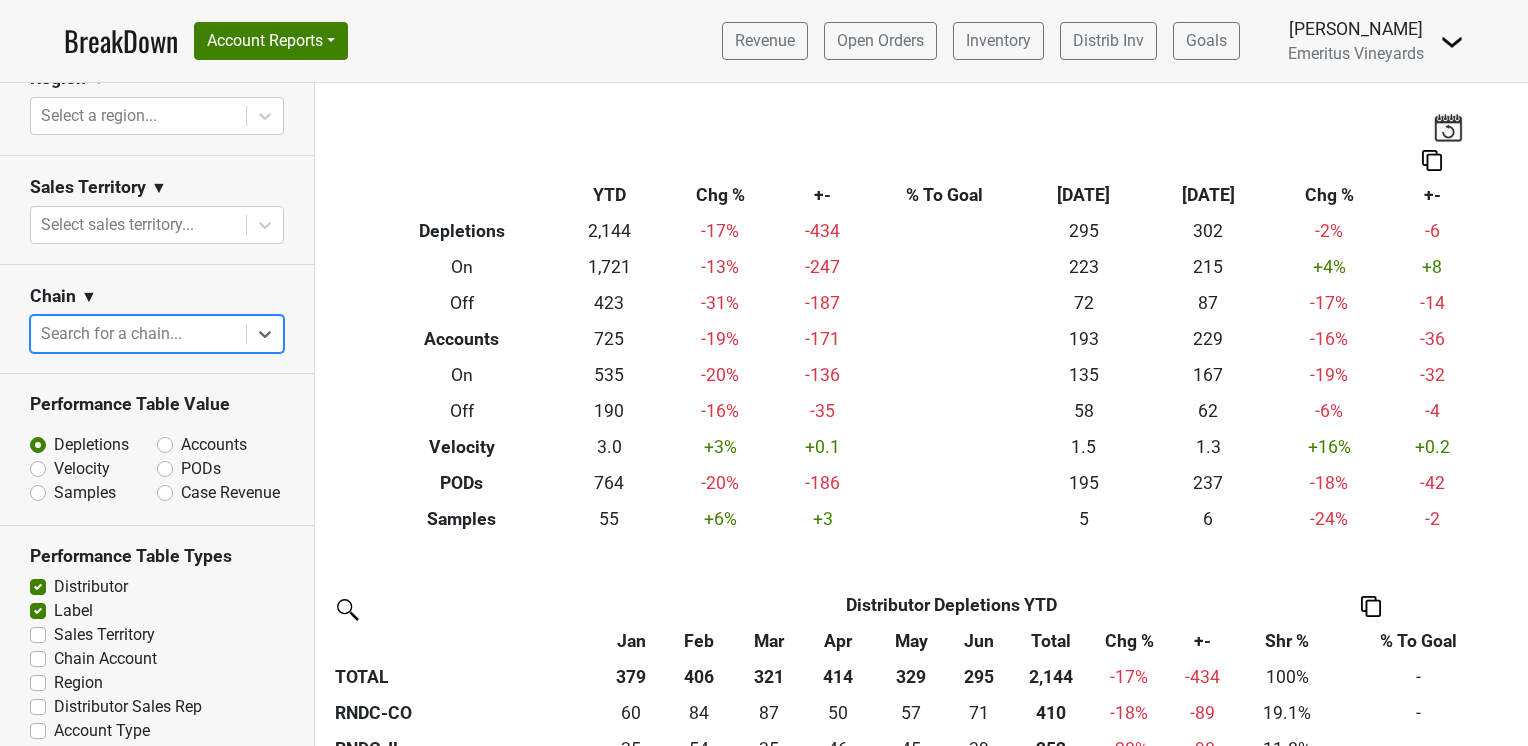 scroll, scrollTop: 0, scrollLeft: 0, axis: both 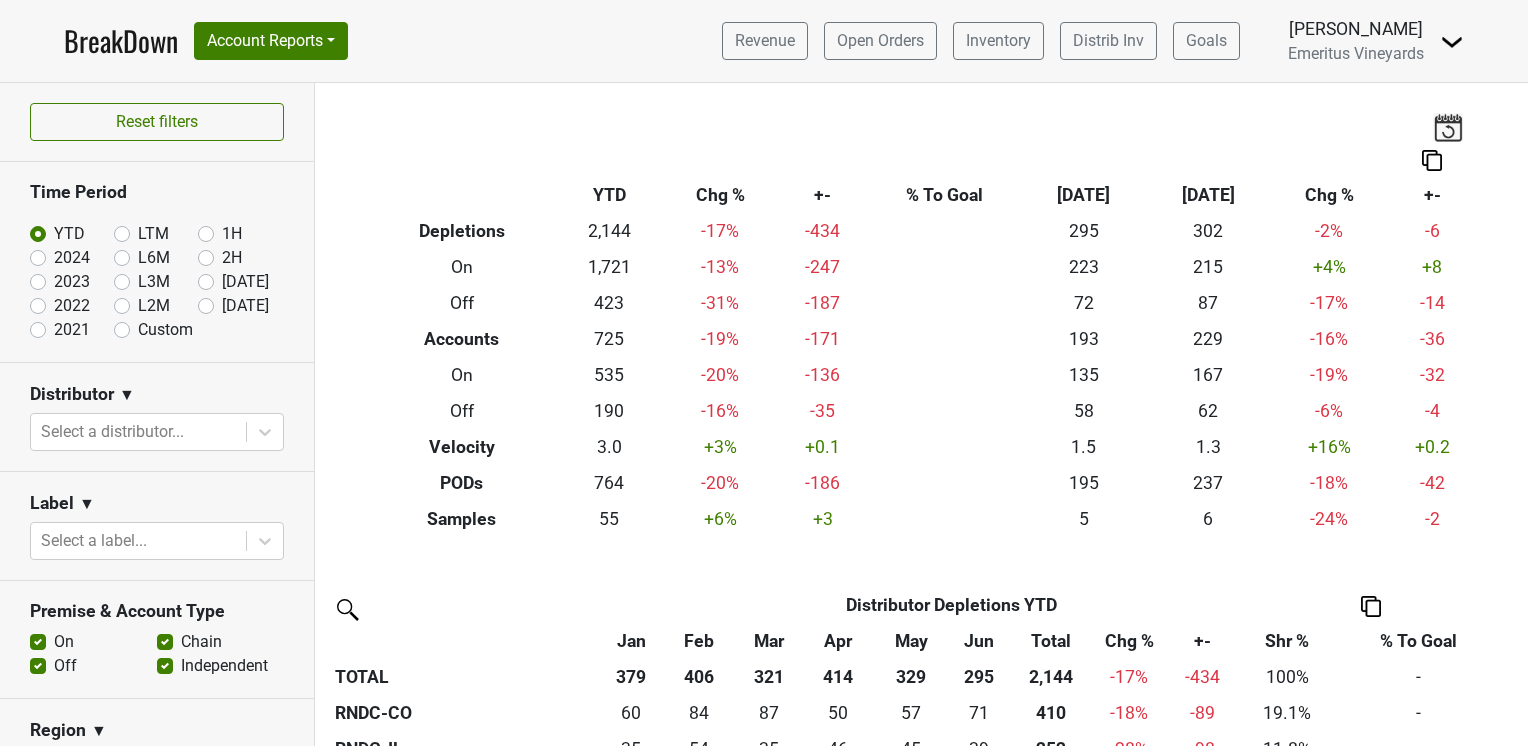 click on "LTM" at bounding box center [153, 234] 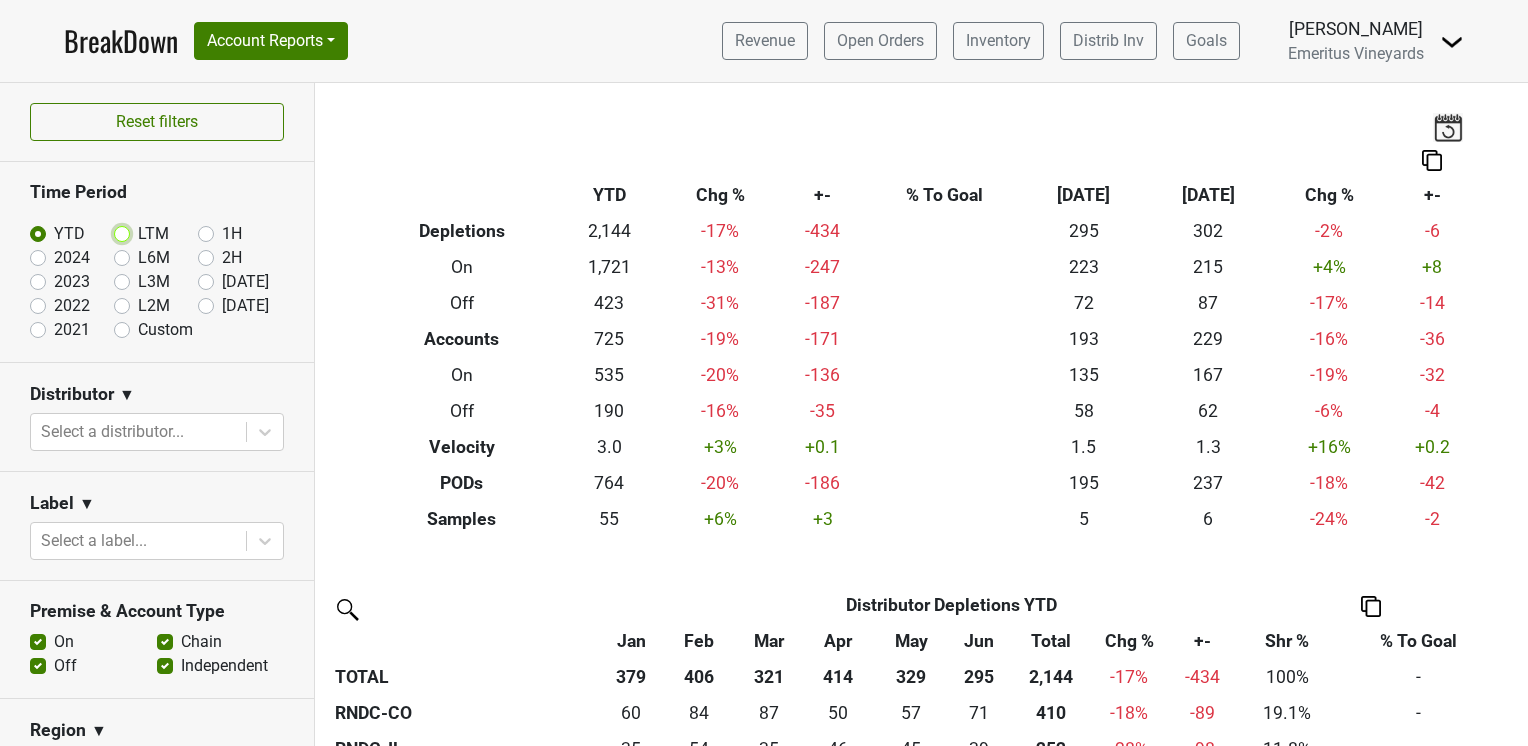click on "LTM" at bounding box center [154, 232] 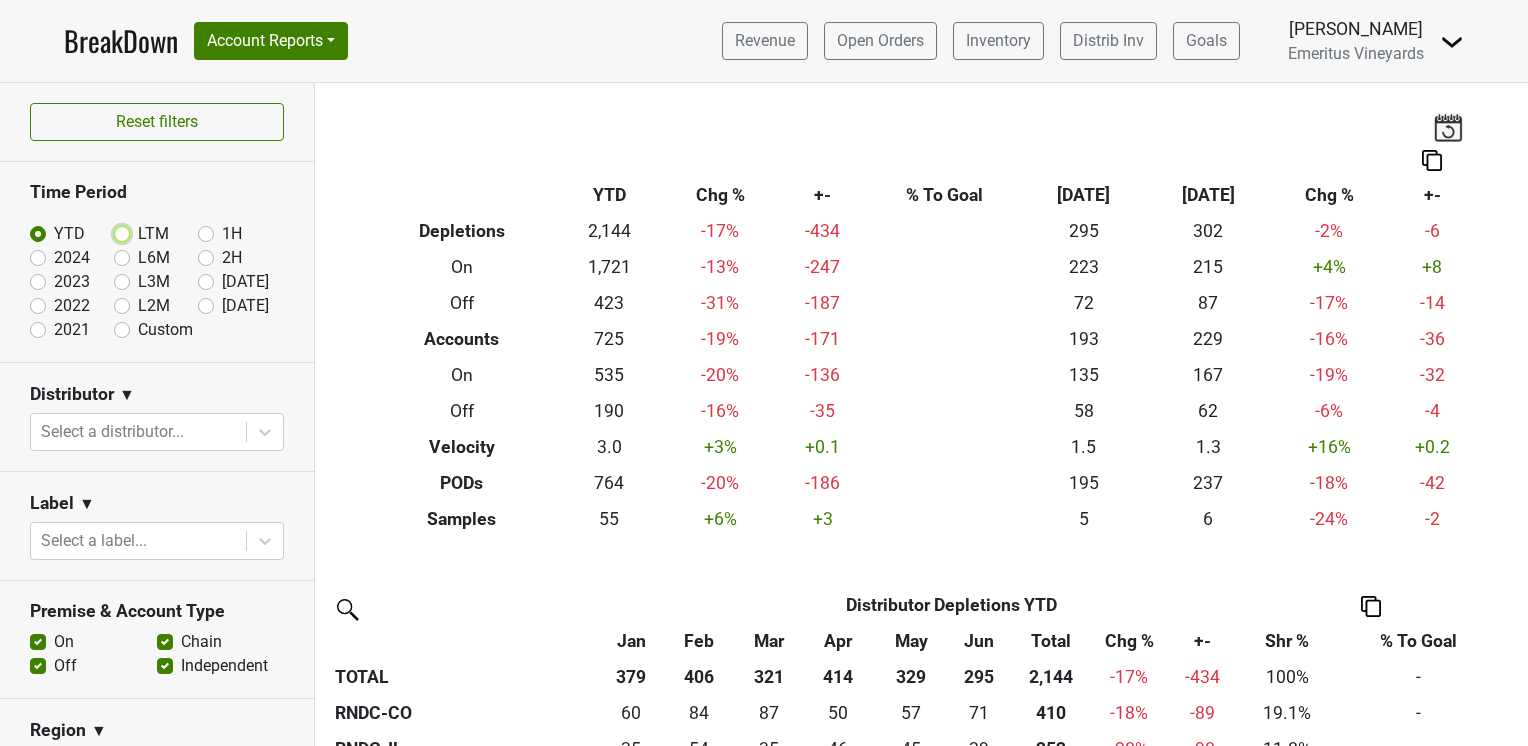 radio on "true" 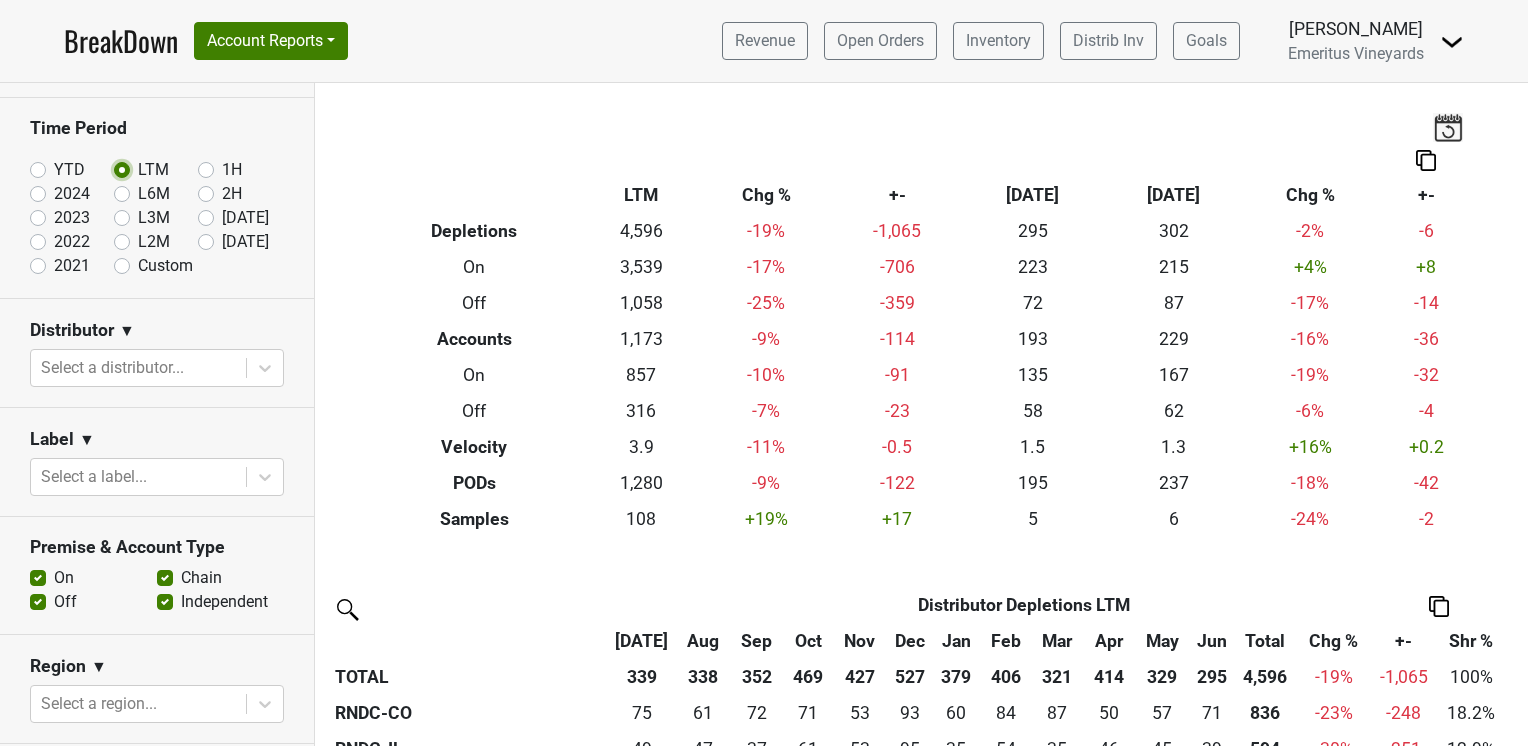 scroll, scrollTop: 100, scrollLeft: 0, axis: vertical 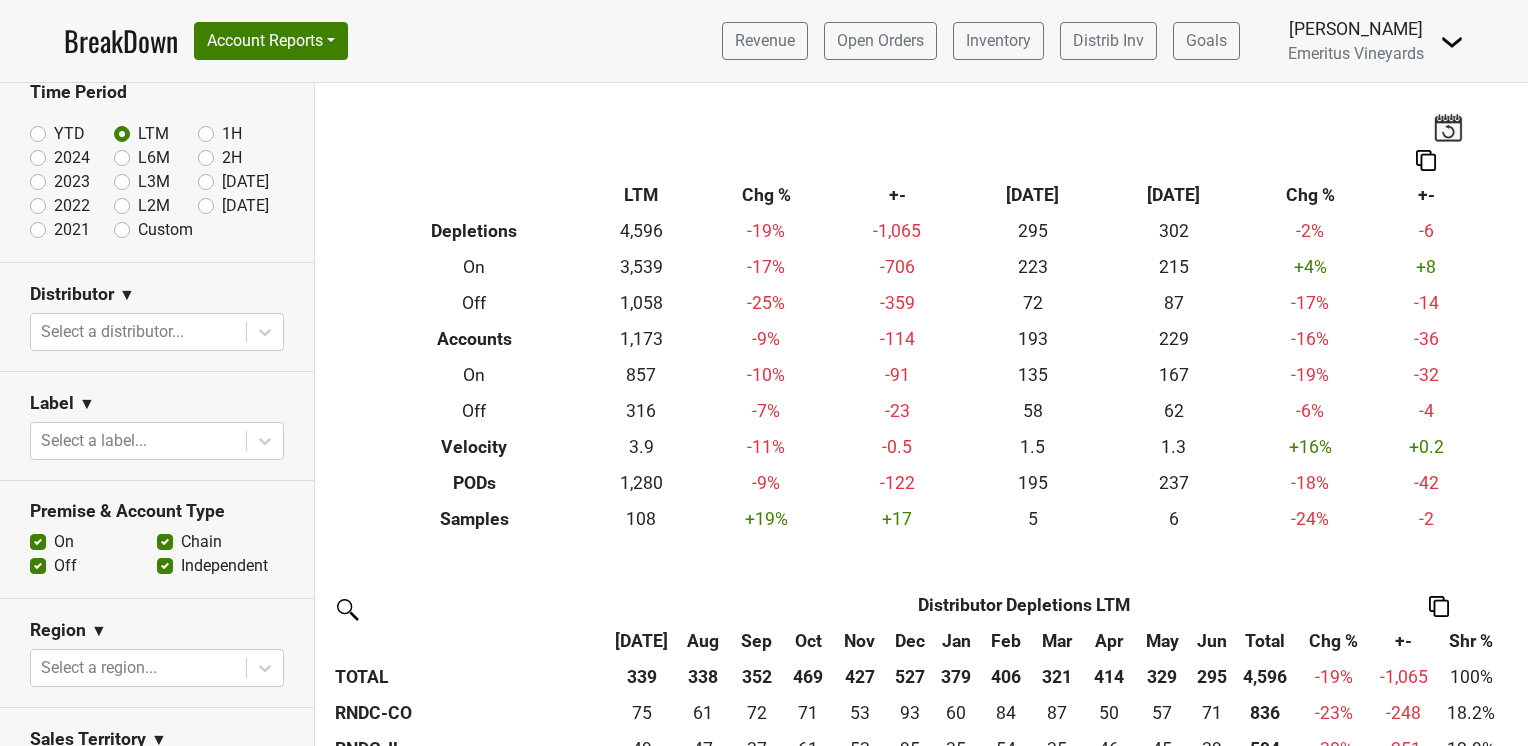 click on "YTD" at bounding box center [69, 134] 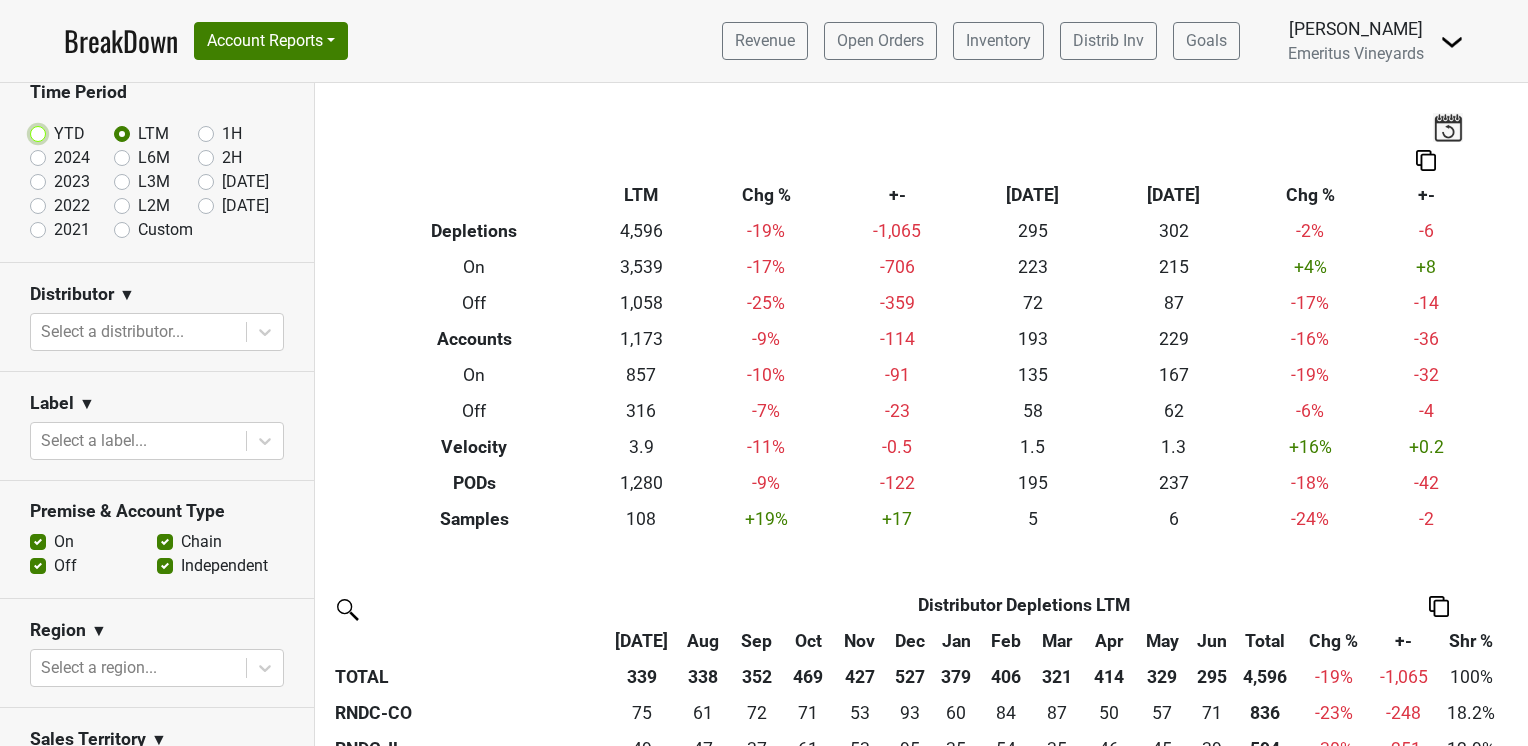 click on "YTD" at bounding box center (70, 132) 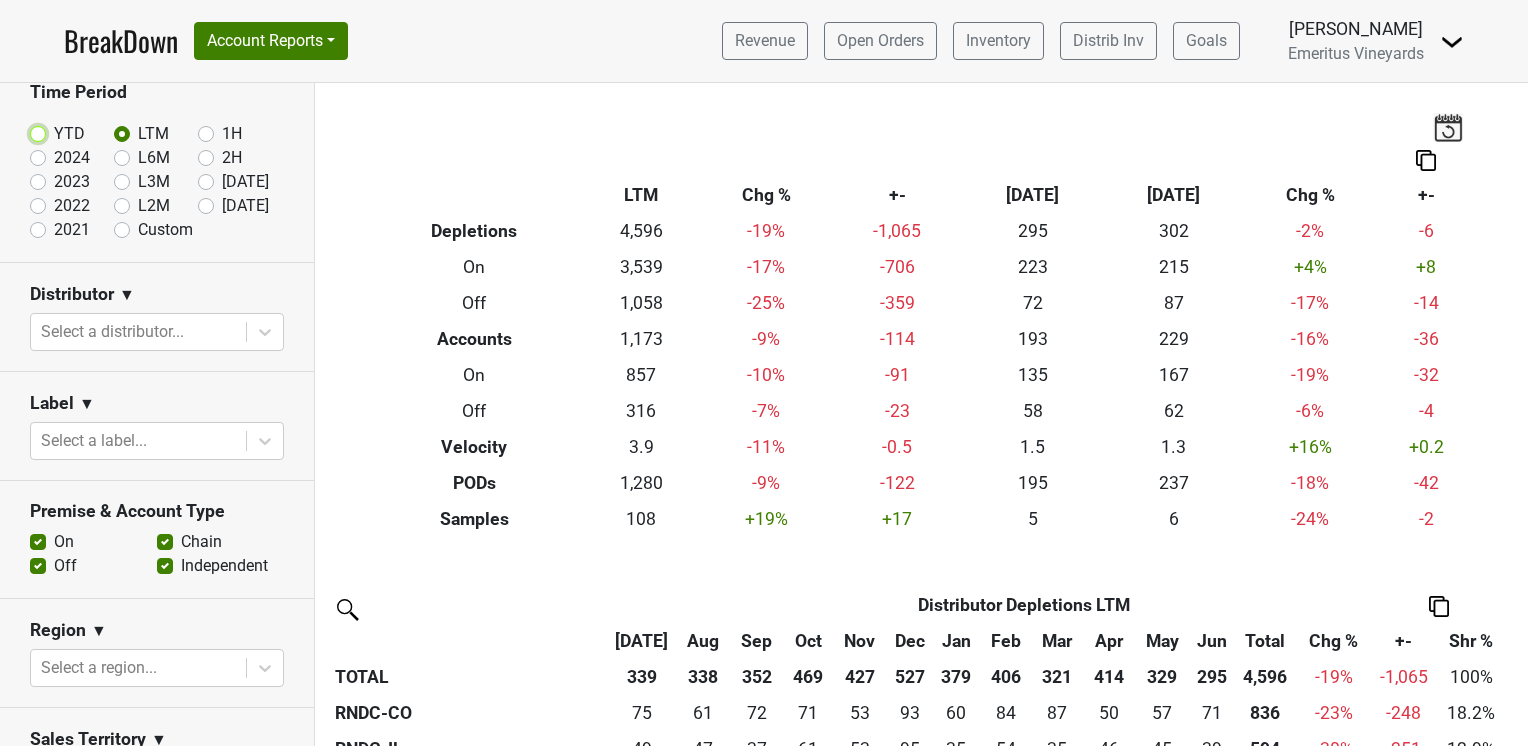 radio on "true" 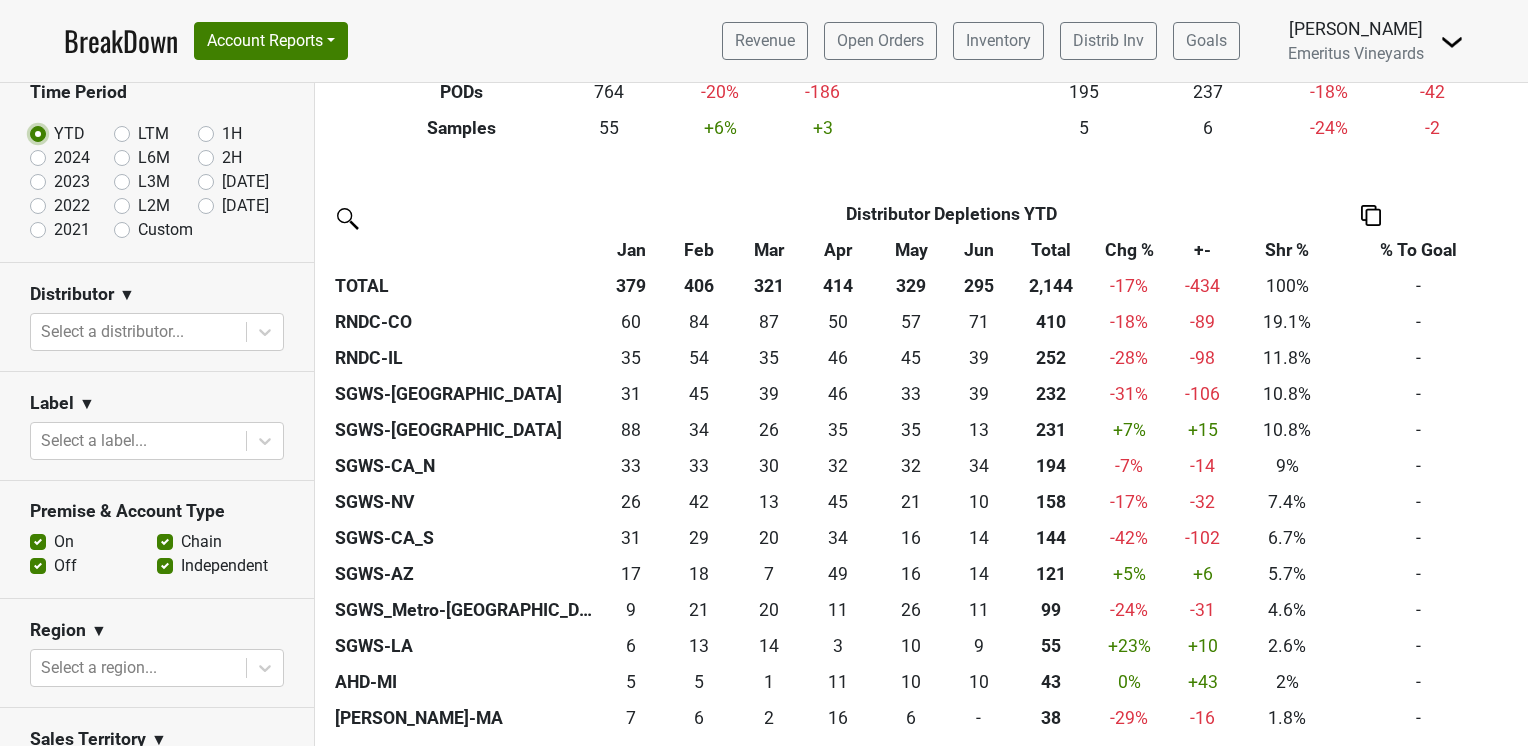 scroll, scrollTop: 400, scrollLeft: 0, axis: vertical 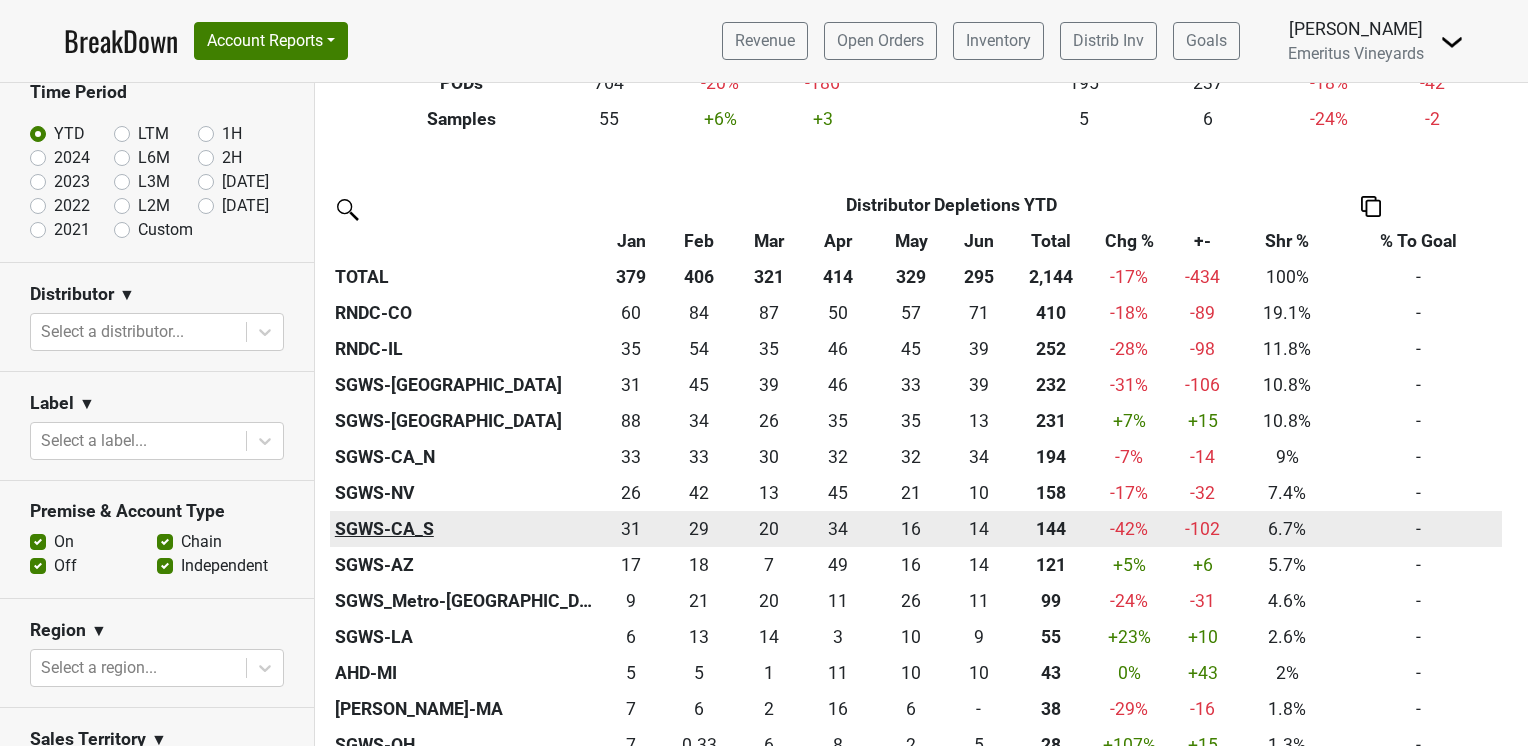click on "SGWS-CA_S" at bounding box center [465, 529] 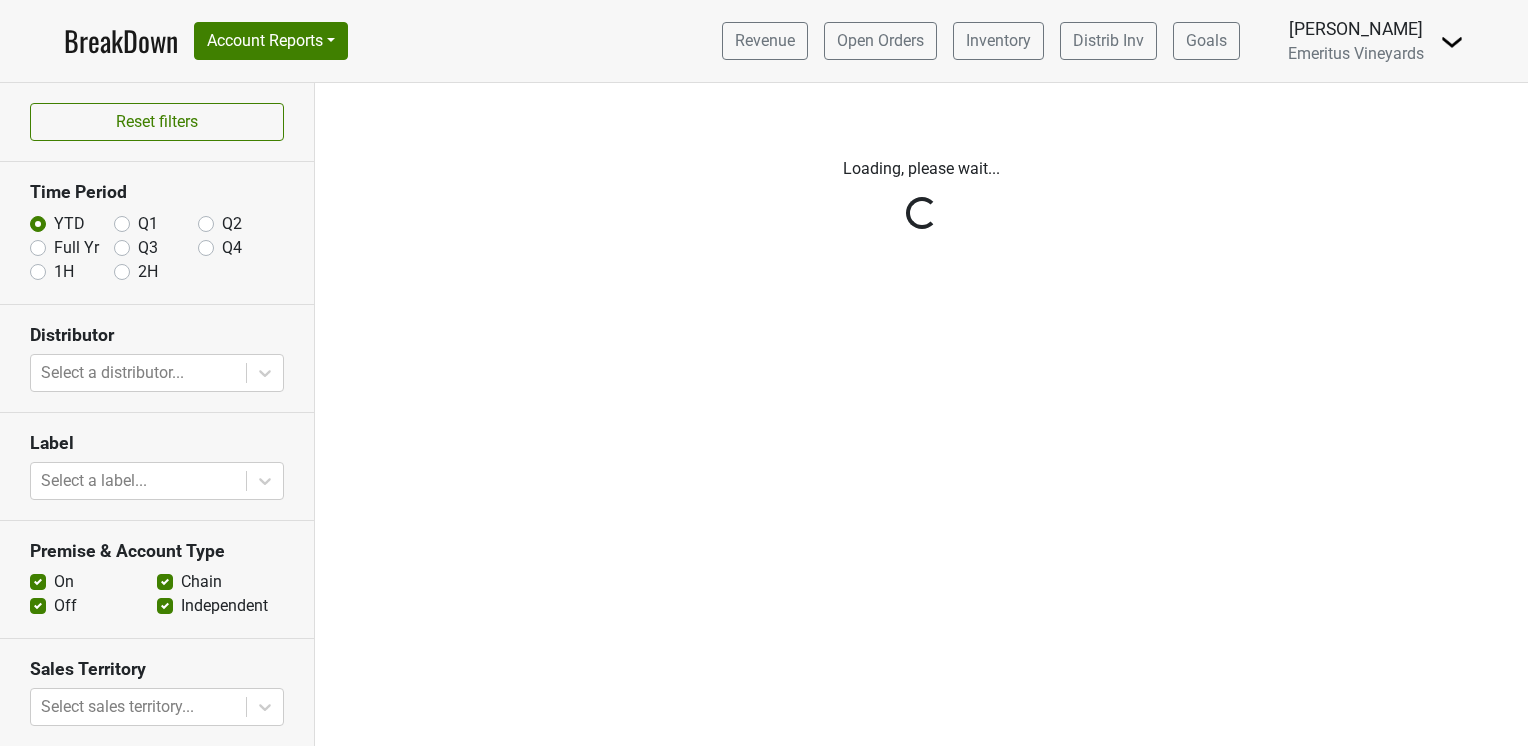 scroll, scrollTop: 0, scrollLeft: 0, axis: both 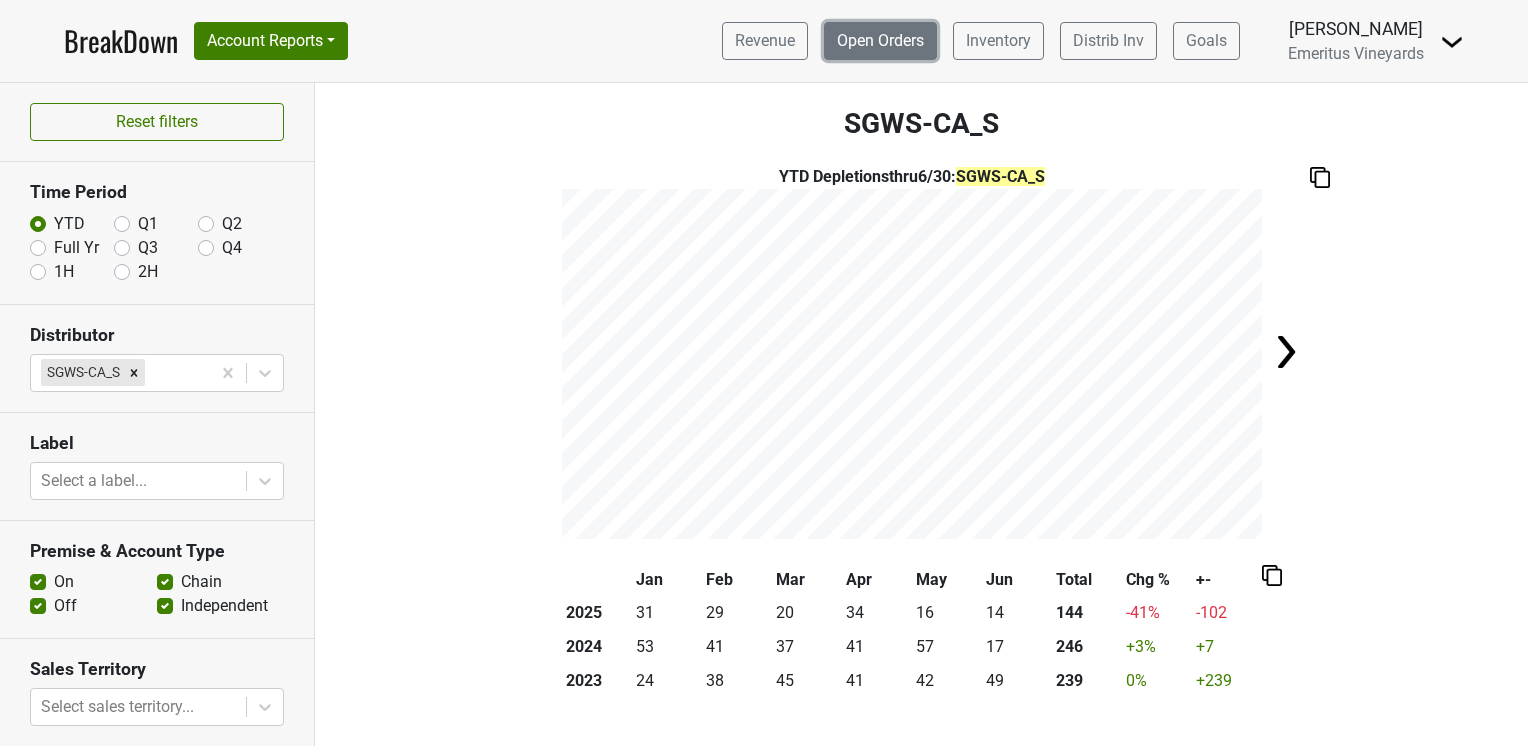click on "Open Orders" at bounding box center (880, 41) 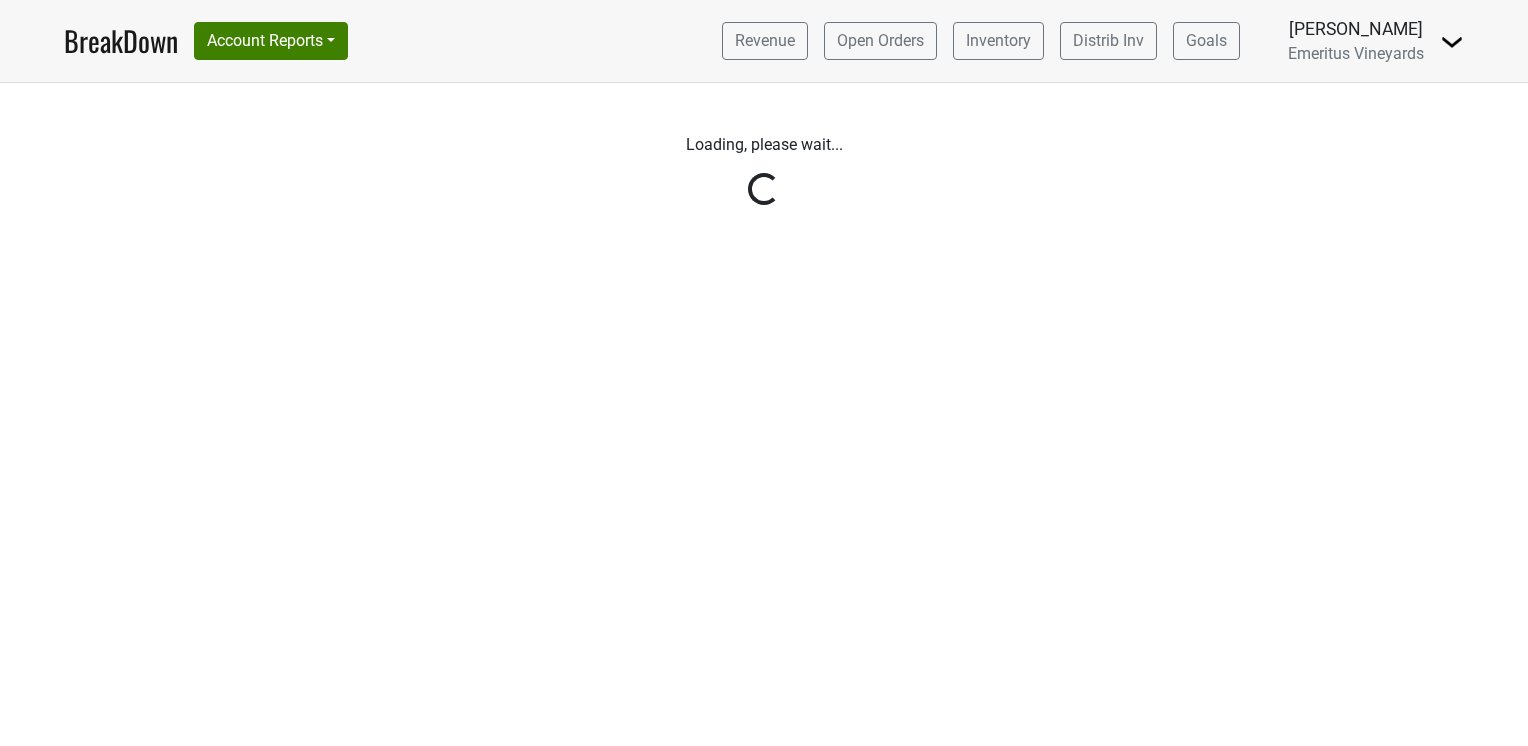 scroll, scrollTop: 0, scrollLeft: 0, axis: both 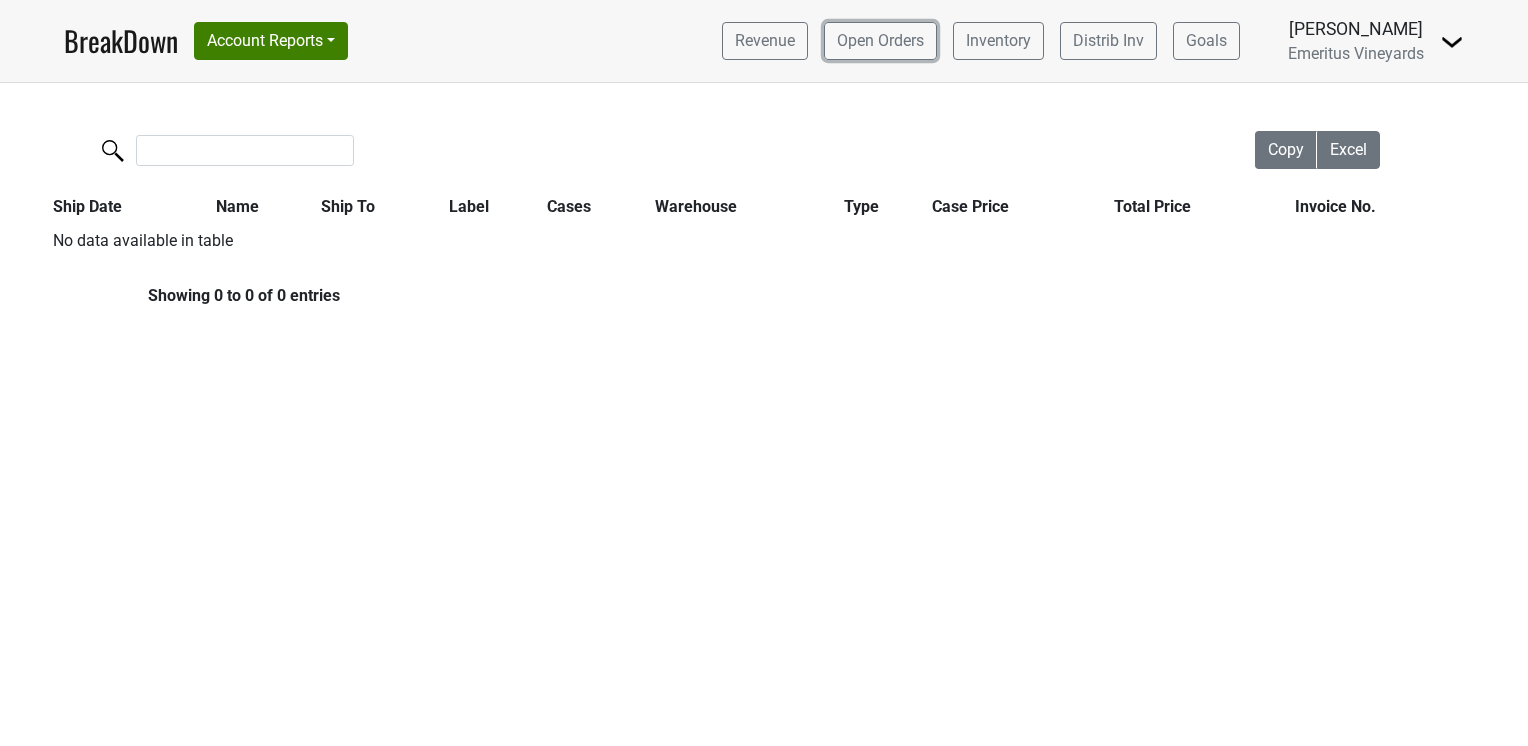 click on "Open Orders" at bounding box center [880, 41] 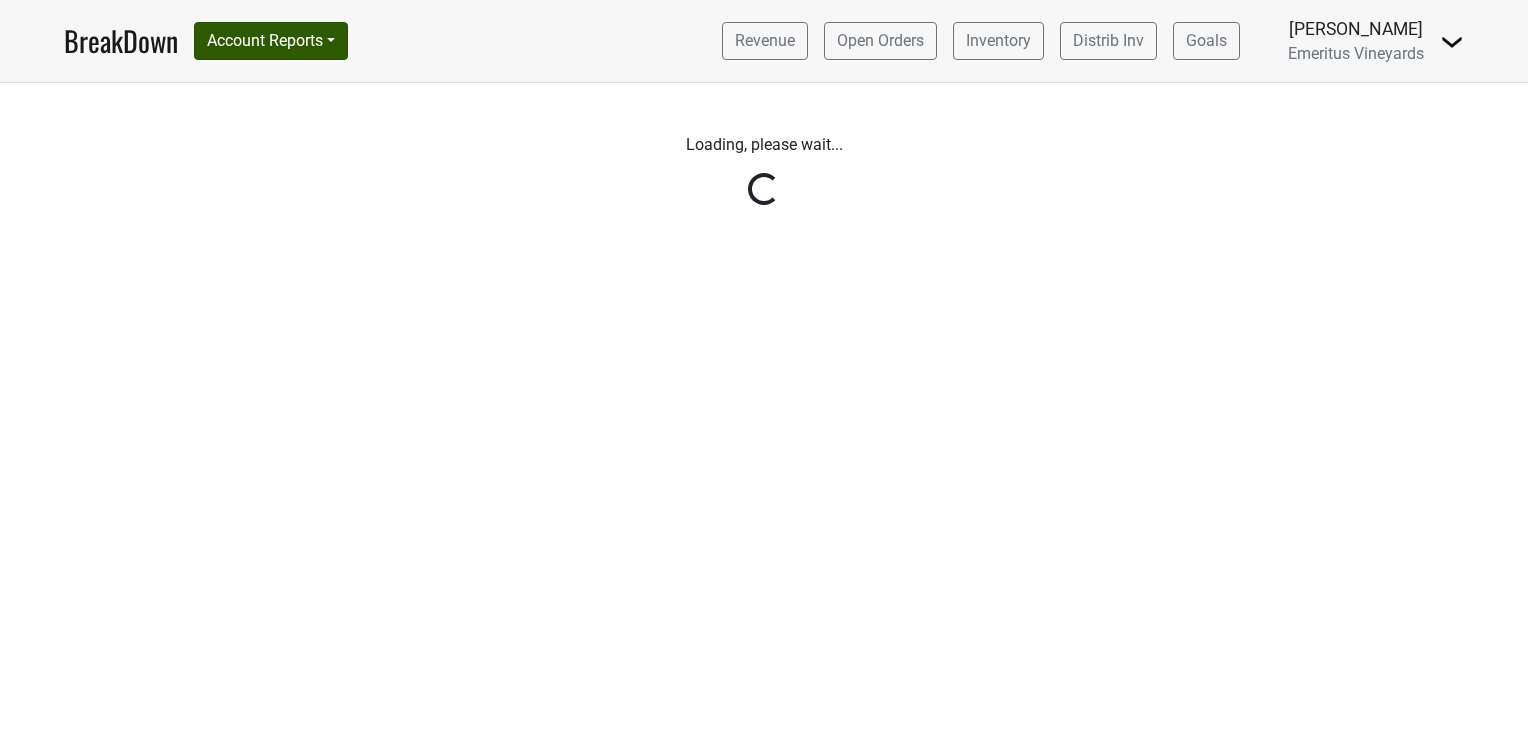 scroll, scrollTop: 0, scrollLeft: 0, axis: both 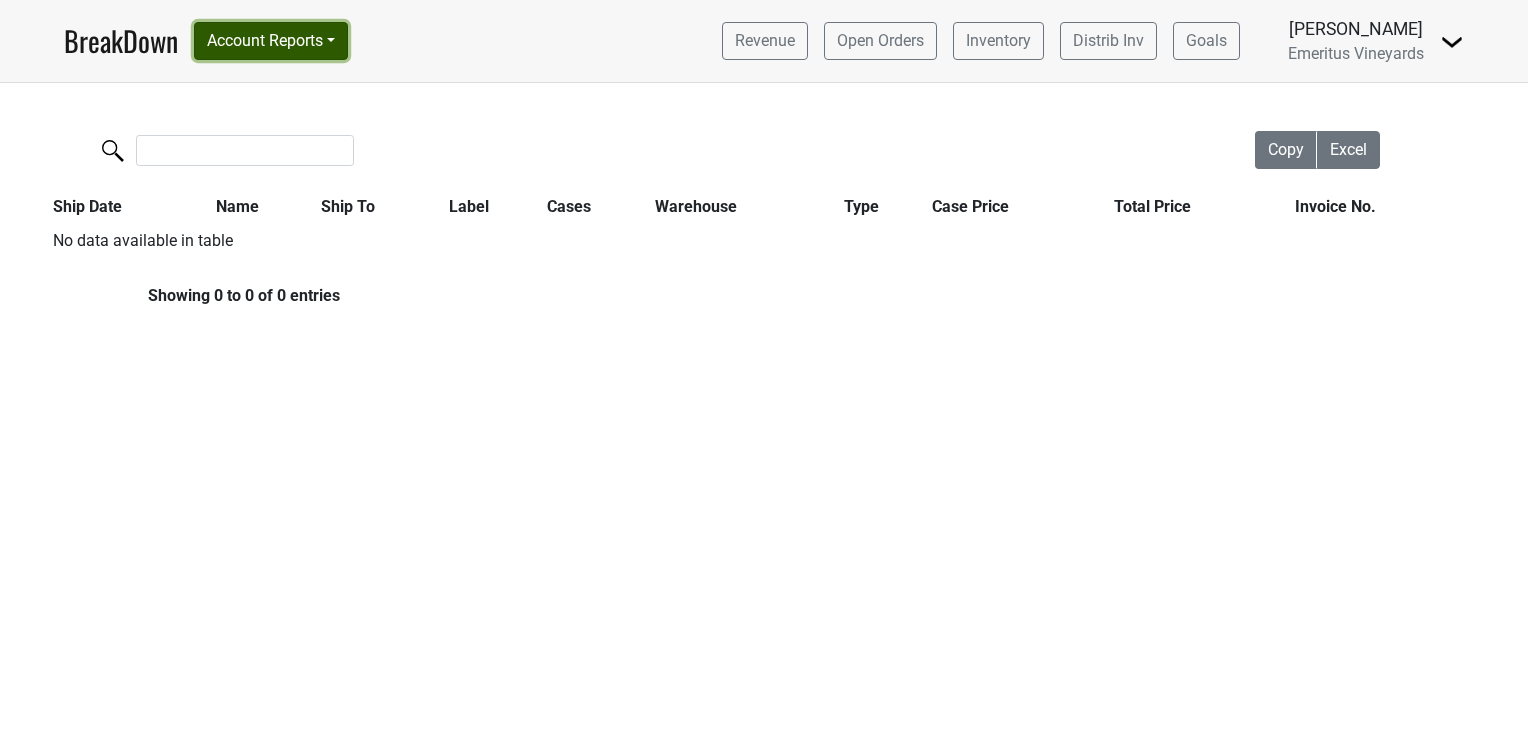 click on "Account Reports" at bounding box center (271, 41) 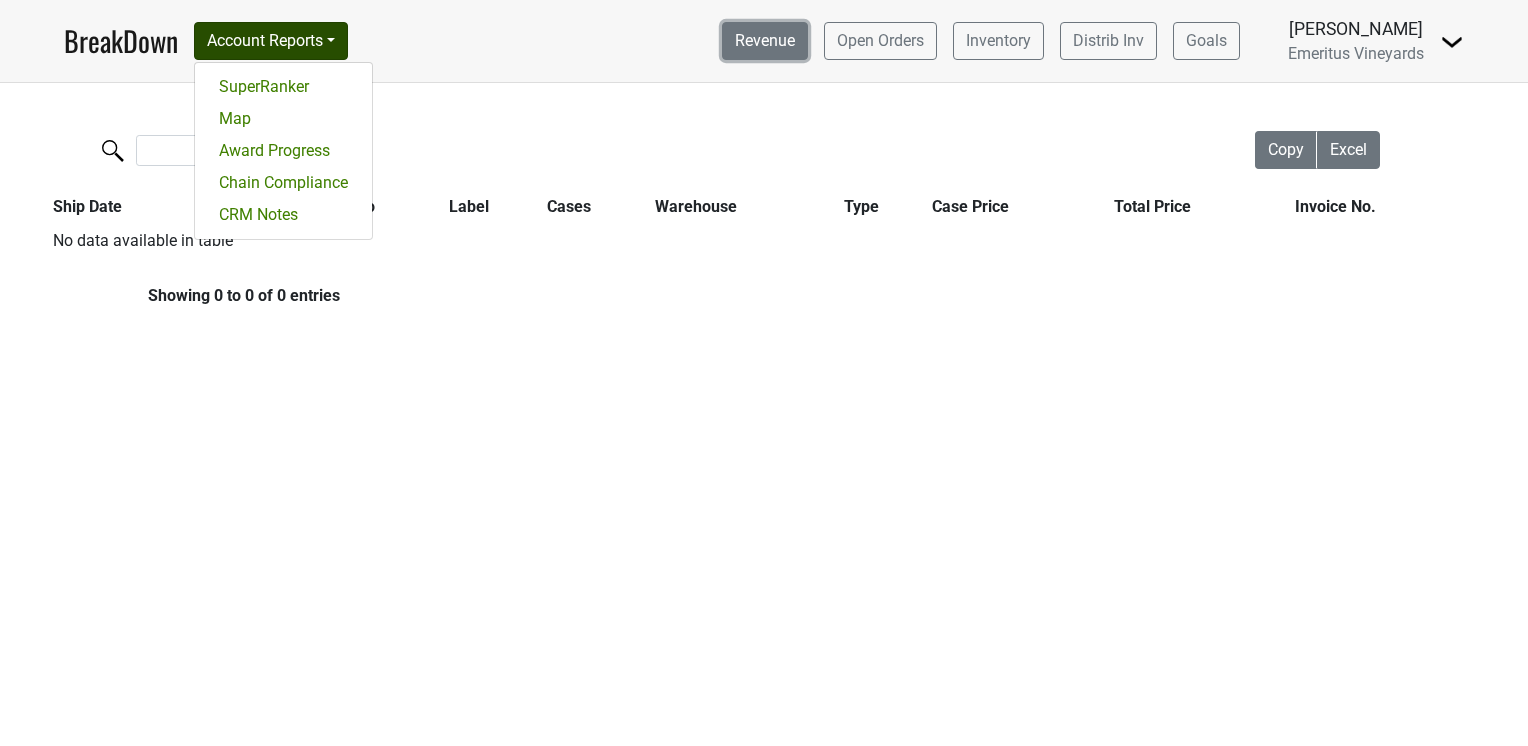 drag, startPoint x: 766, startPoint y: 47, endPoint x: 753, endPoint y: 45, distance: 13.152946 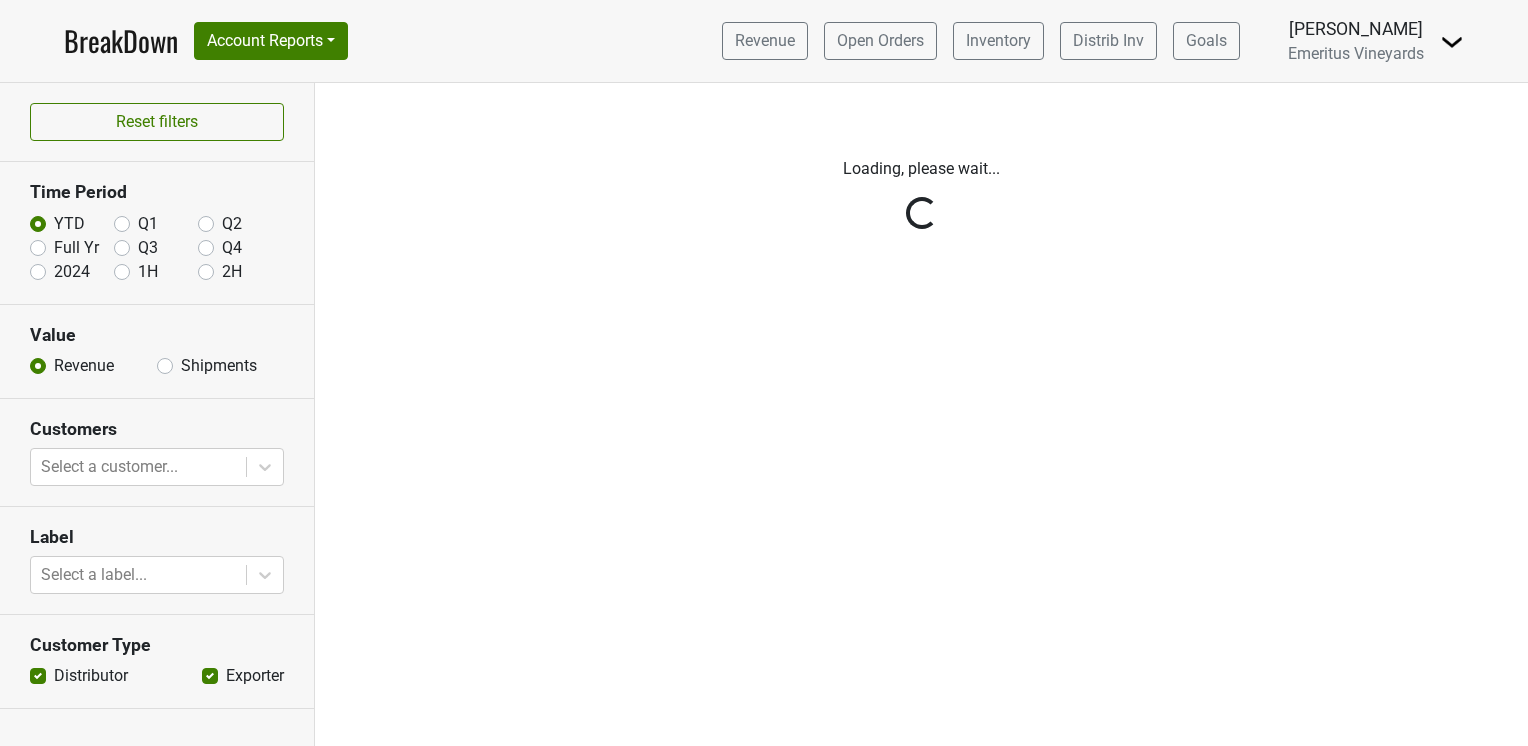 scroll, scrollTop: 0, scrollLeft: 0, axis: both 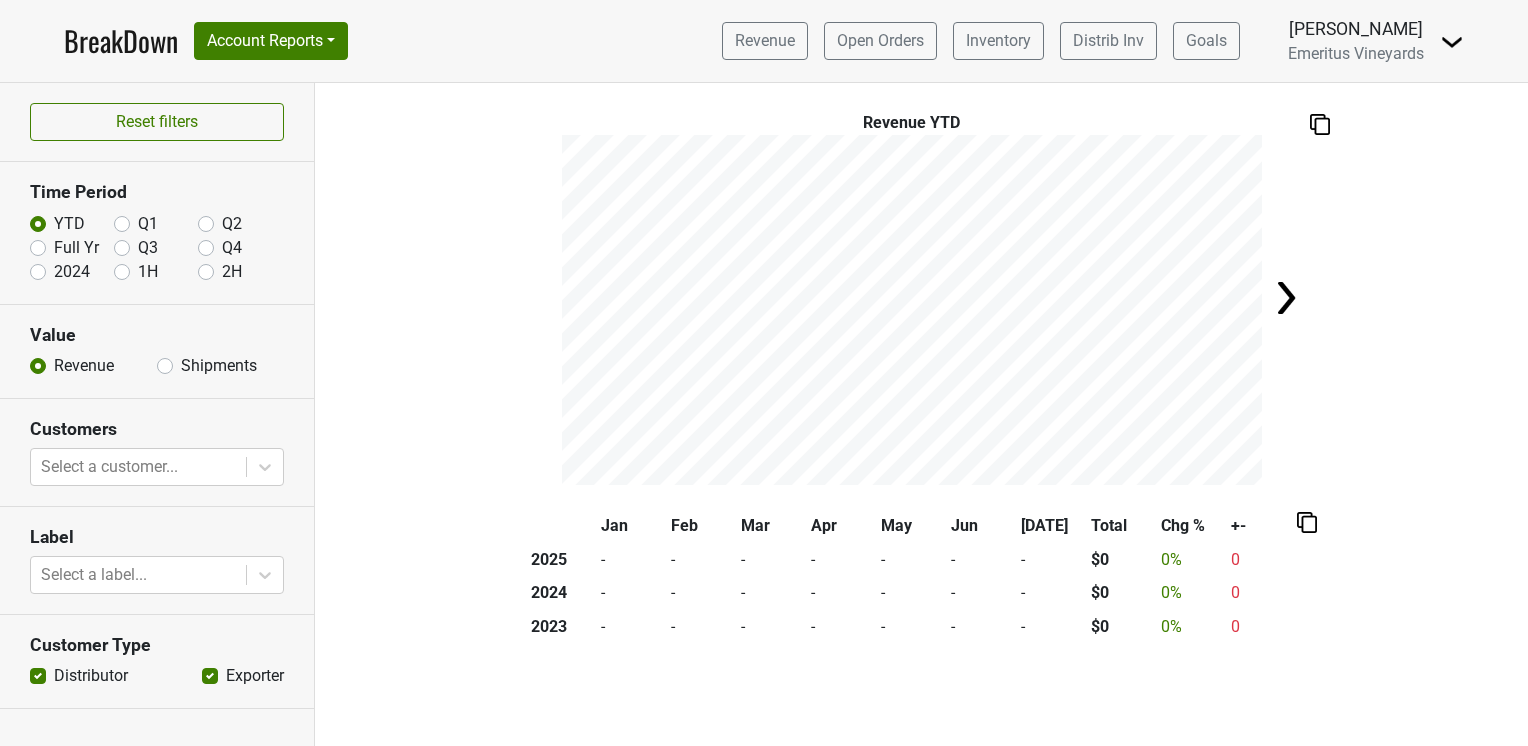 click on "Shipments" at bounding box center [219, 366] 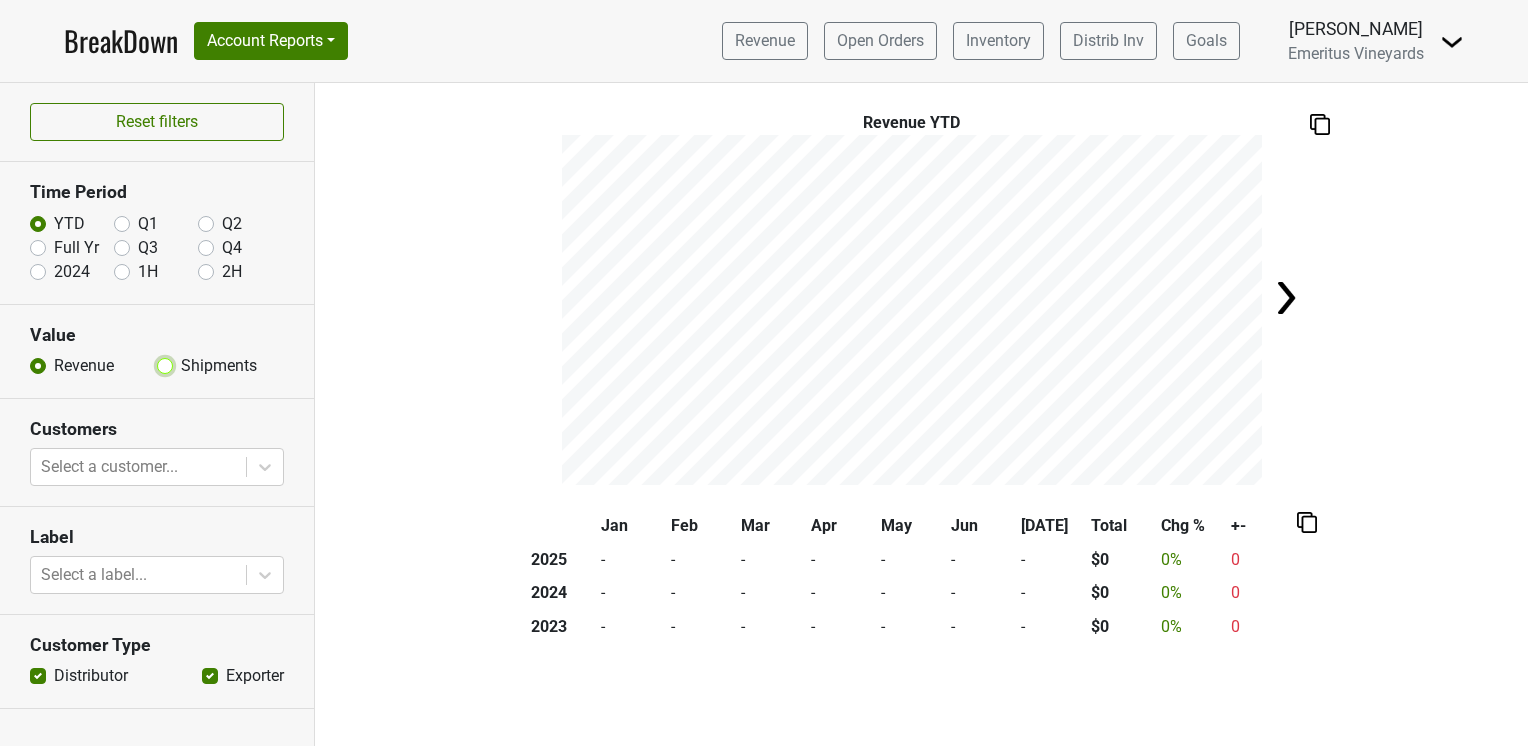 click on "Shipments" at bounding box center (165, 364) 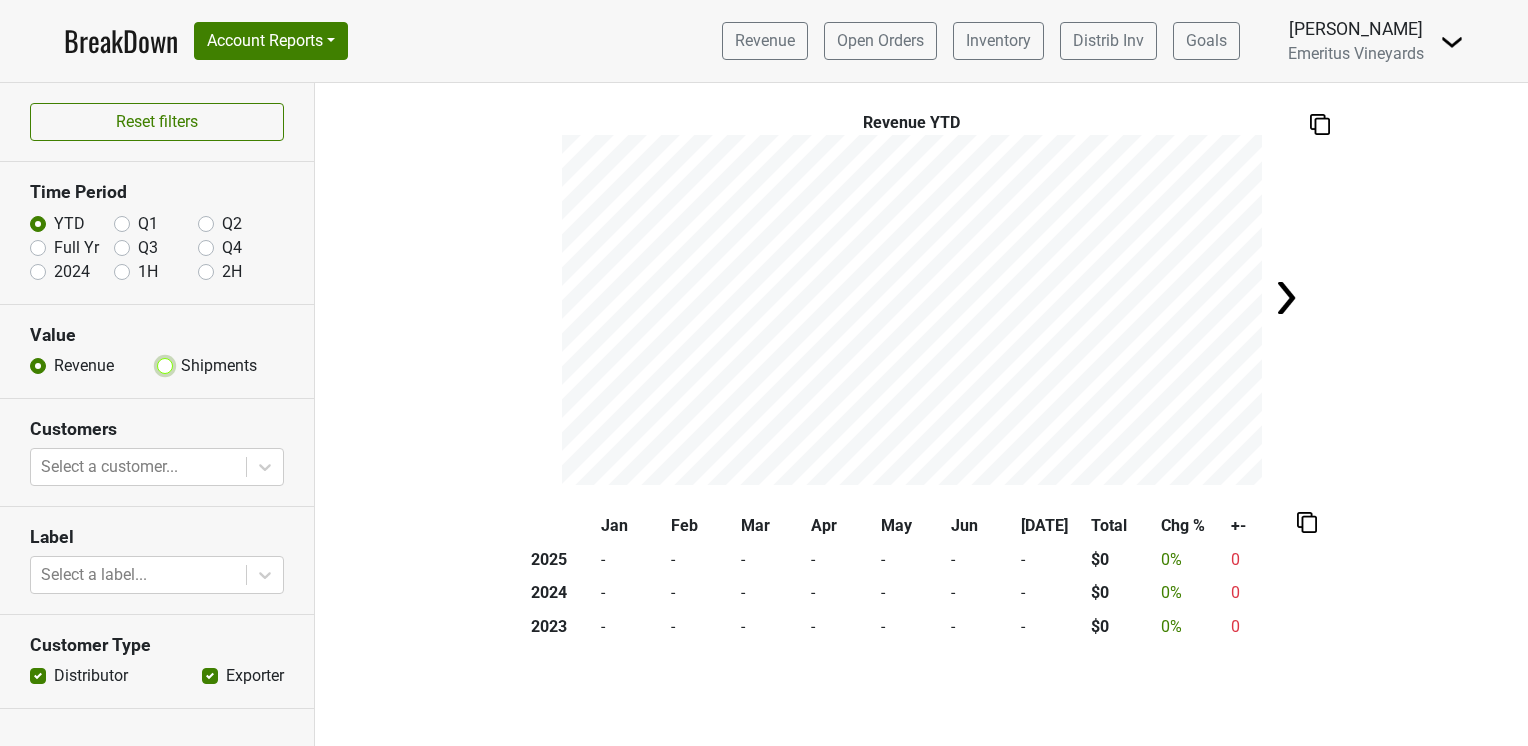 radio on "true" 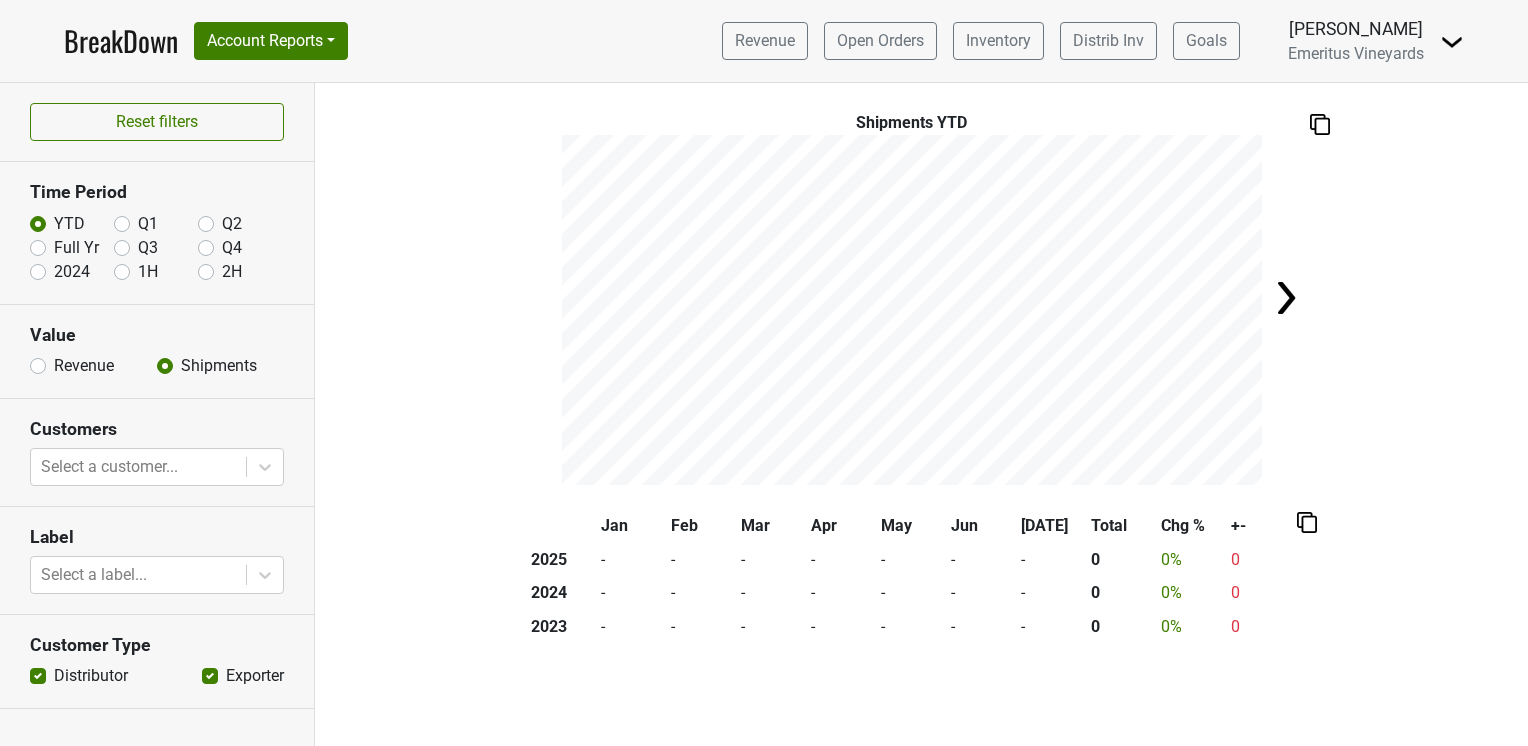 click on "Revenue" at bounding box center (84, 366) 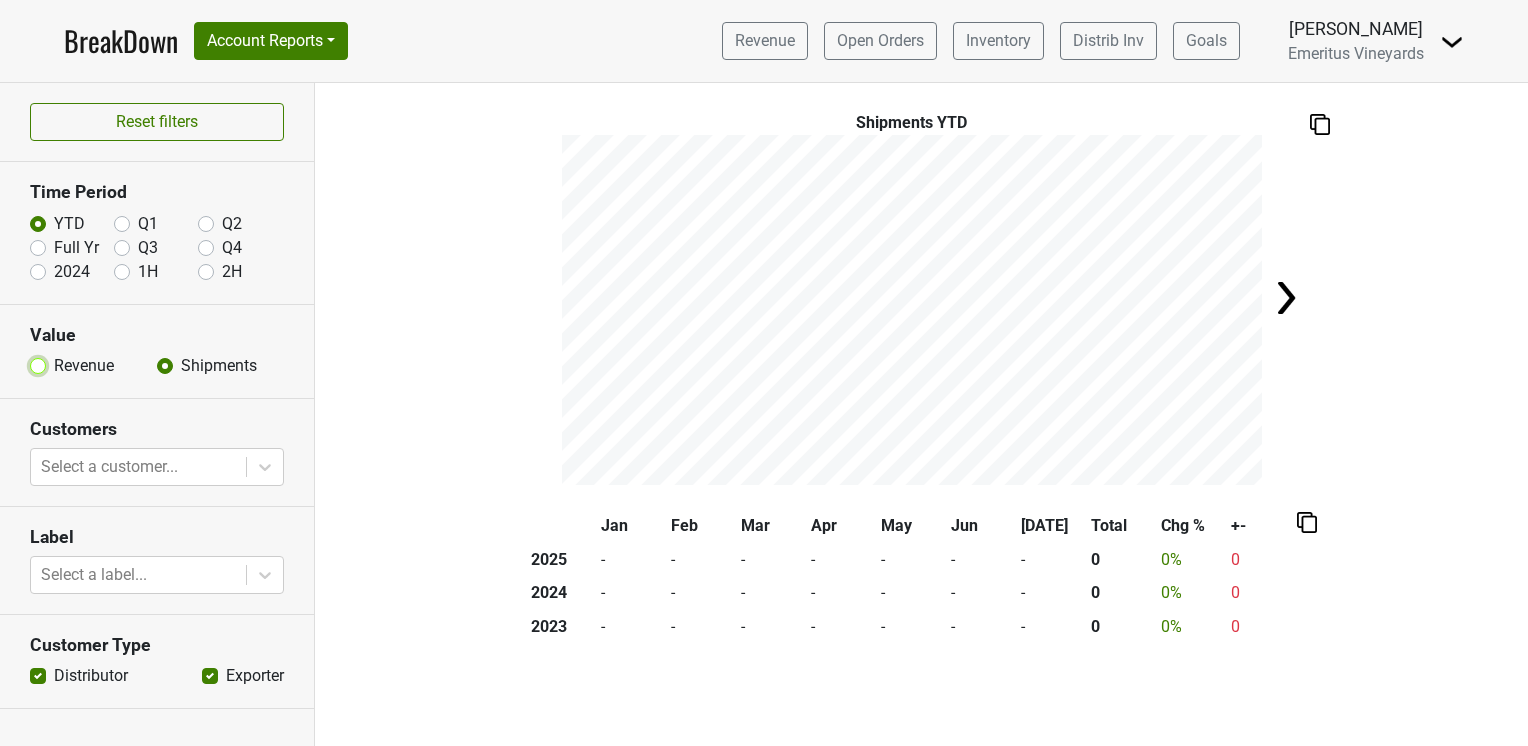 click on "Revenue" at bounding box center [38, 364] 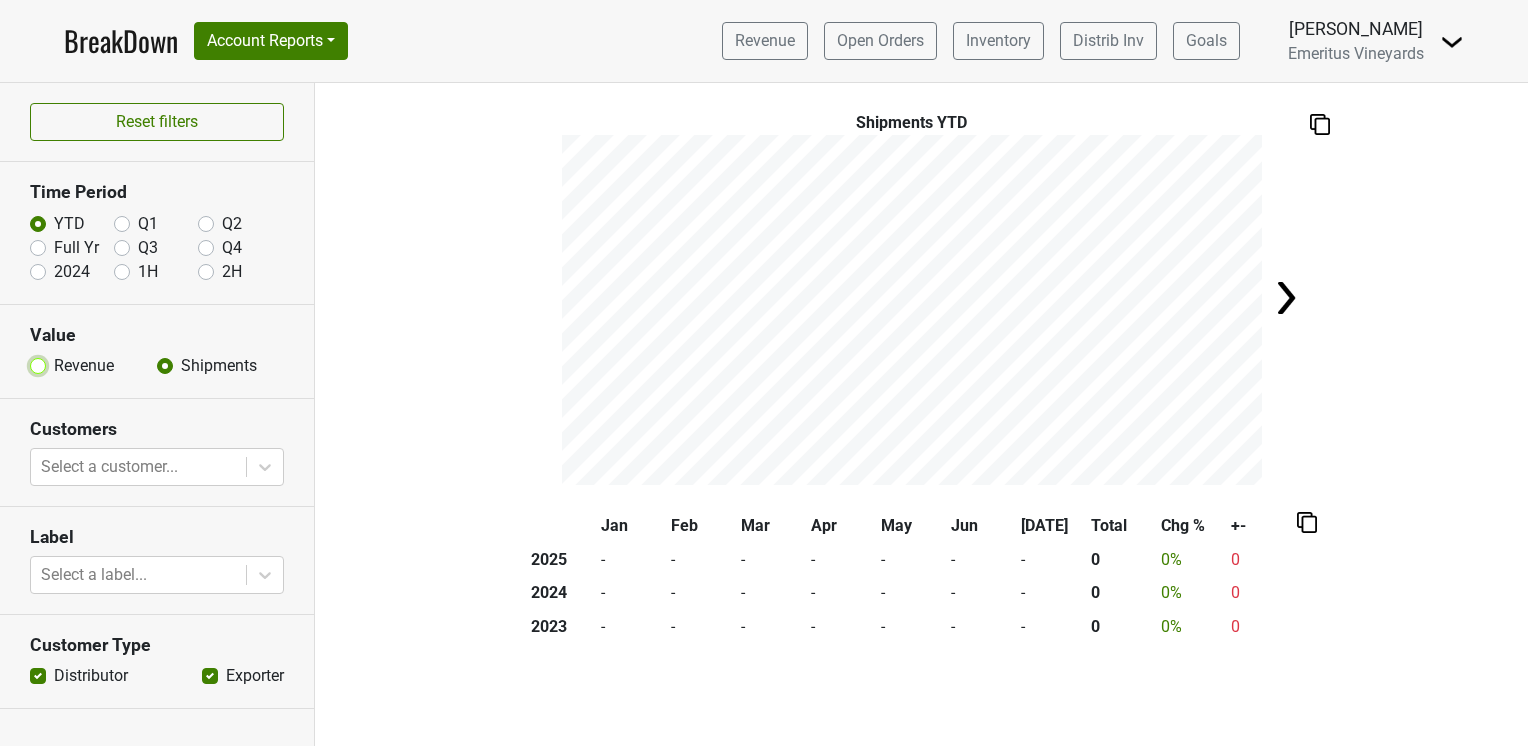 radio on "true" 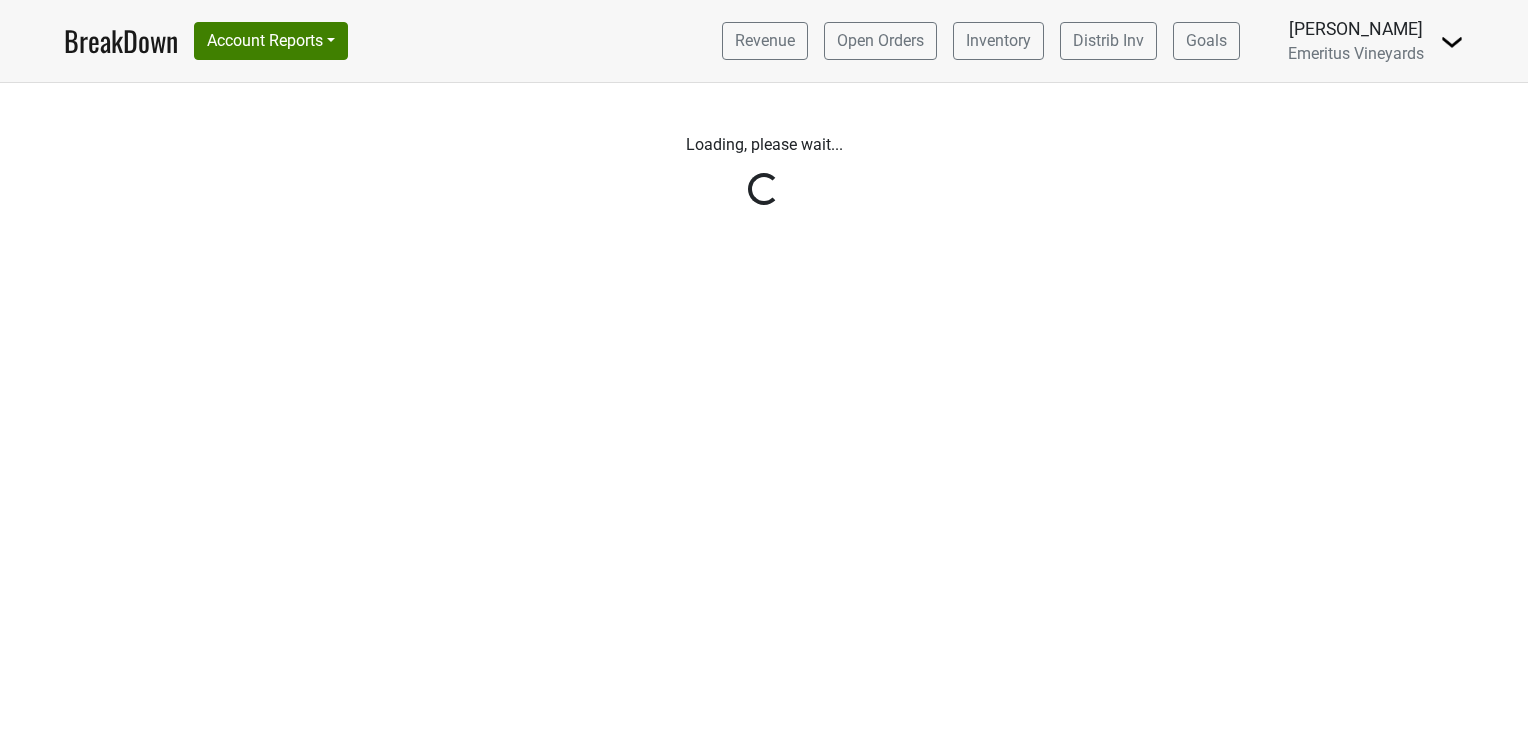 scroll, scrollTop: 0, scrollLeft: 0, axis: both 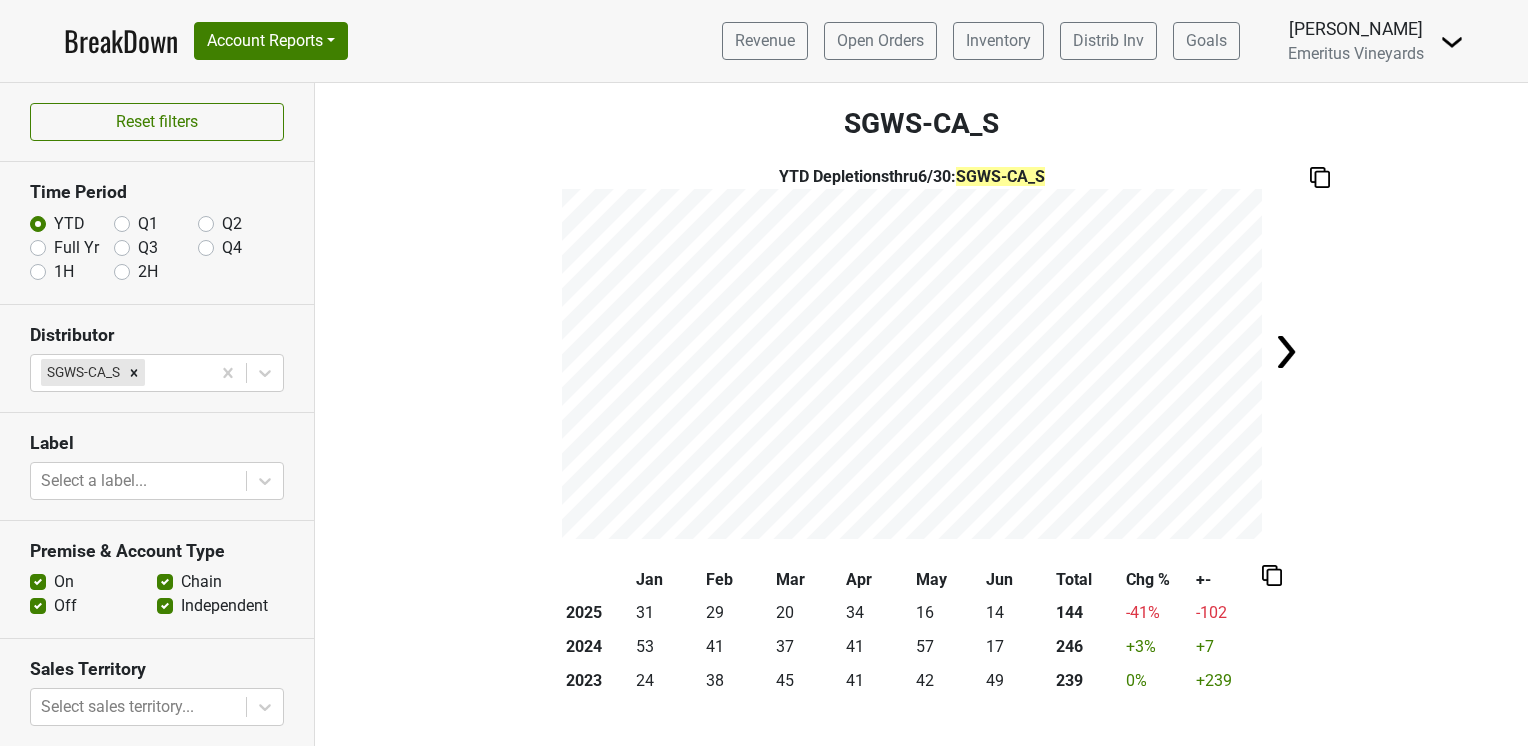 click on "YTD" at bounding box center (69, 224) 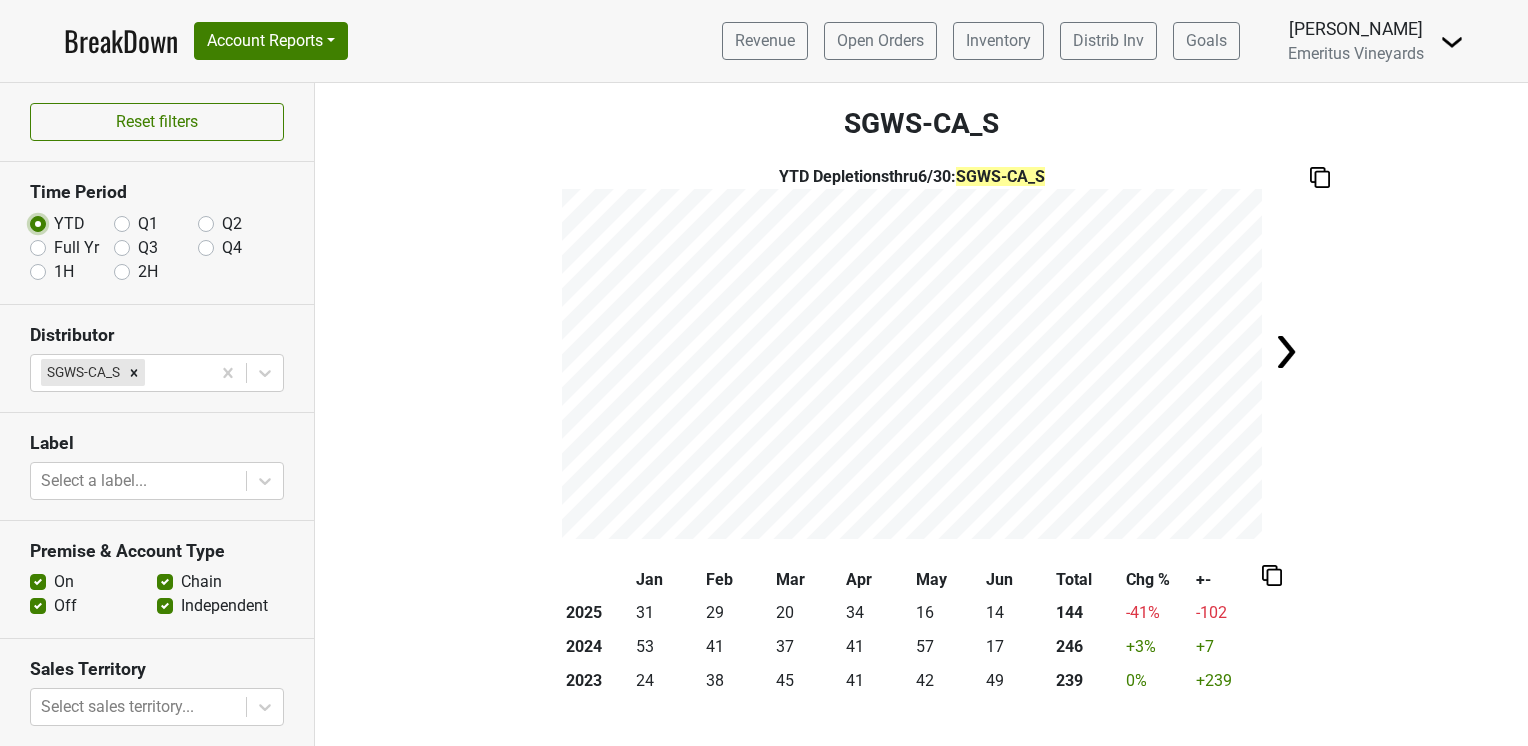 click on "YTD" at bounding box center (38, 222) 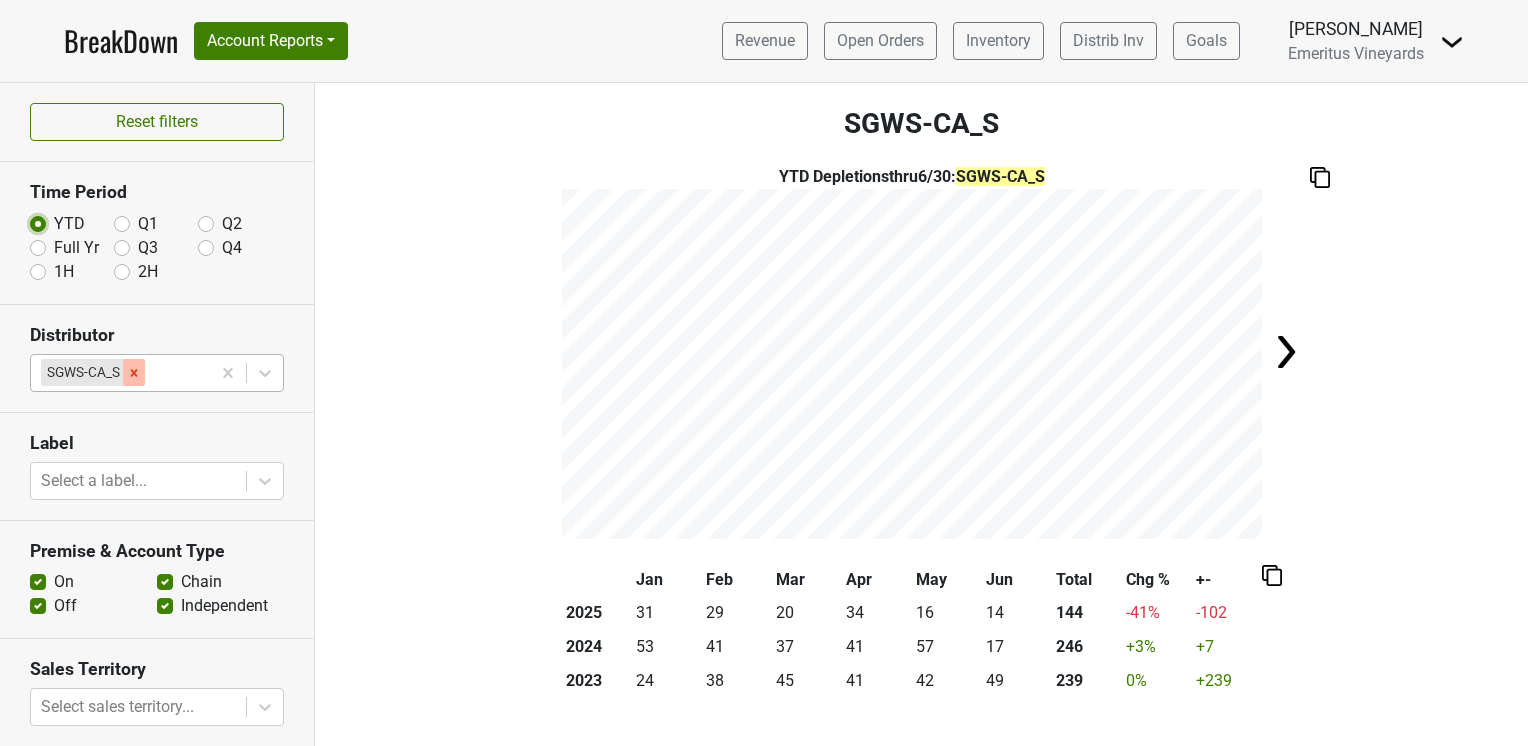 click 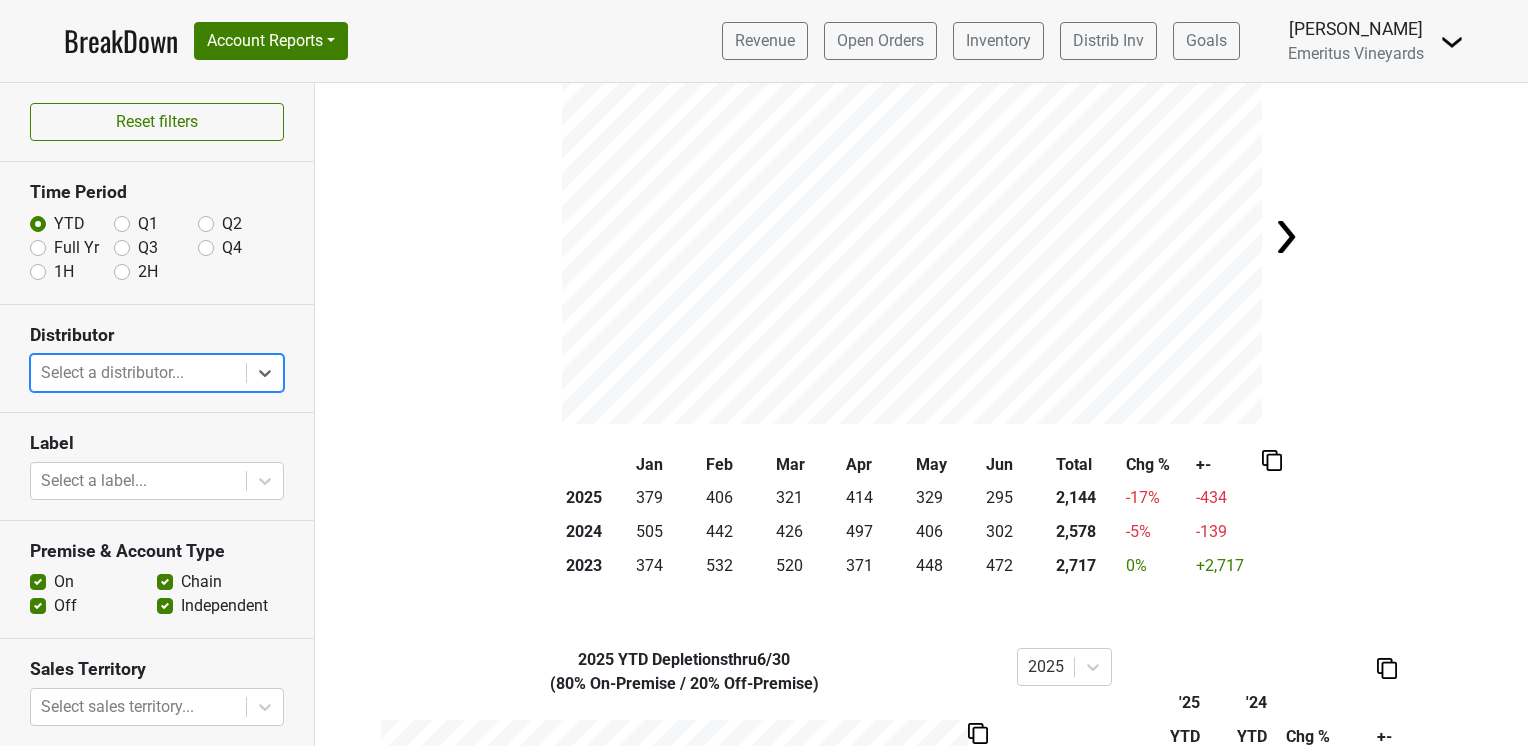 scroll, scrollTop: 0, scrollLeft: 0, axis: both 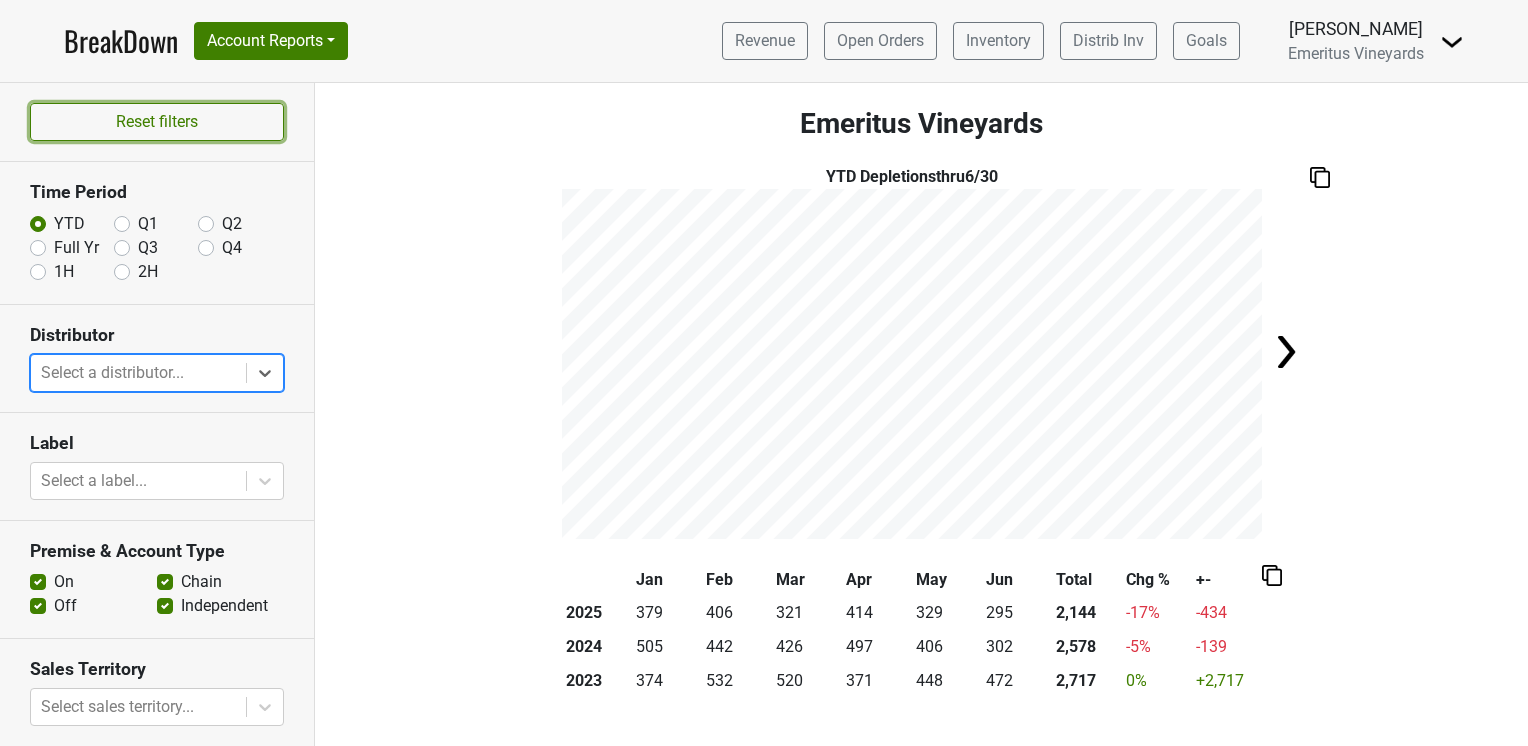 drag, startPoint x: 136, startPoint y: 117, endPoint x: 145, endPoint y: 112, distance: 10.29563 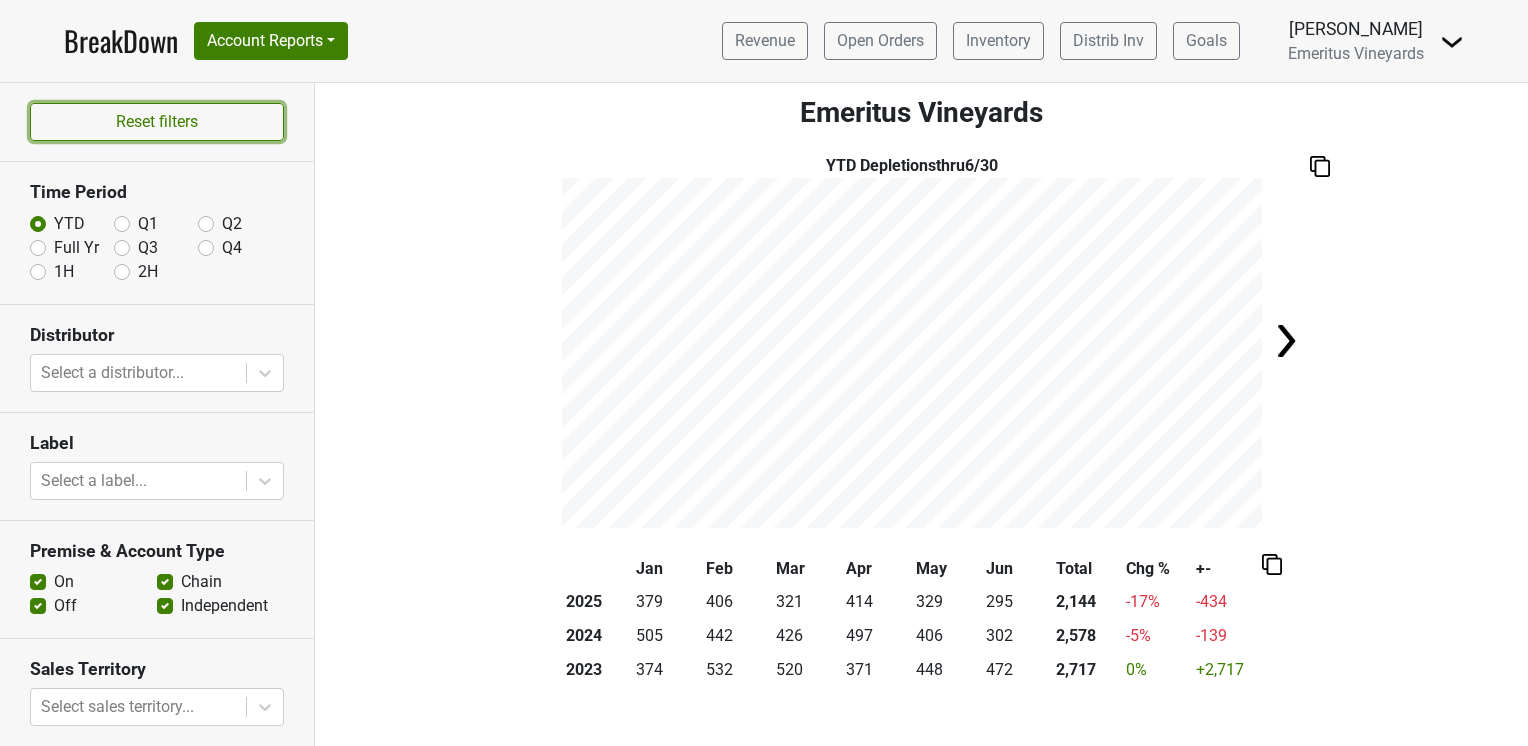 scroll, scrollTop: 0, scrollLeft: 0, axis: both 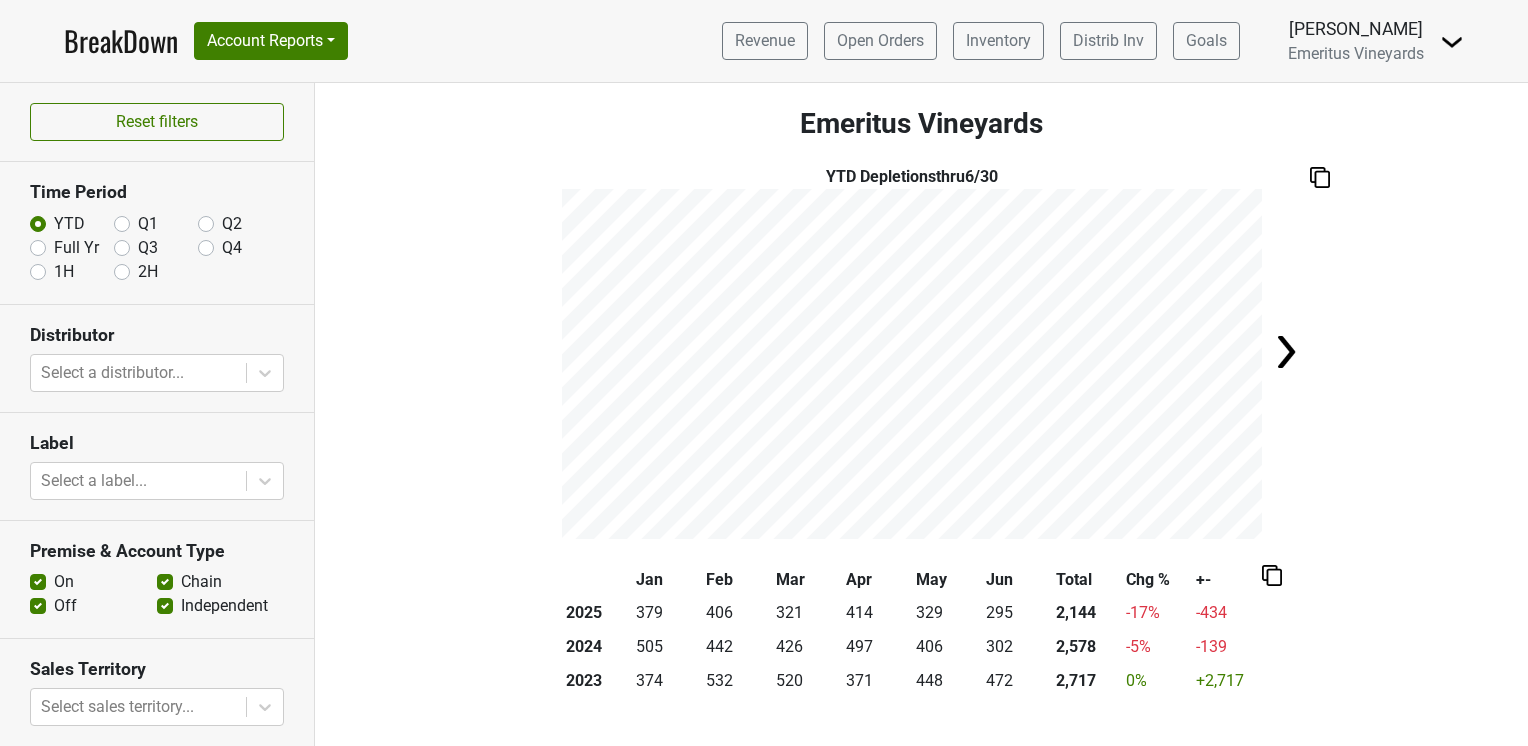 click at bounding box center (1320, 177) 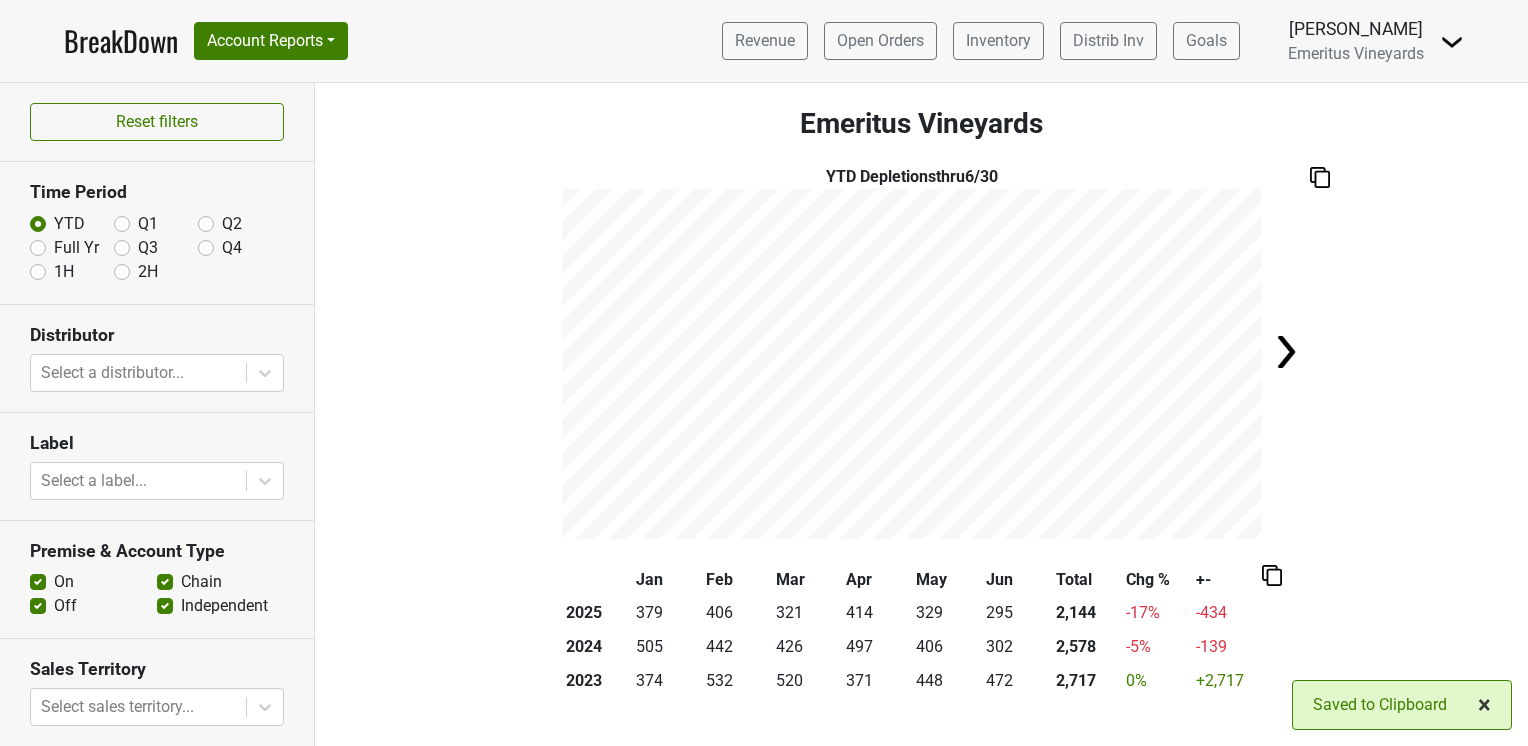 click on "×" at bounding box center (1484, 705) 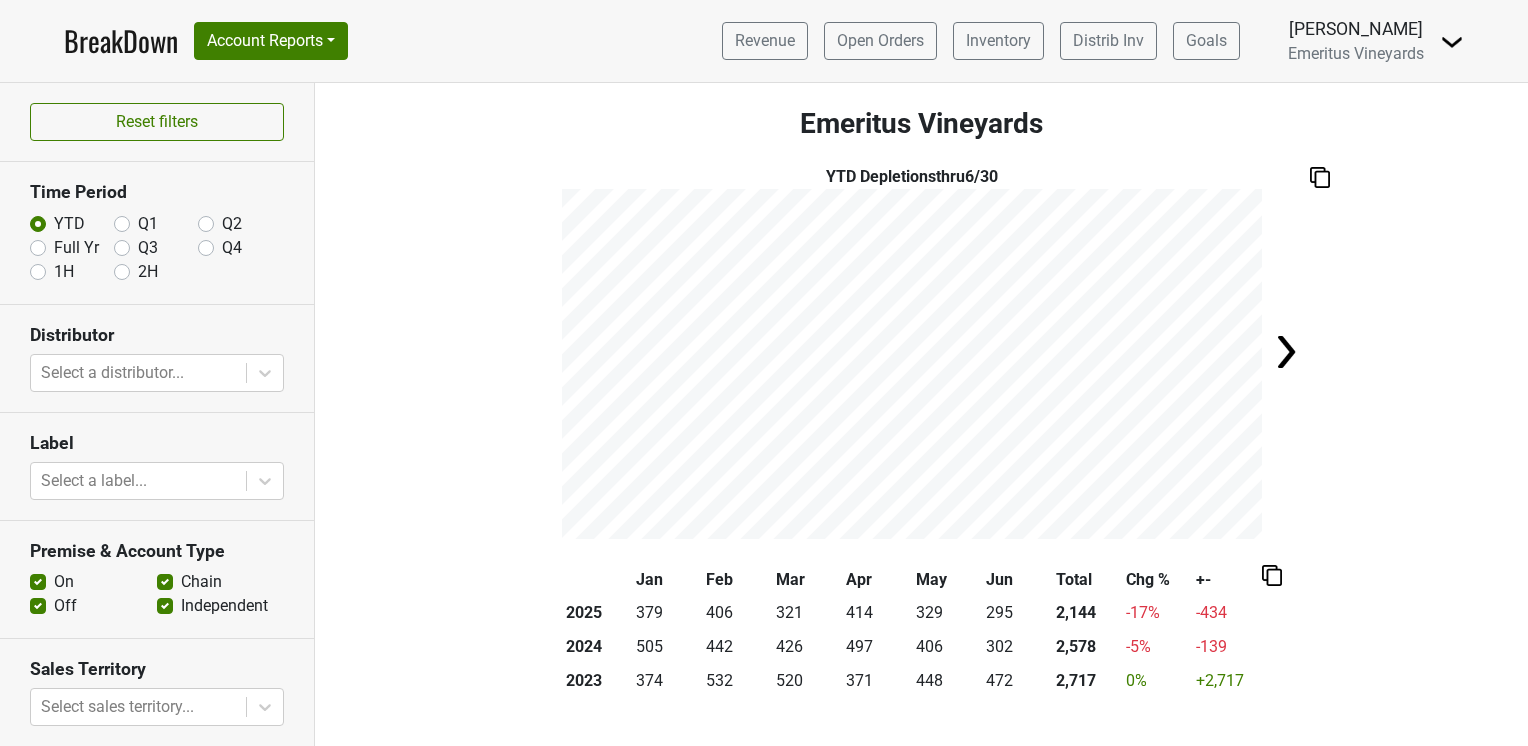 click on "BreakDown" at bounding box center [121, 41] 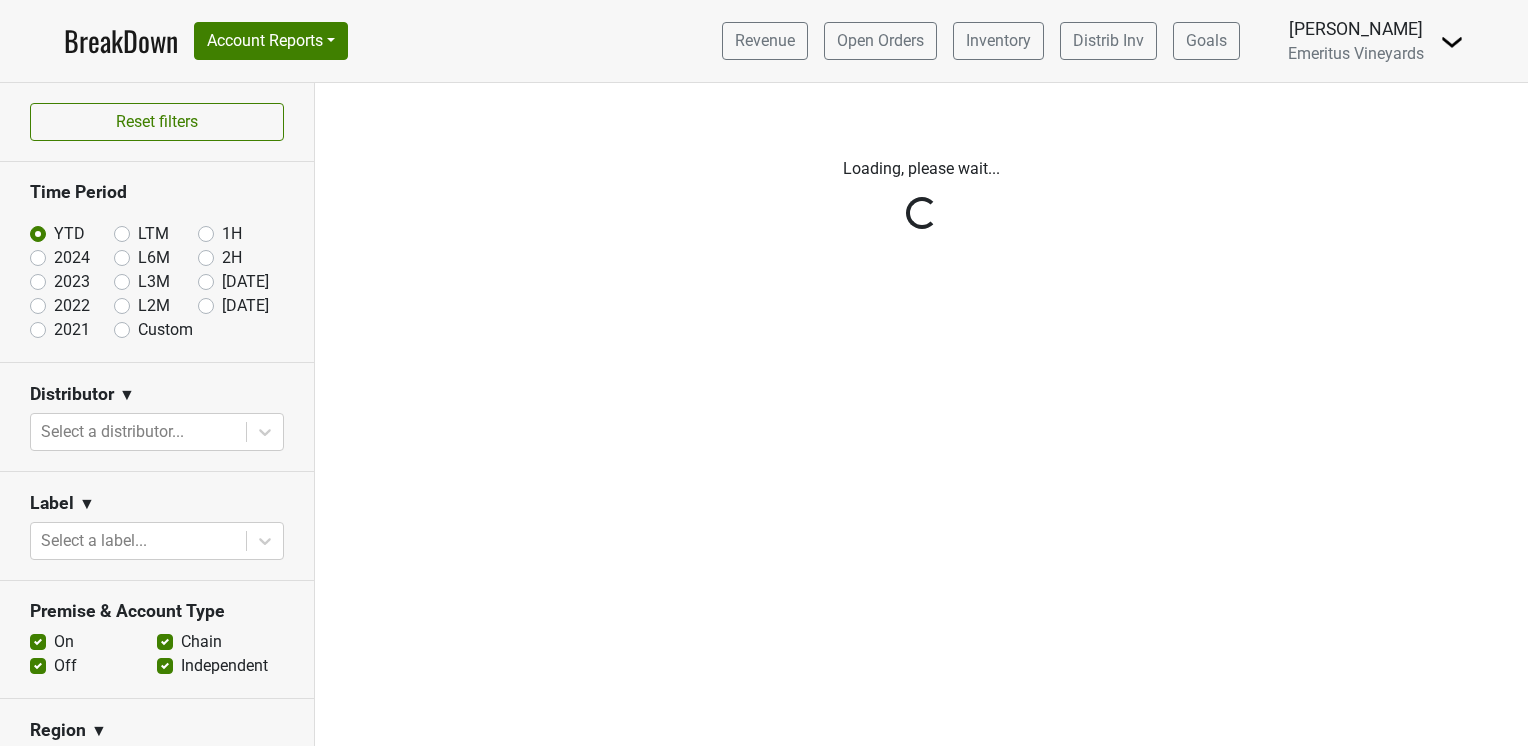 scroll, scrollTop: 0, scrollLeft: 0, axis: both 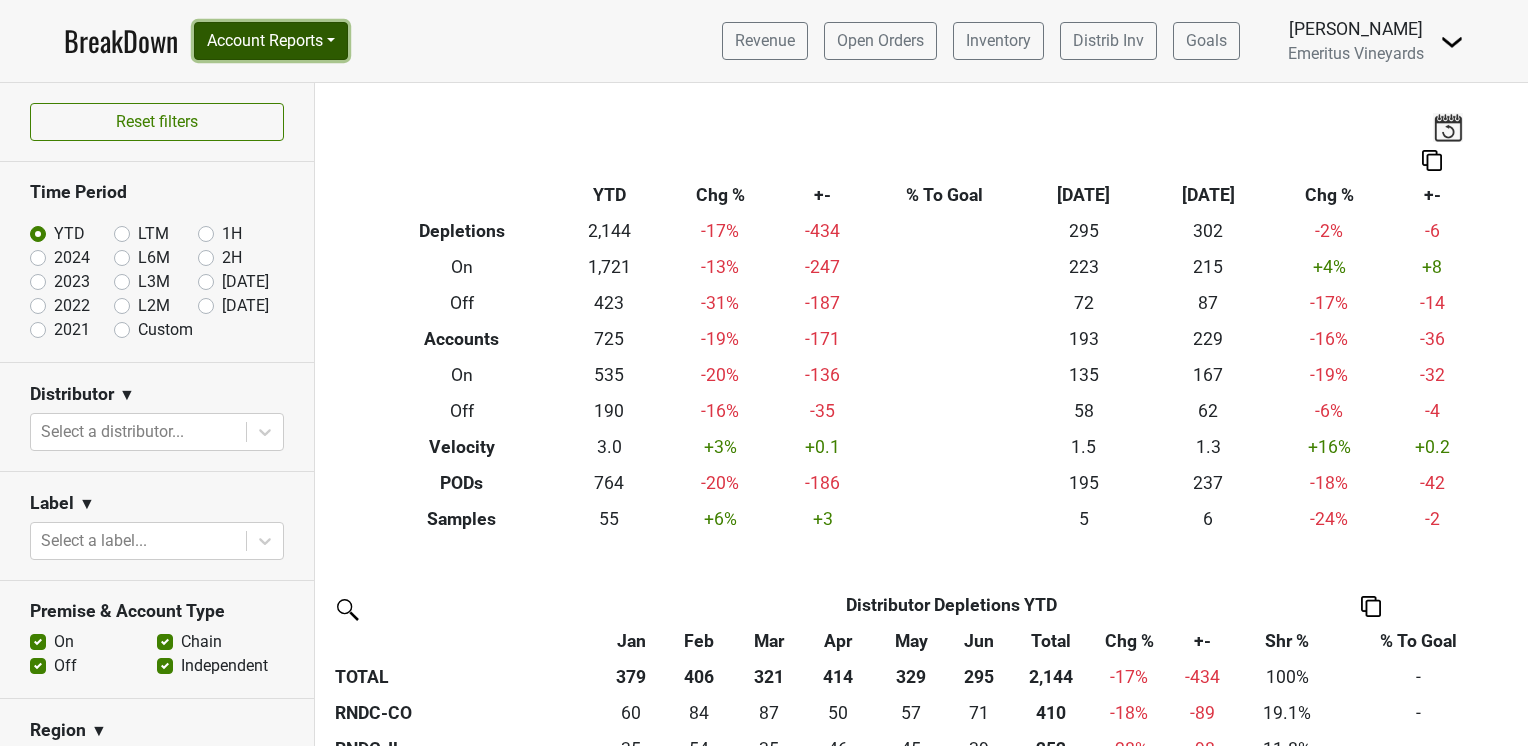 click on "Account Reports" at bounding box center (271, 41) 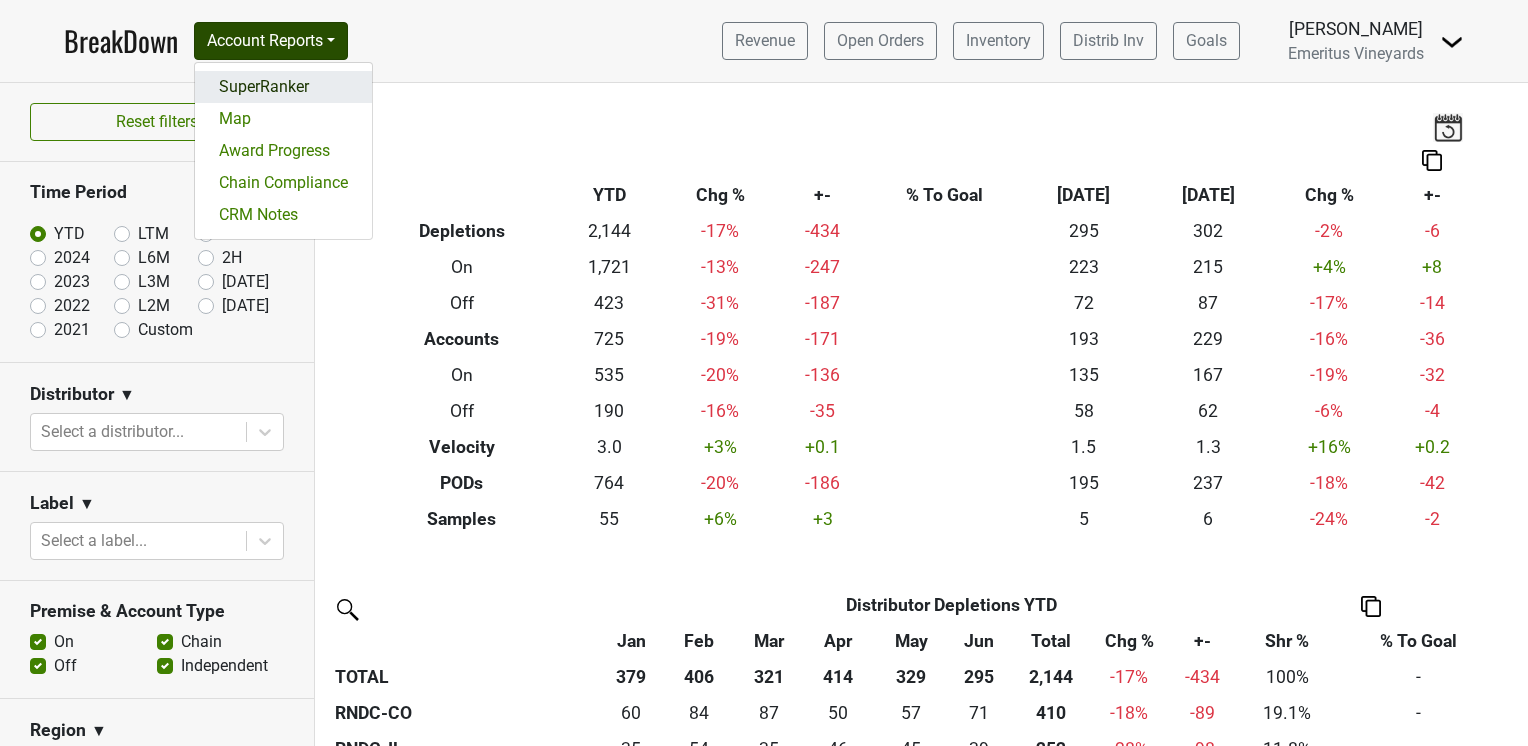 click on "SuperRanker" at bounding box center [283, 87] 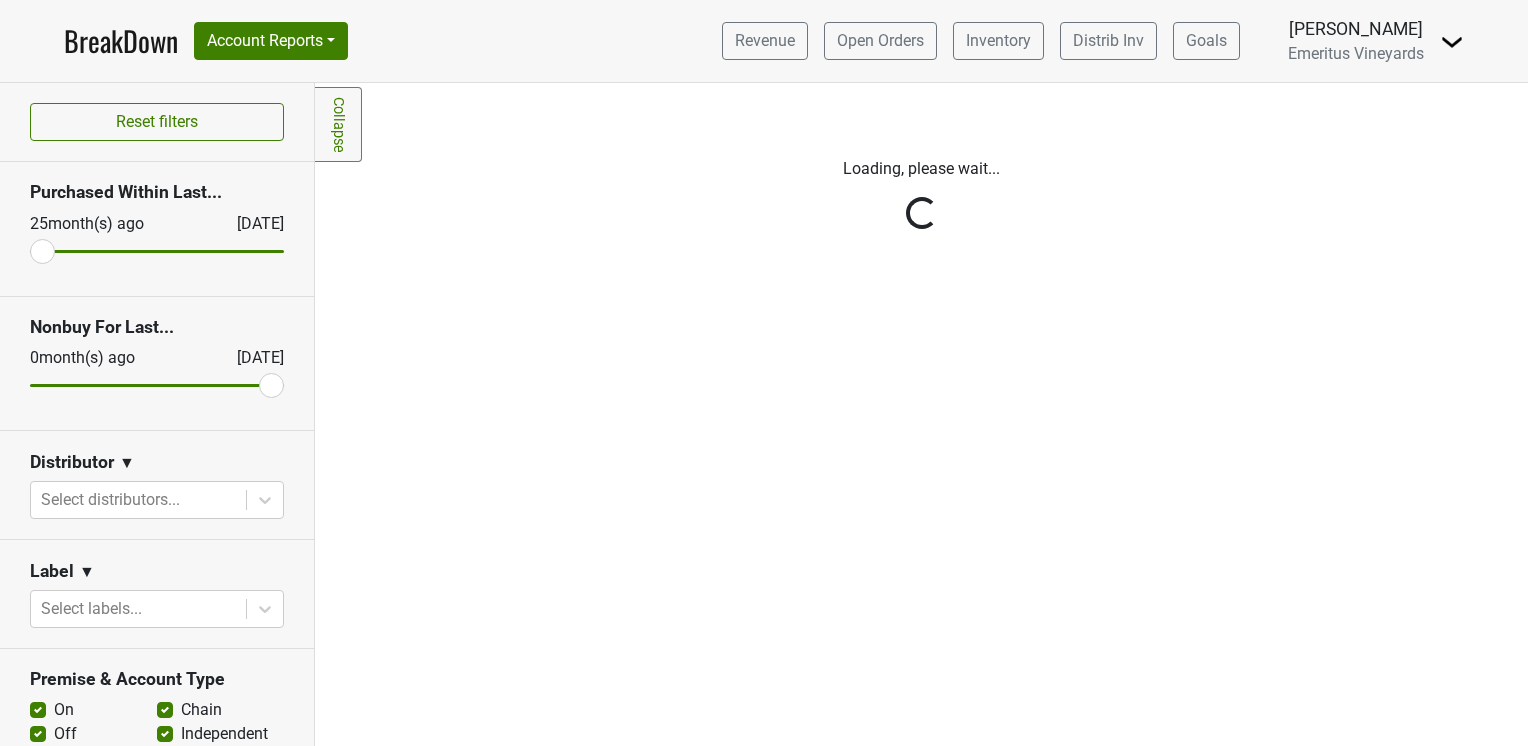 scroll, scrollTop: 0, scrollLeft: 0, axis: both 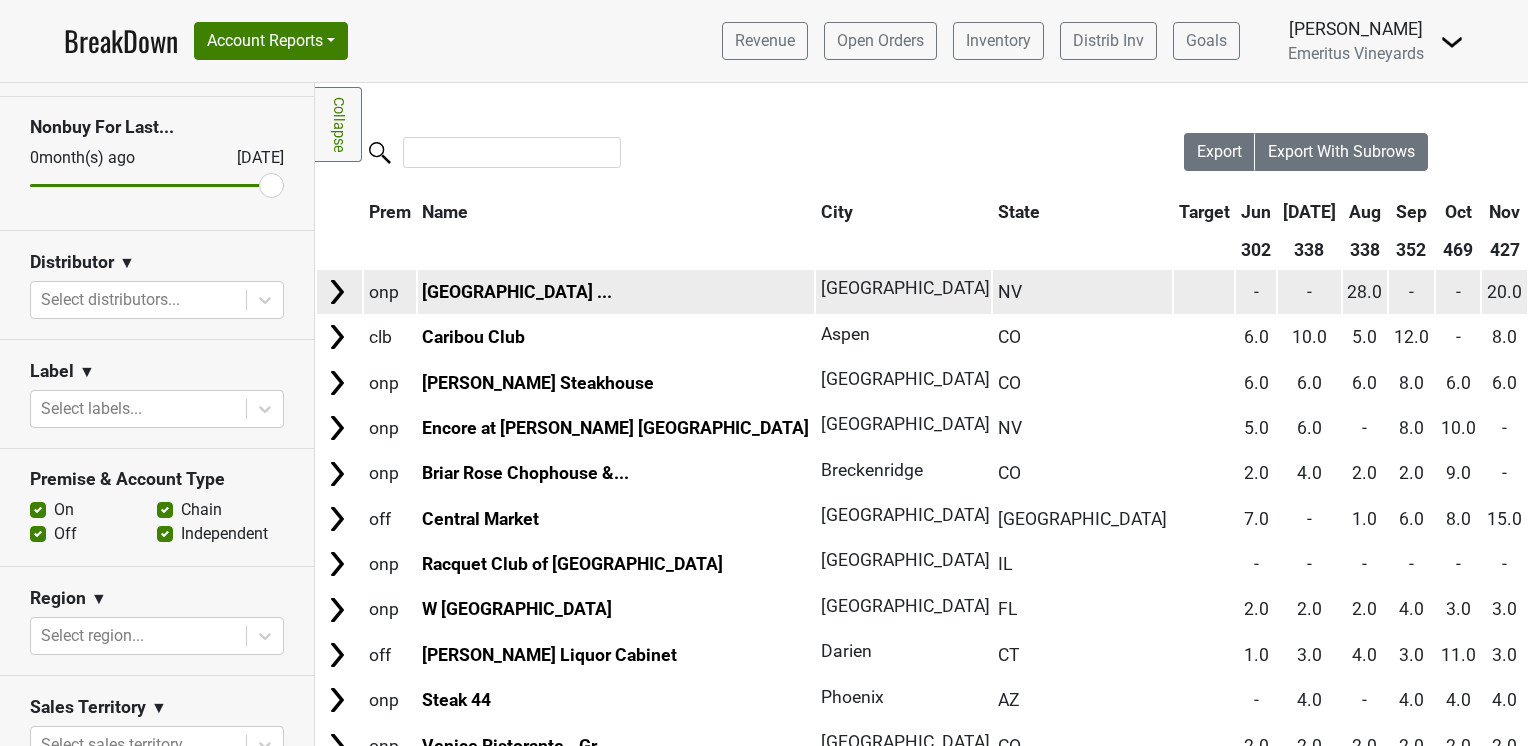 click at bounding box center [337, 292] 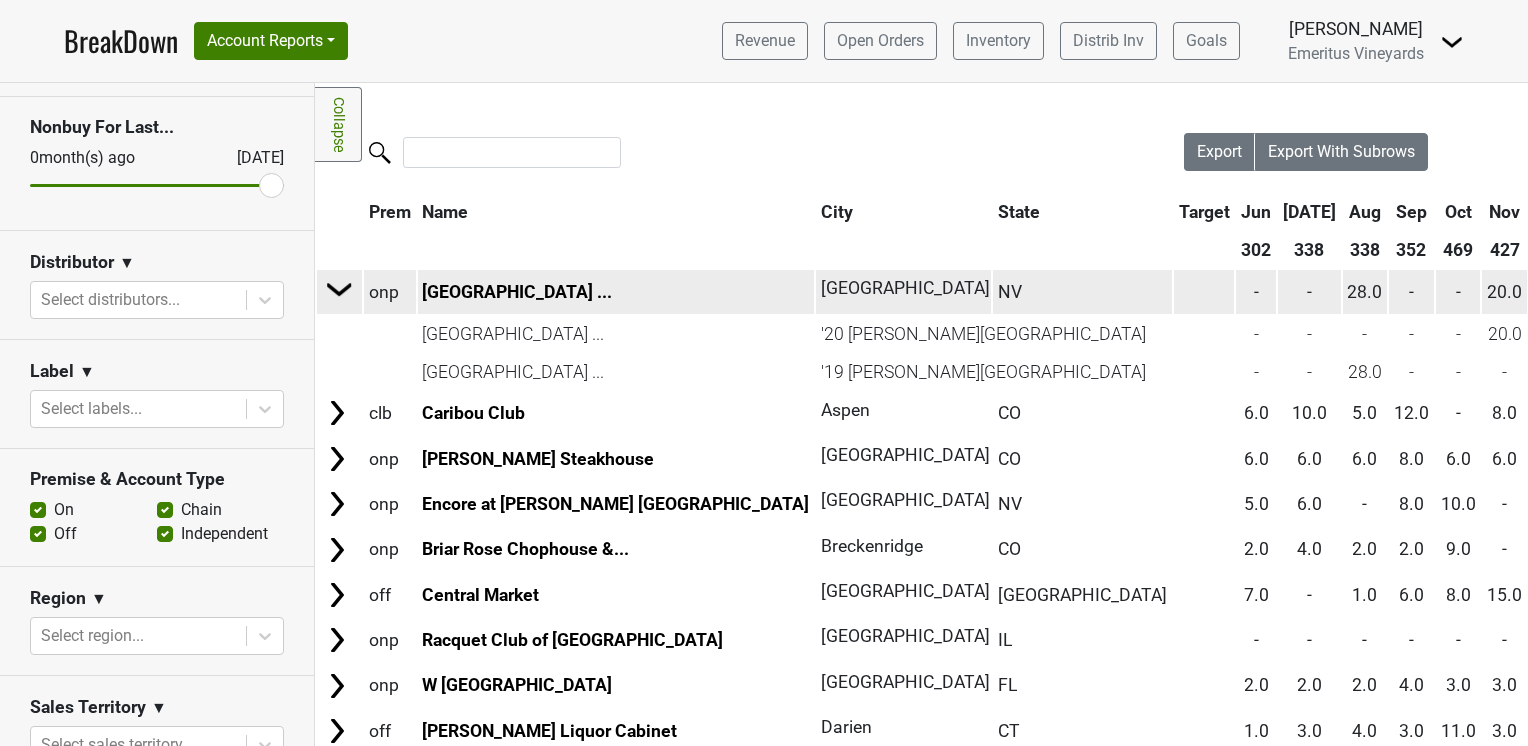 click at bounding box center (340, 289) 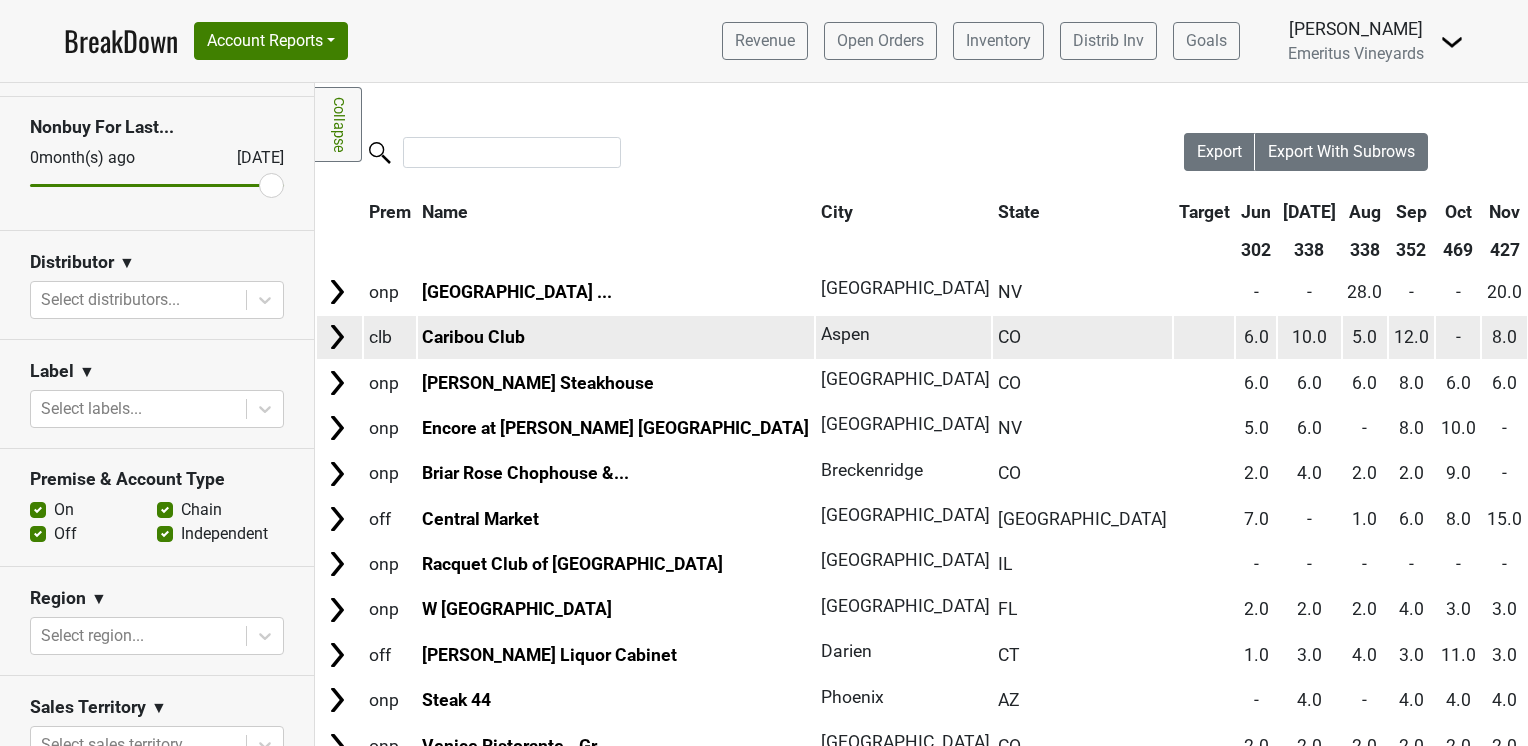 click at bounding box center (337, 337) 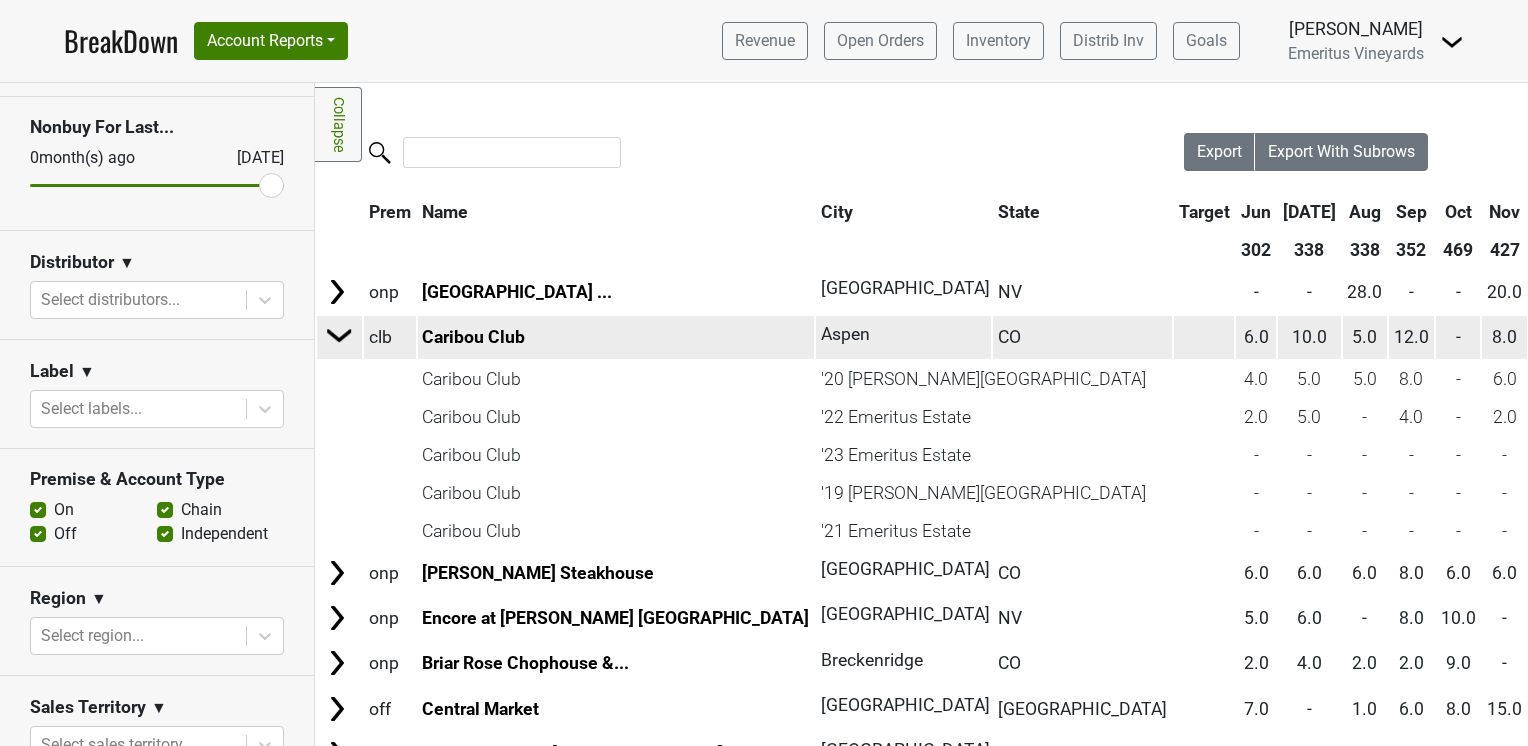 click at bounding box center [340, 335] 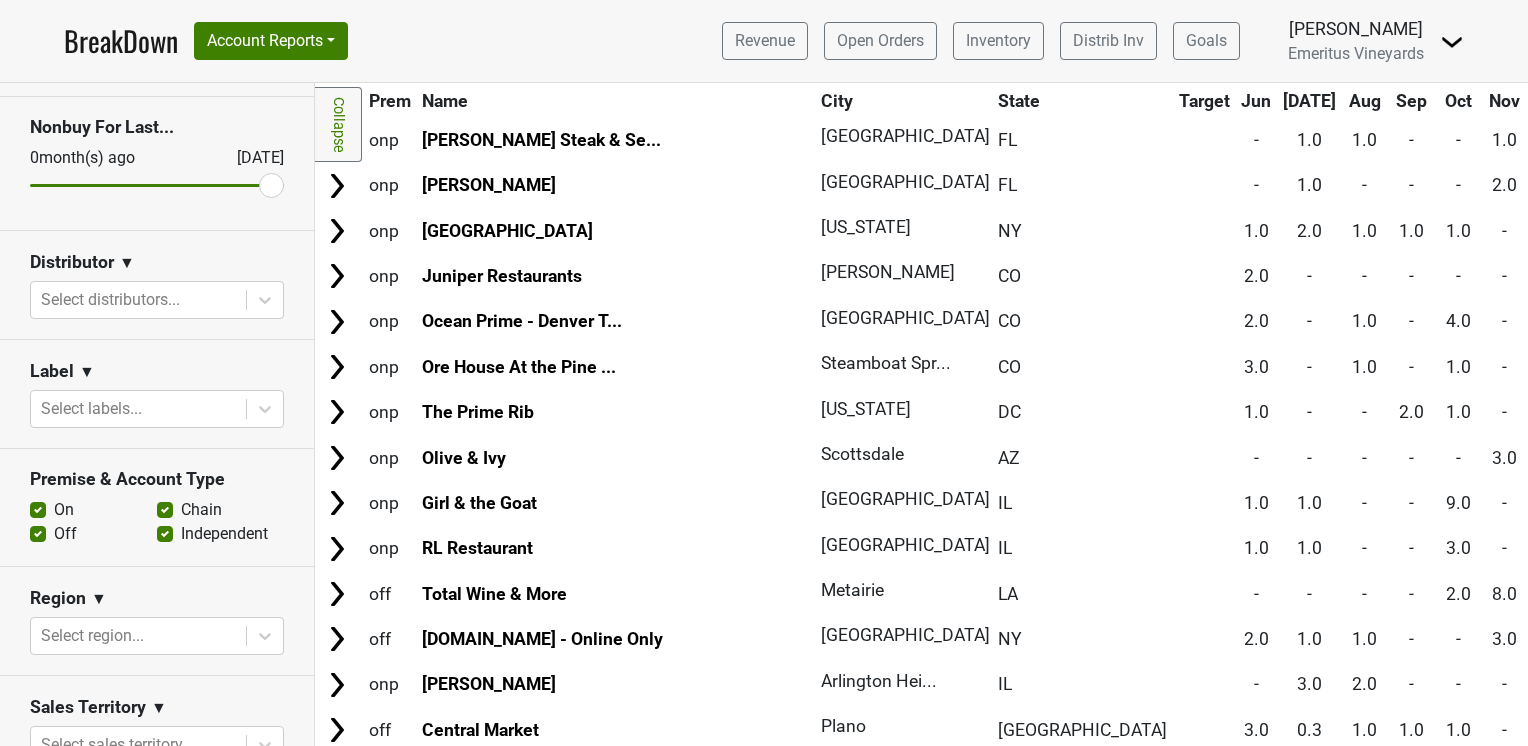 scroll, scrollTop: 3600, scrollLeft: 0, axis: vertical 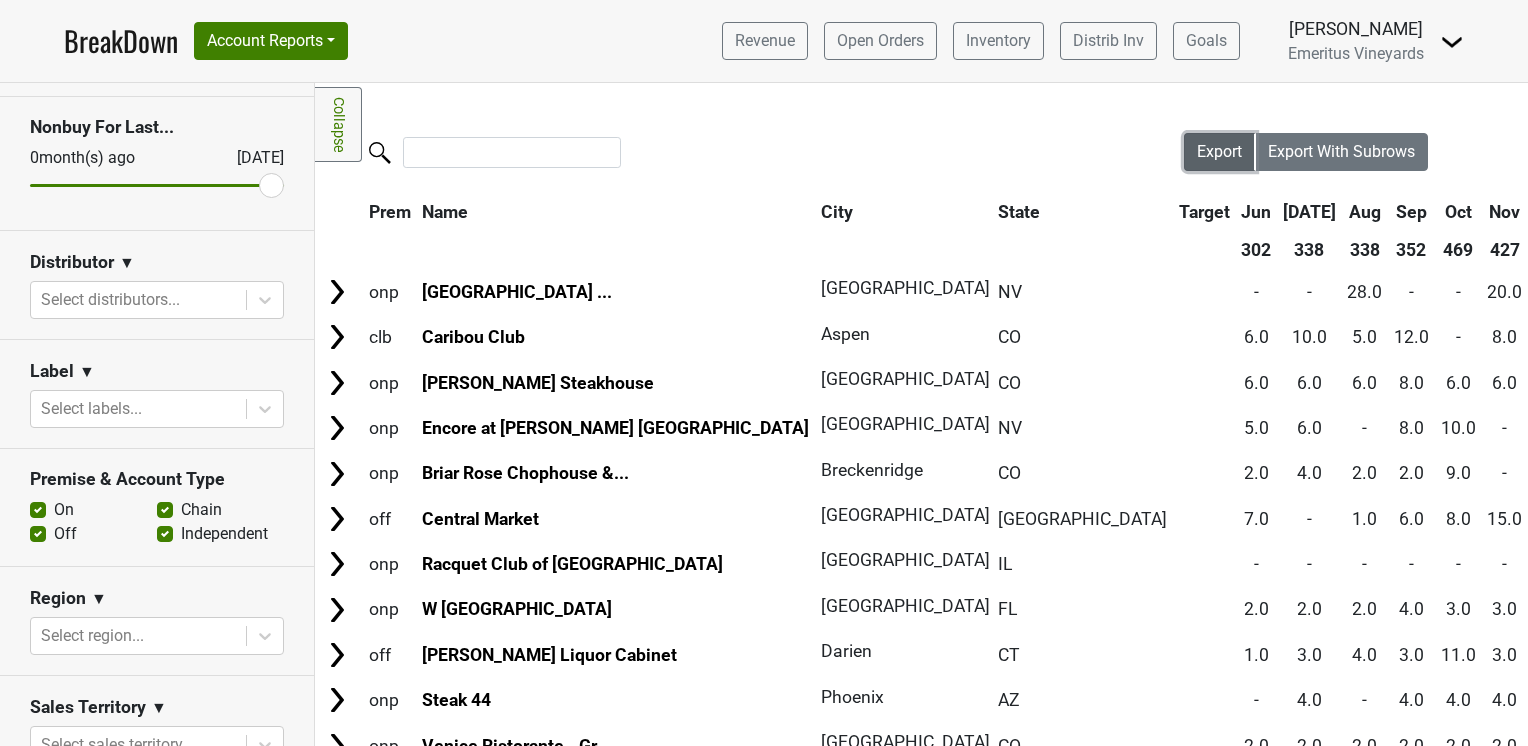 click on "Export" at bounding box center (1219, 151) 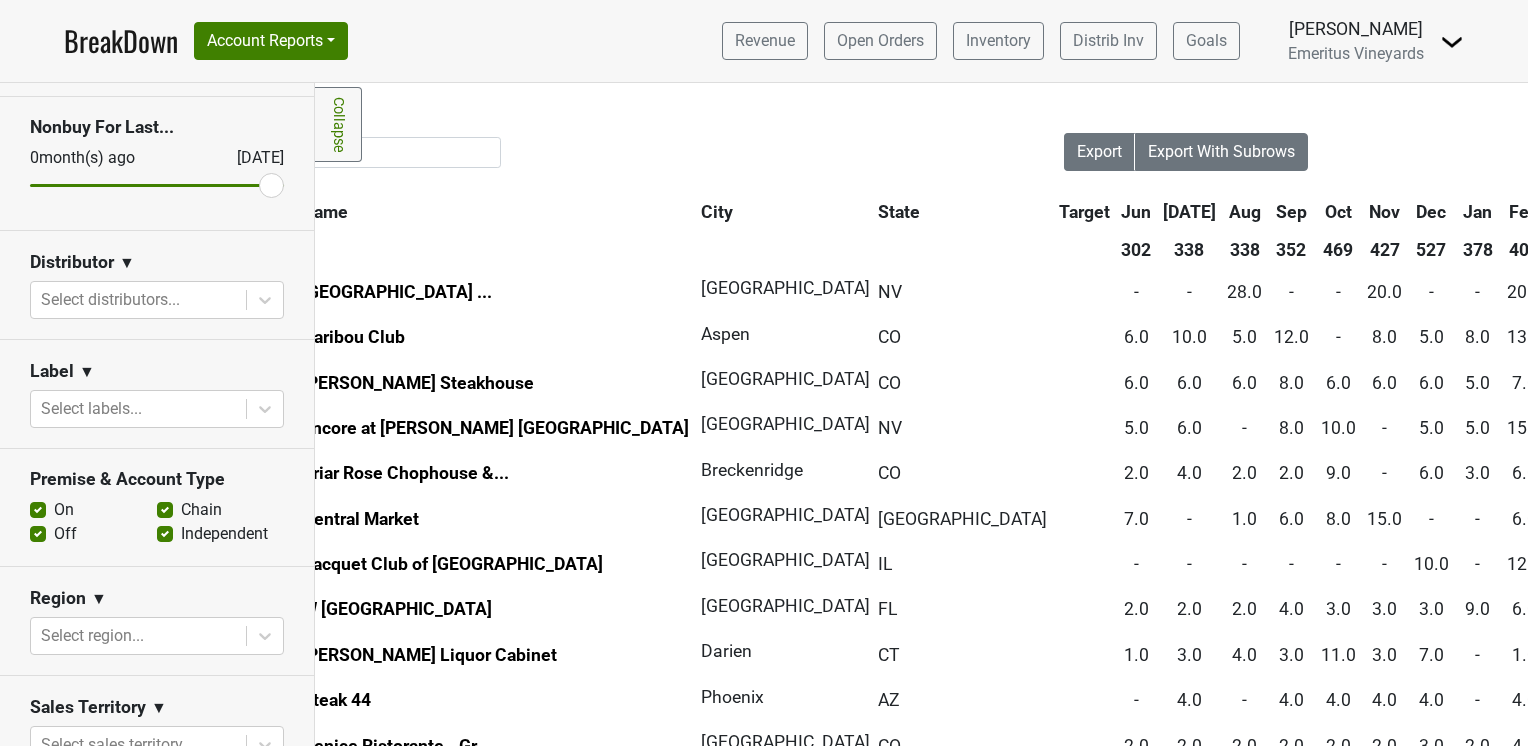 scroll, scrollTop: 0, scrollLeft: 160, axis: horizontal 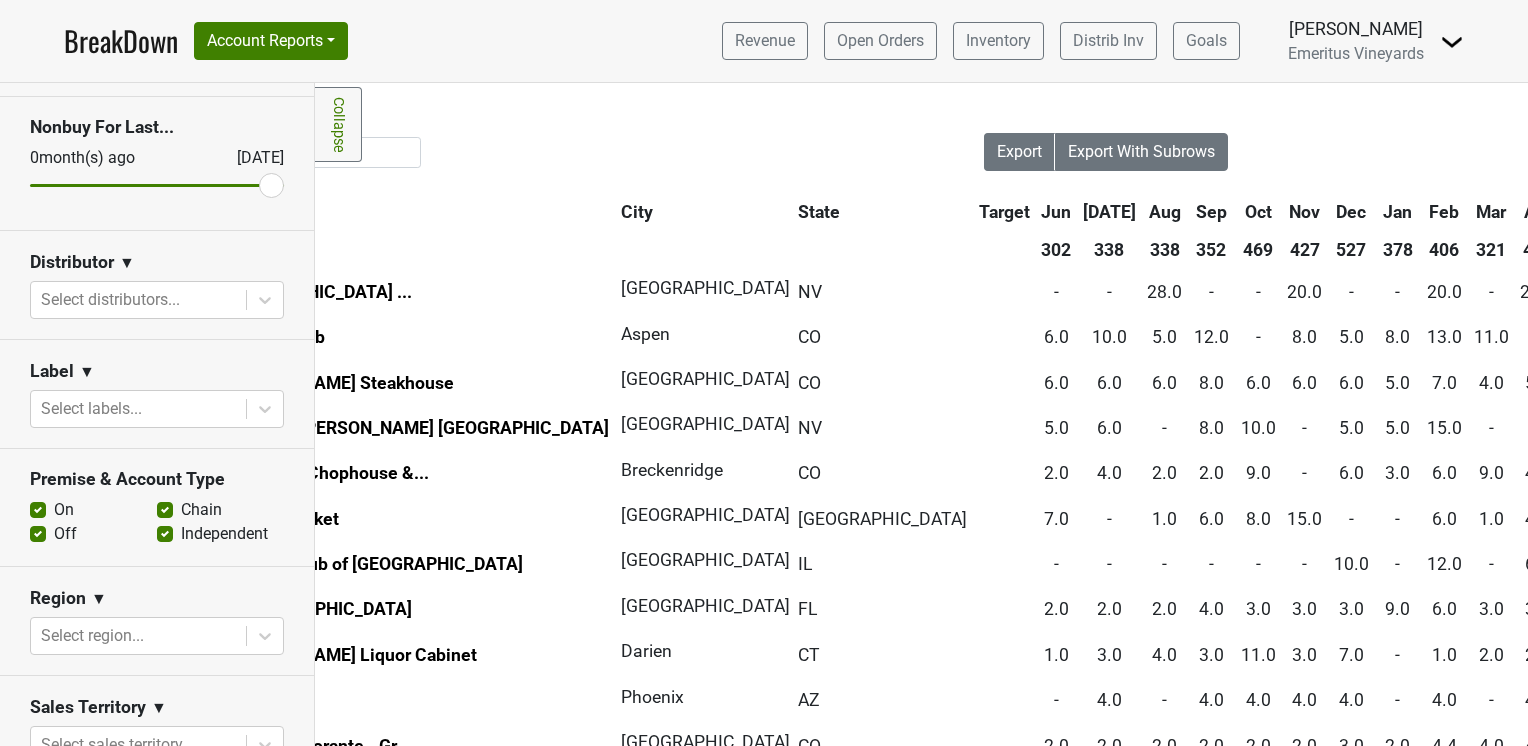 click on "Jun" at bounding box center [1056, 212] 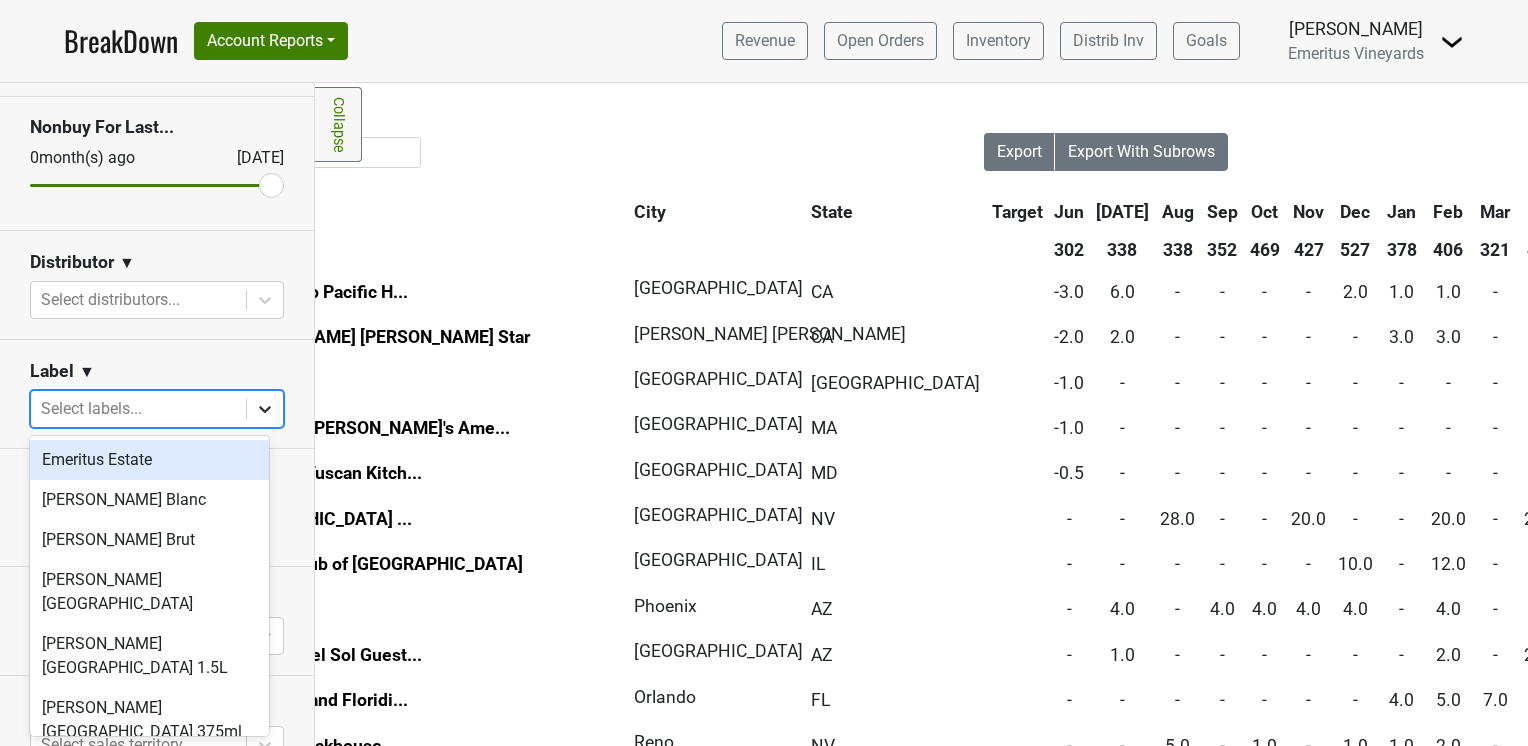 click 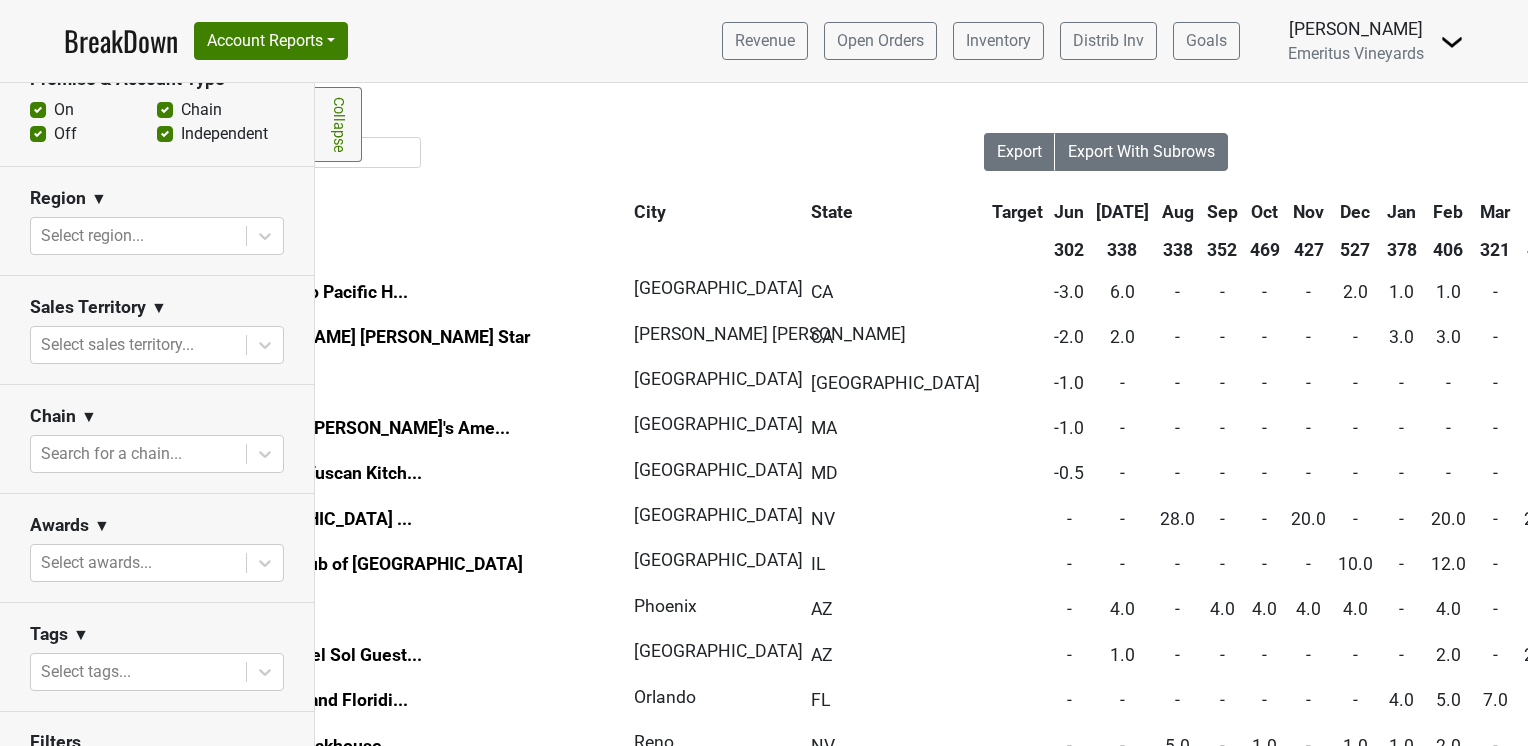 scroll, scrollTop: 709, scrollLeft: 0, axis: vertical 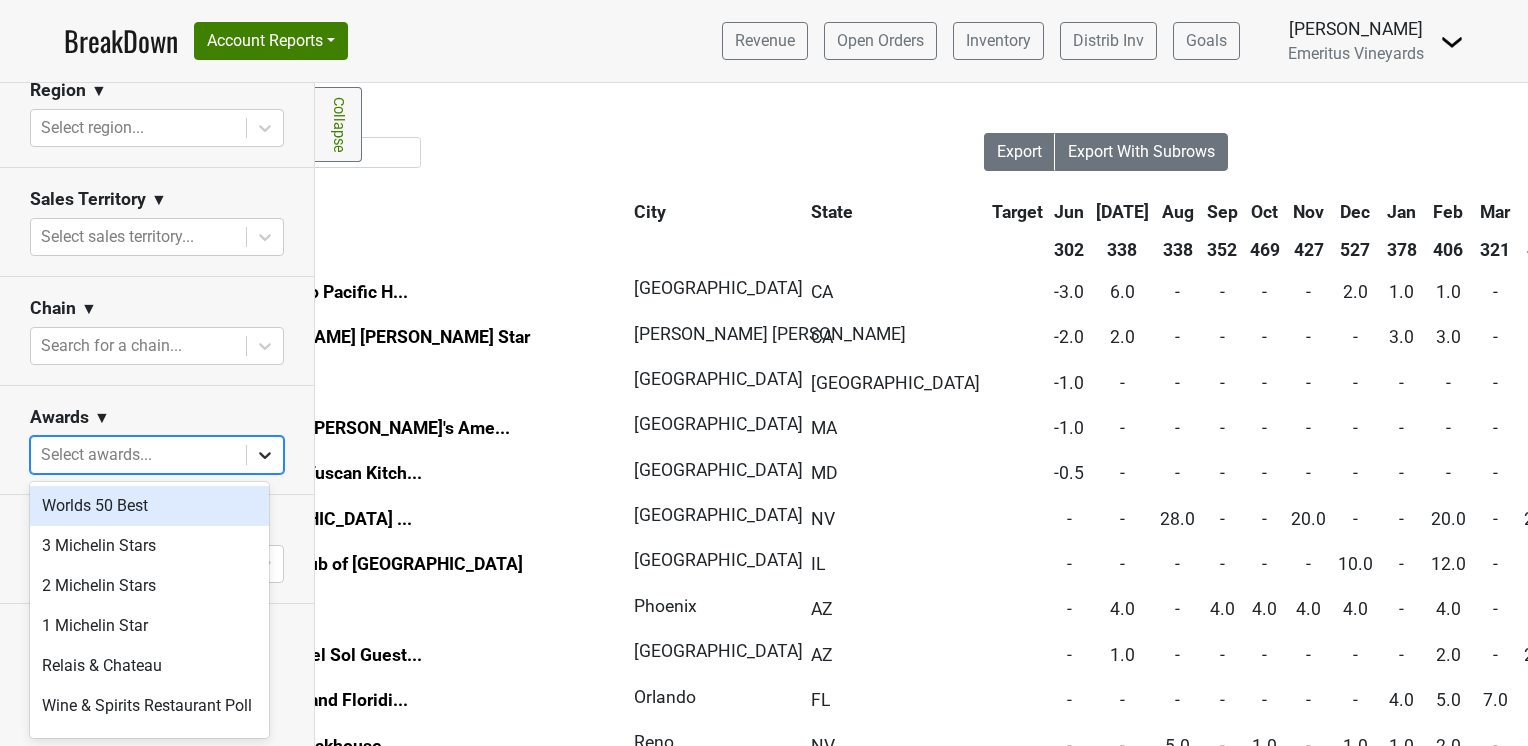 click 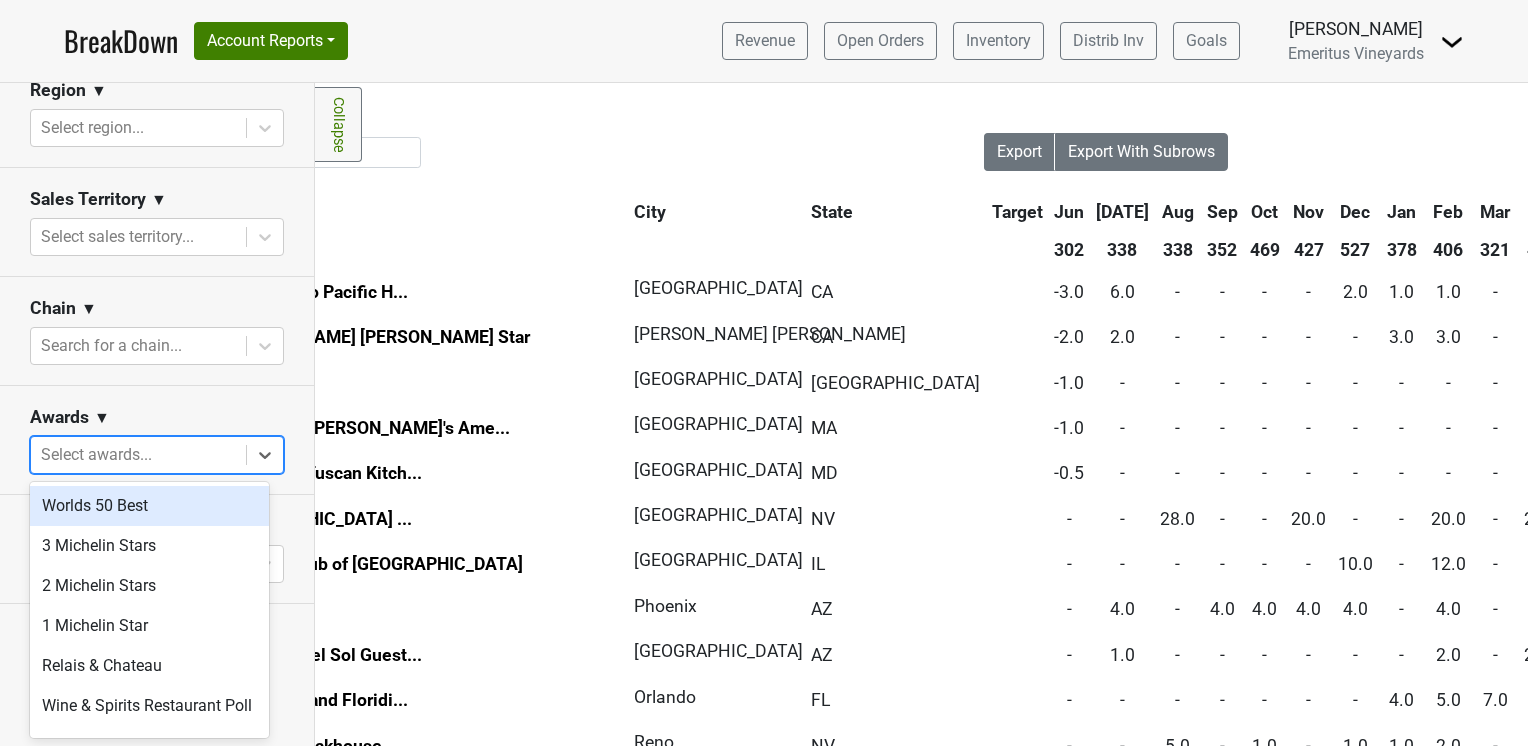 click on "Worlds 50 Best" at bounding box center (149, 506) 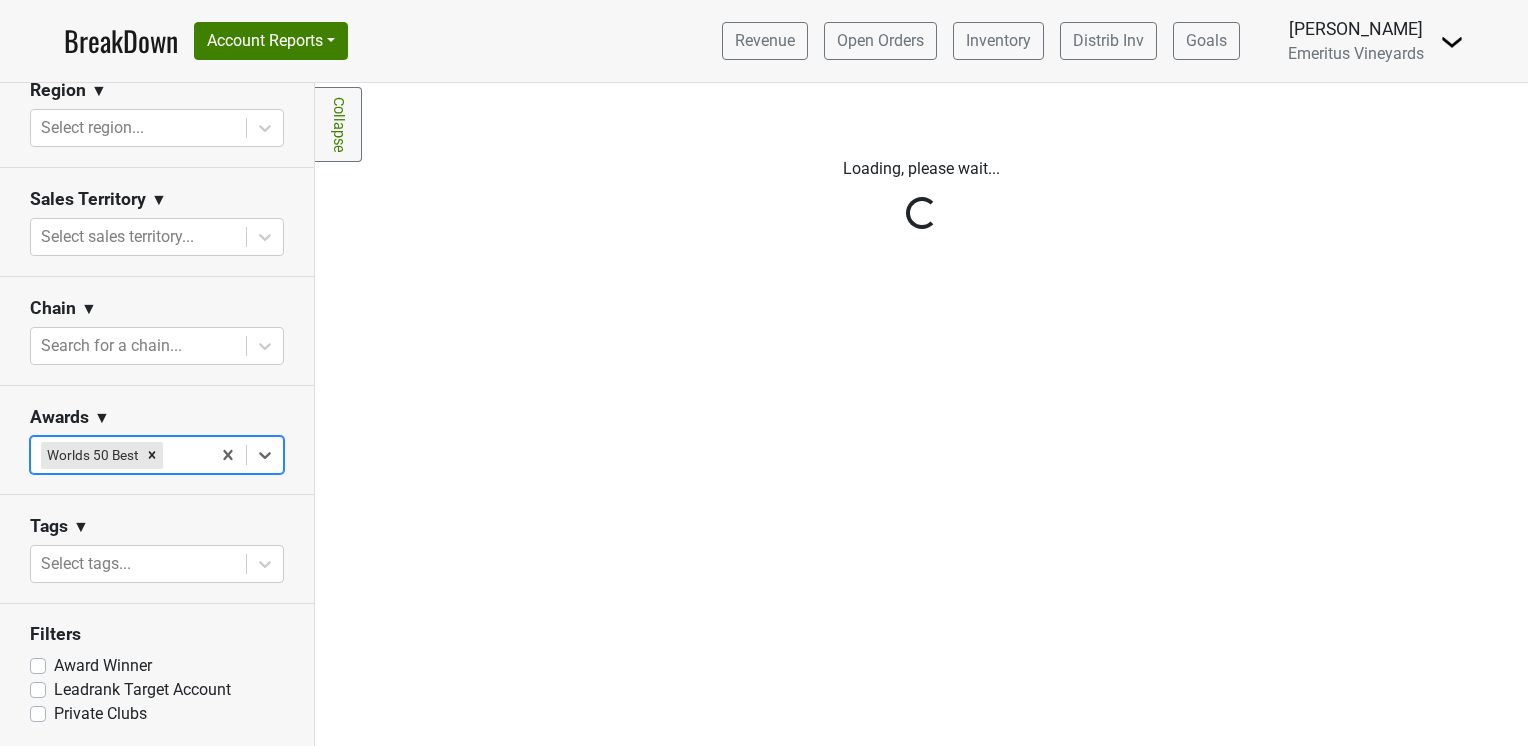 scroll, scrollTop: 0, scrollLeft: 0, axis: both 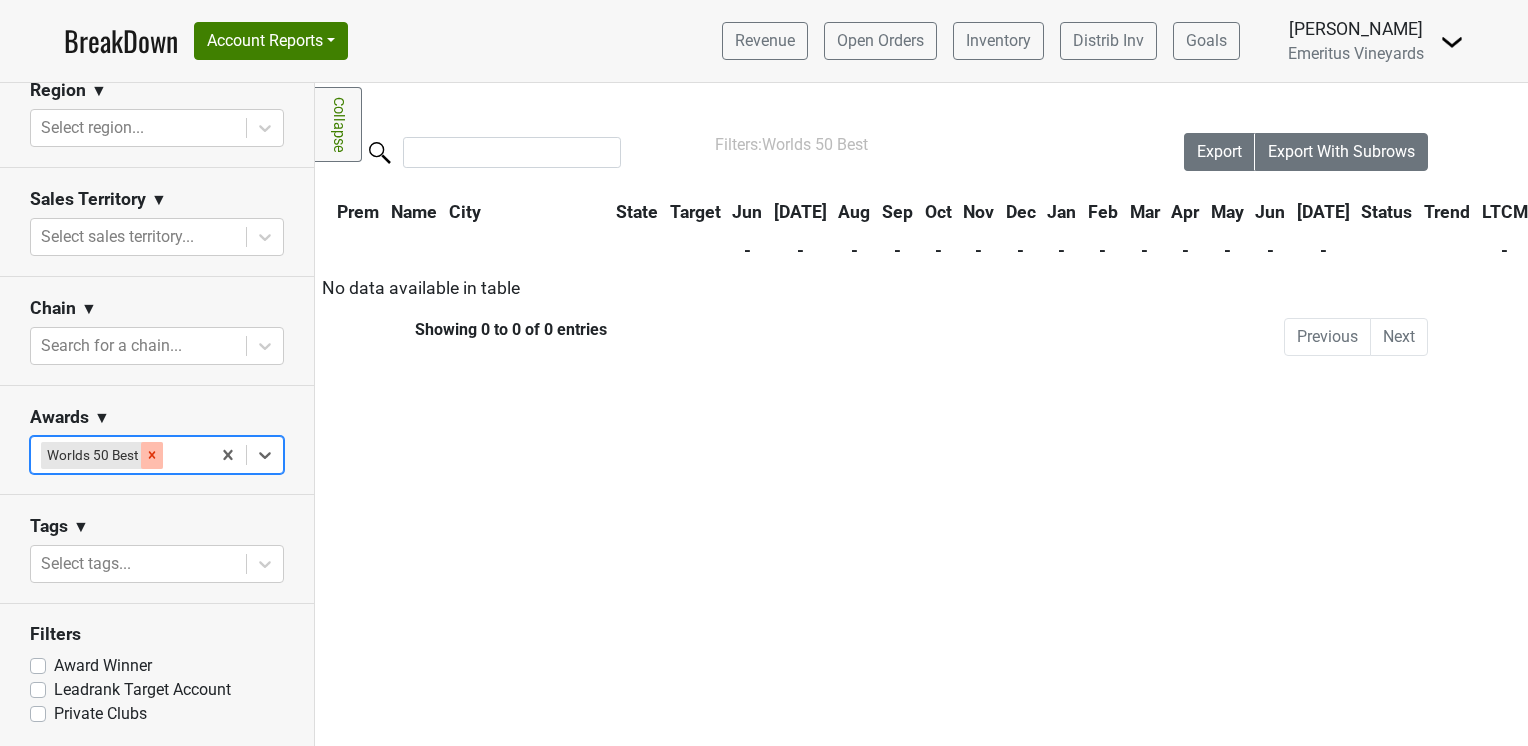 click 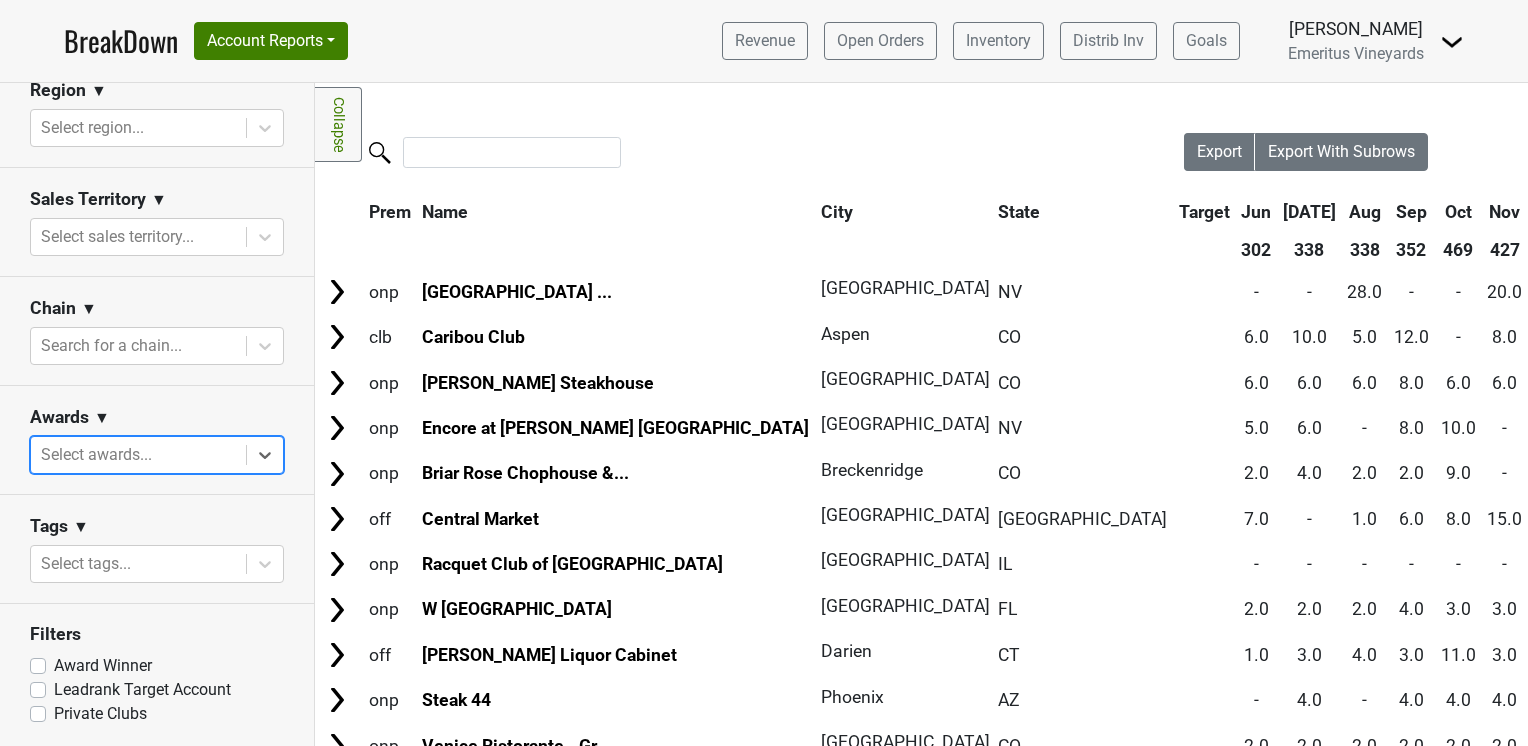 click 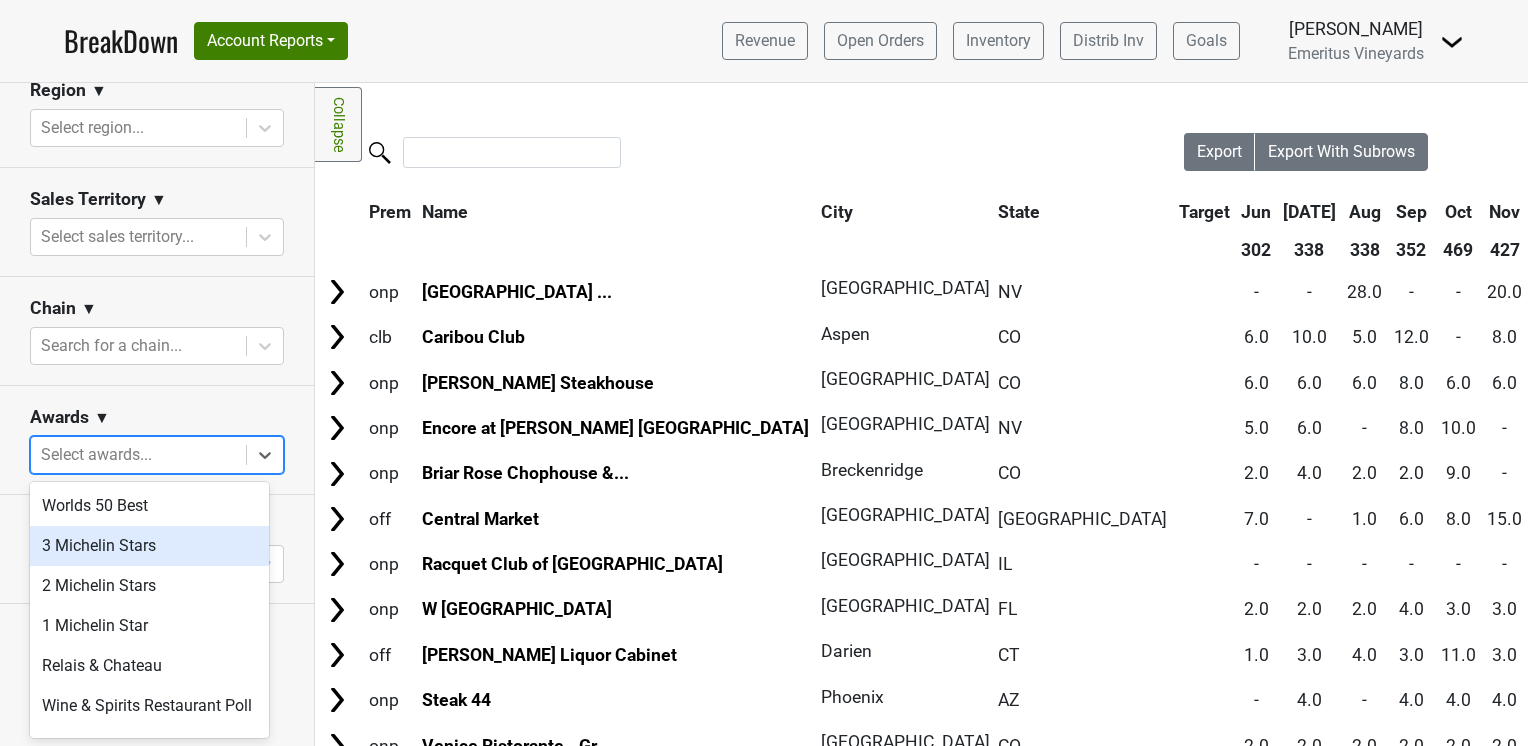 click on "3 Michelin Stars" at bounding box center (149, 546) 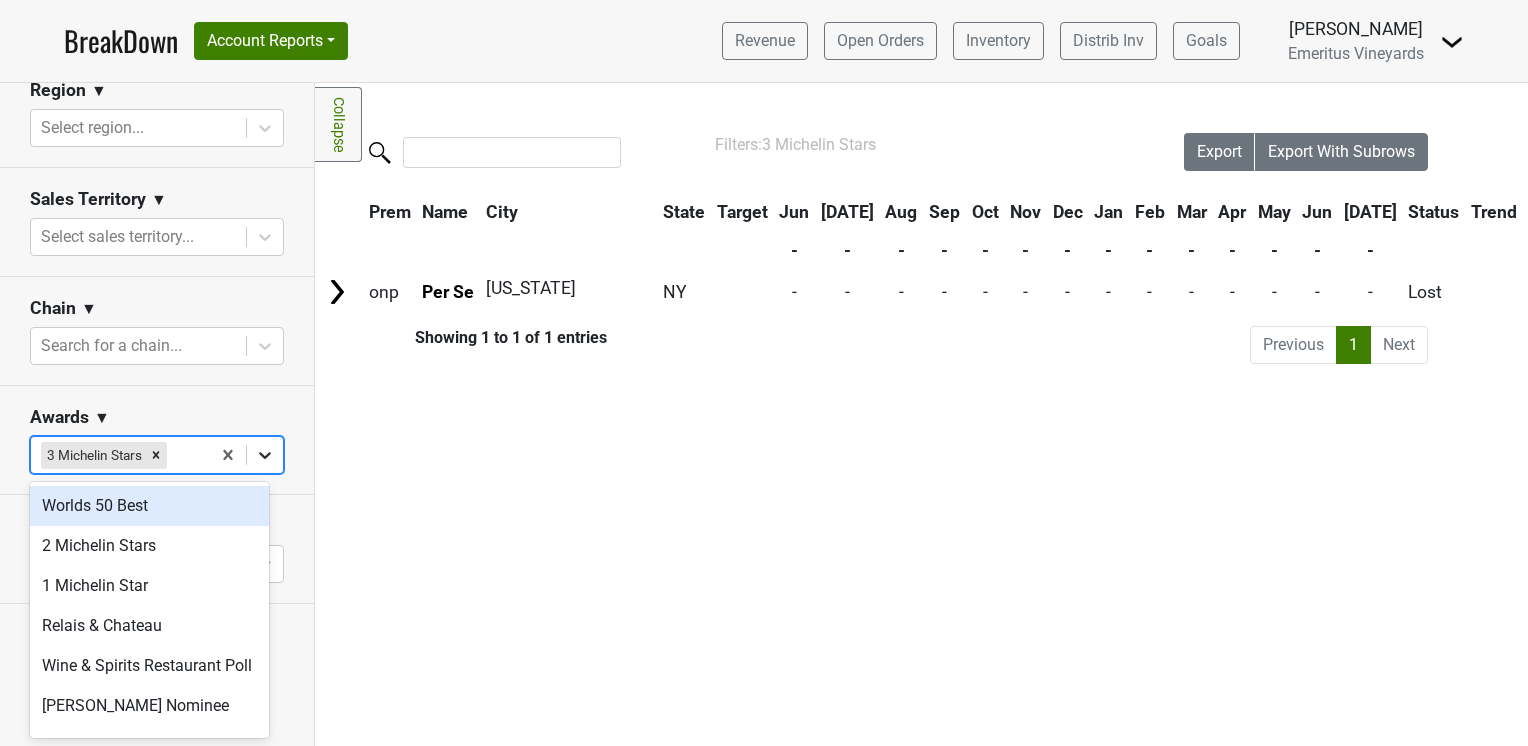 click 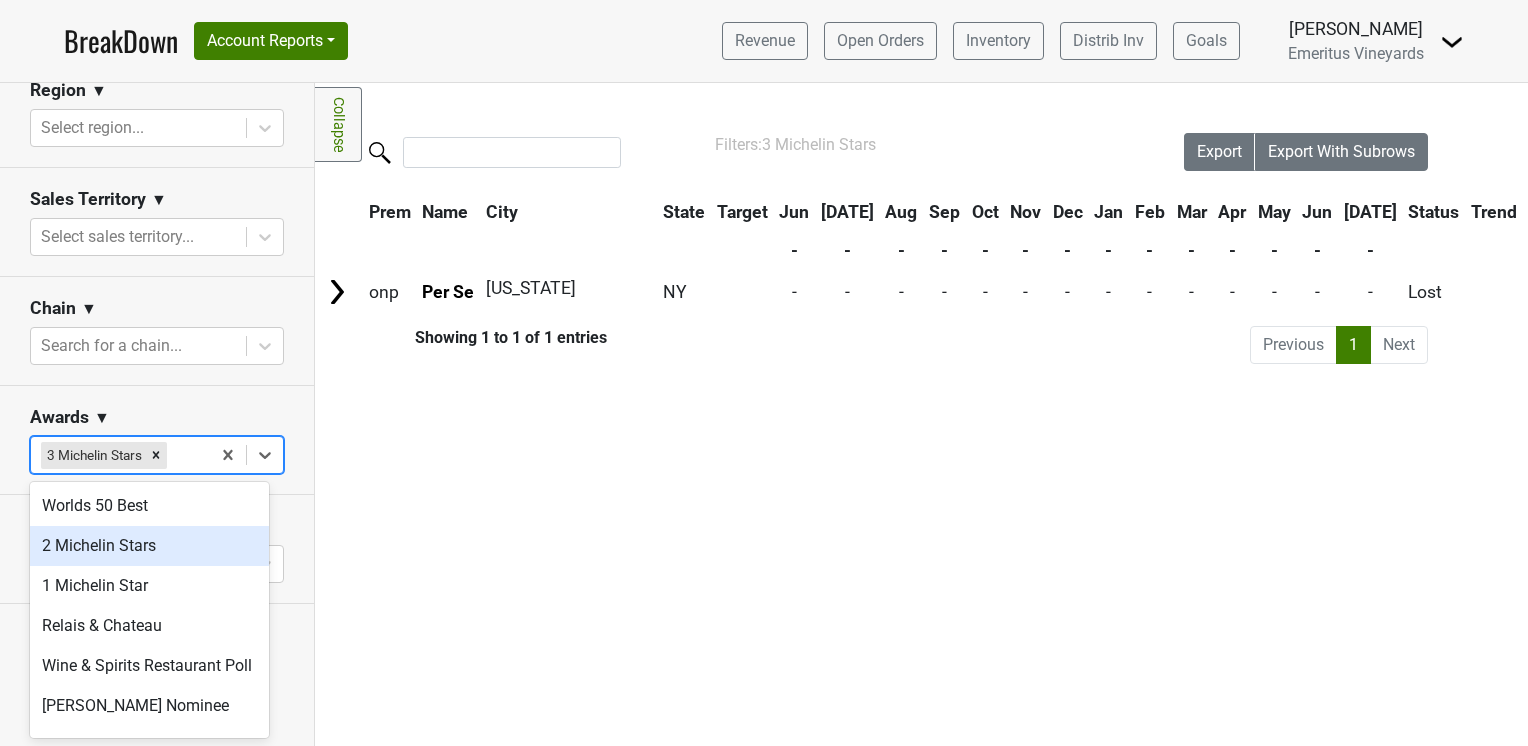 click on "2 Michelin Stars" at bounding box center [149, 546] 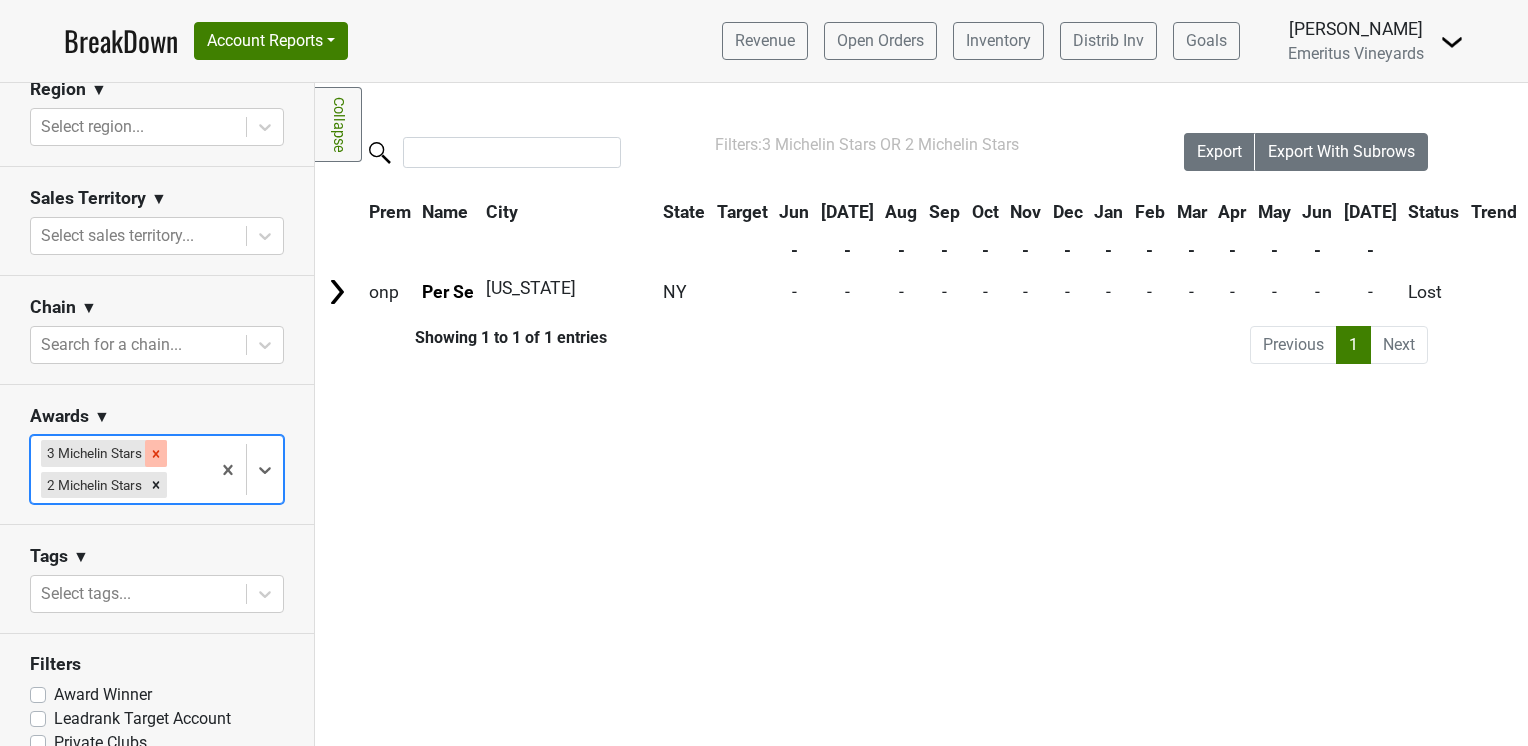 click at bounding box center (156, 453) 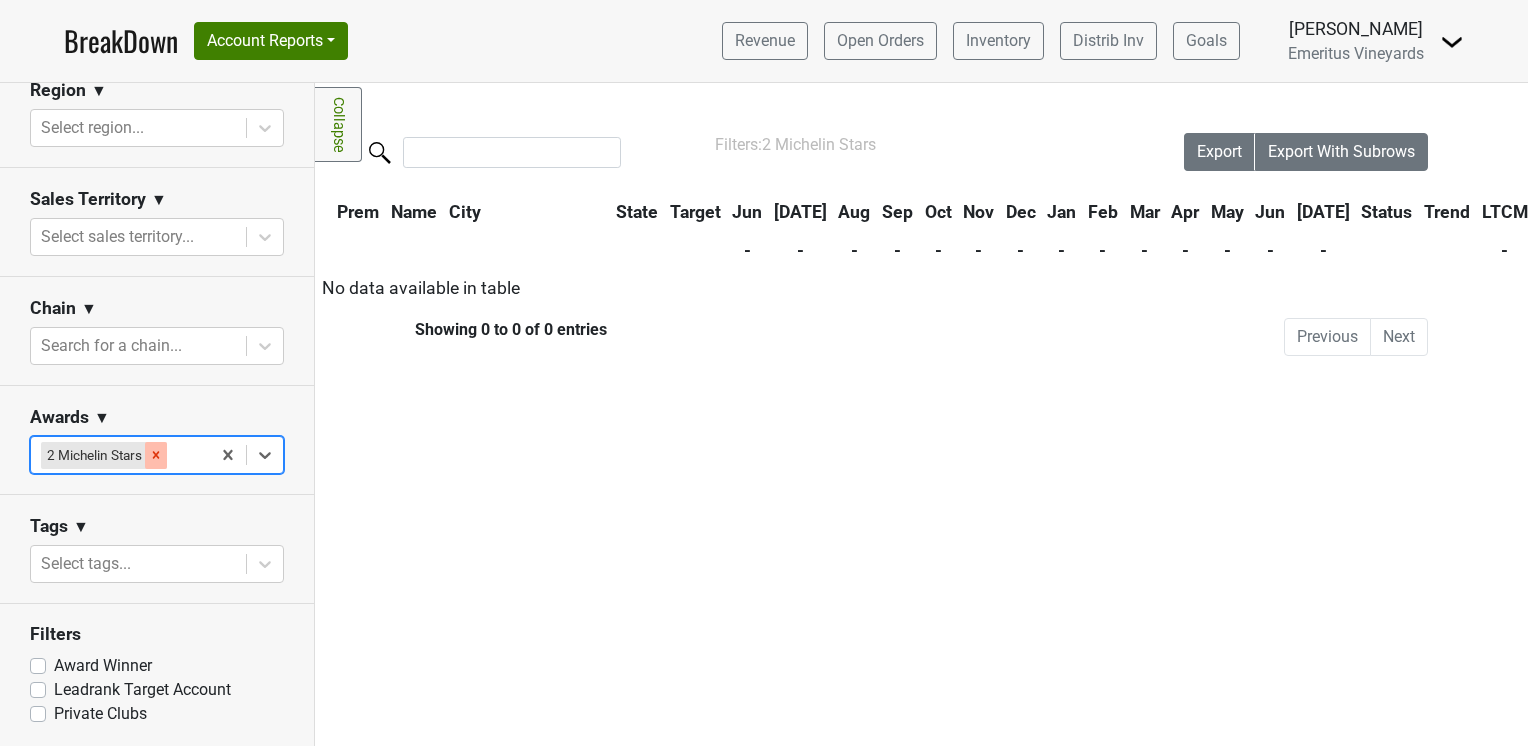 click at bounding box center [156, 455] 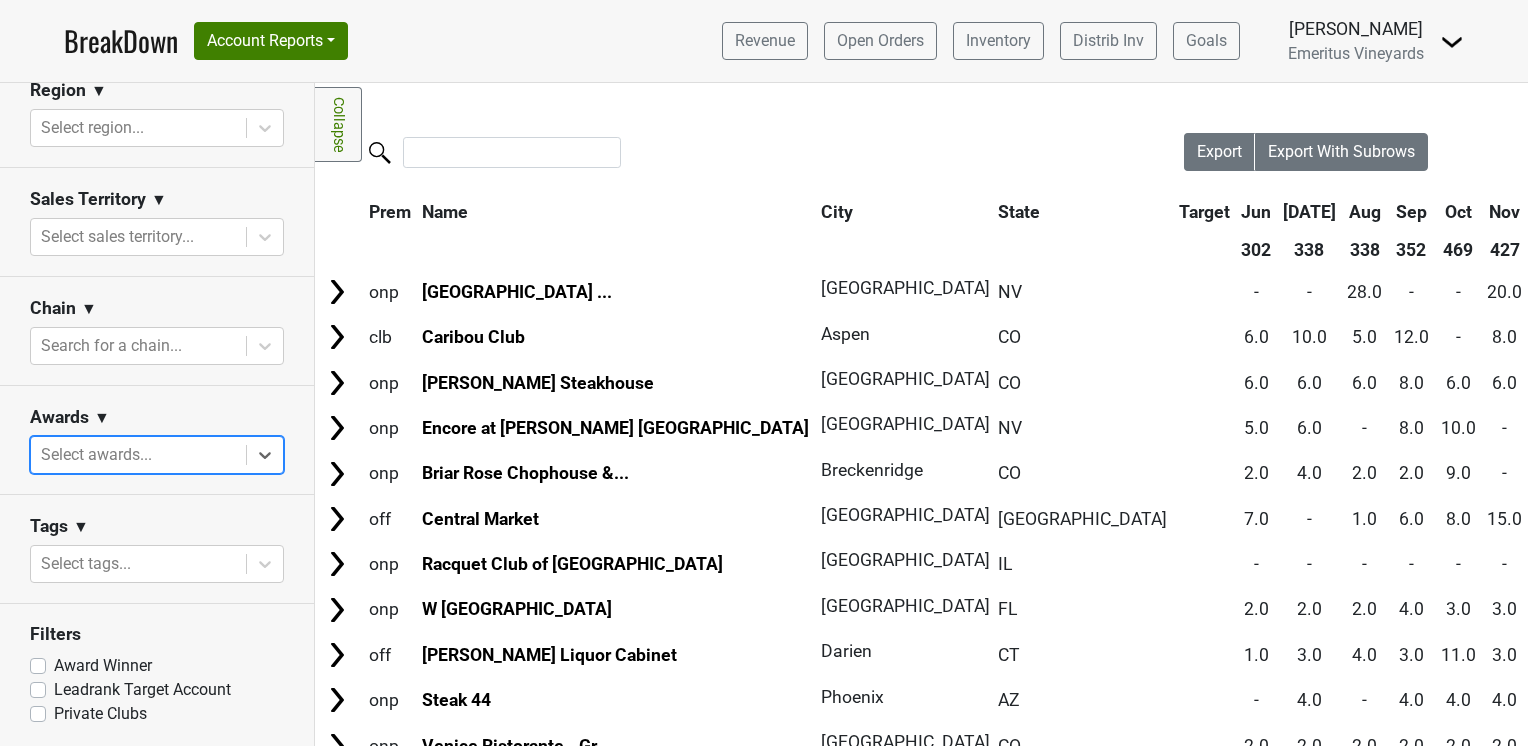 click 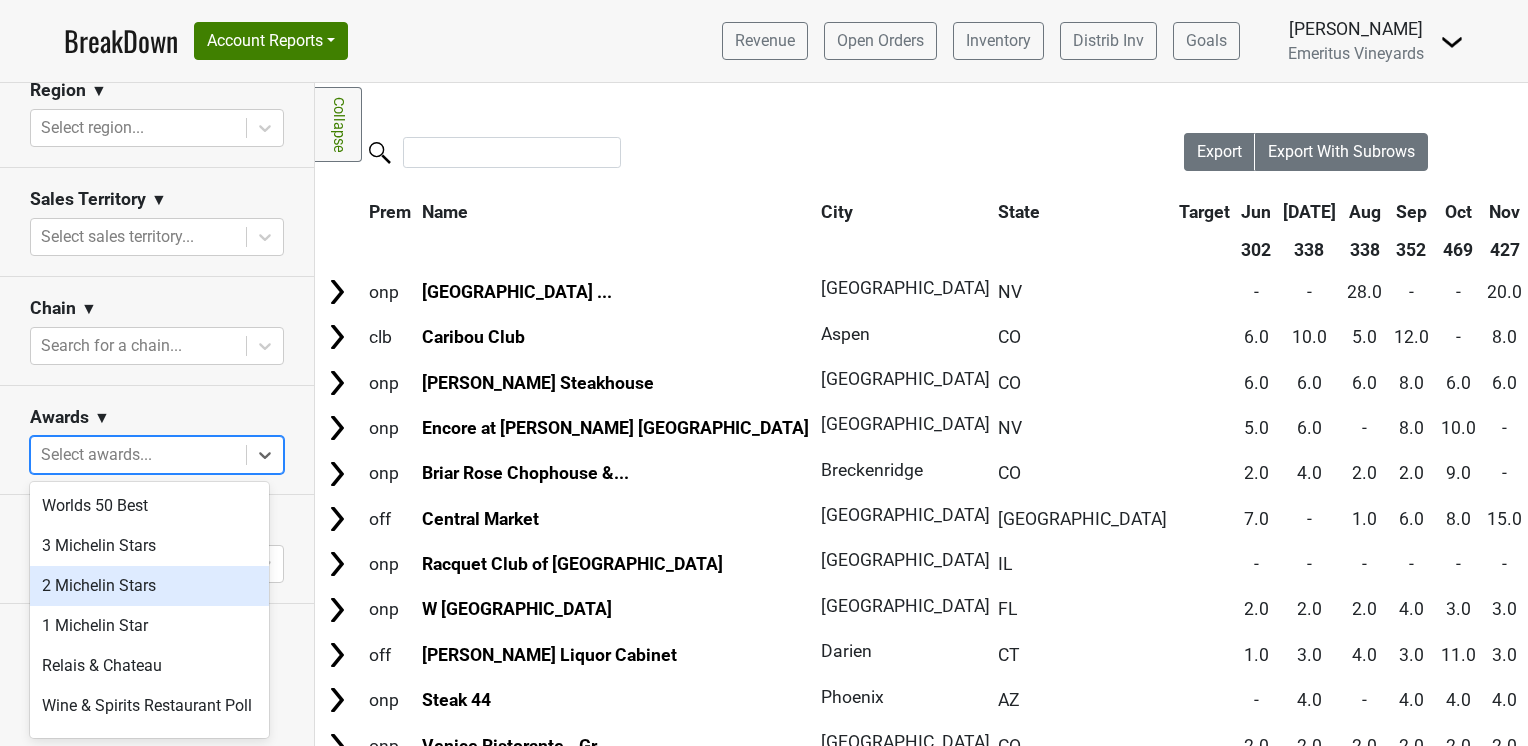 click on "2 Michelin Stars" at bounding box center (149, 586) 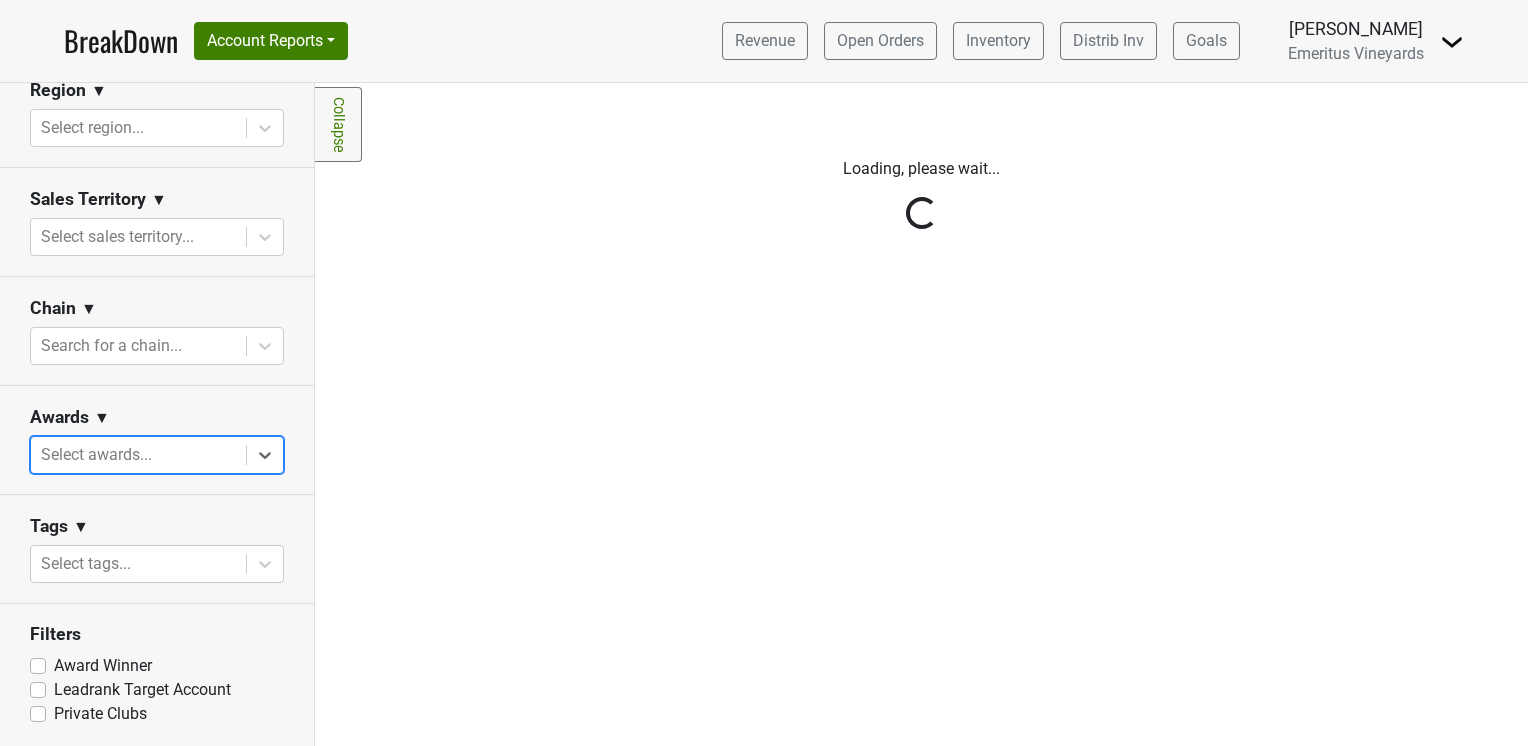 click on "Reset filters Purchased Within Last... [DATE] [DATE] Nonbuy For Last... [DATE] [DATE] Distributor ▼ Select distributors... Label ▼ Select labels... Premise & Account Type On Off Chain Independent Region ▼ Select region... Sales Territory ▼ Select sales territory... Chain ▼ Search for a chain... Awards ▼ All selected options have been cleared.   Select is focused ,type to refine list, press Down to open the menu,  press left to focus selected values Select awards... Tags ▼ Select tags... Filters Award Winner Leadrank Target Account Private Clubs" at bounding box center [157, 414] 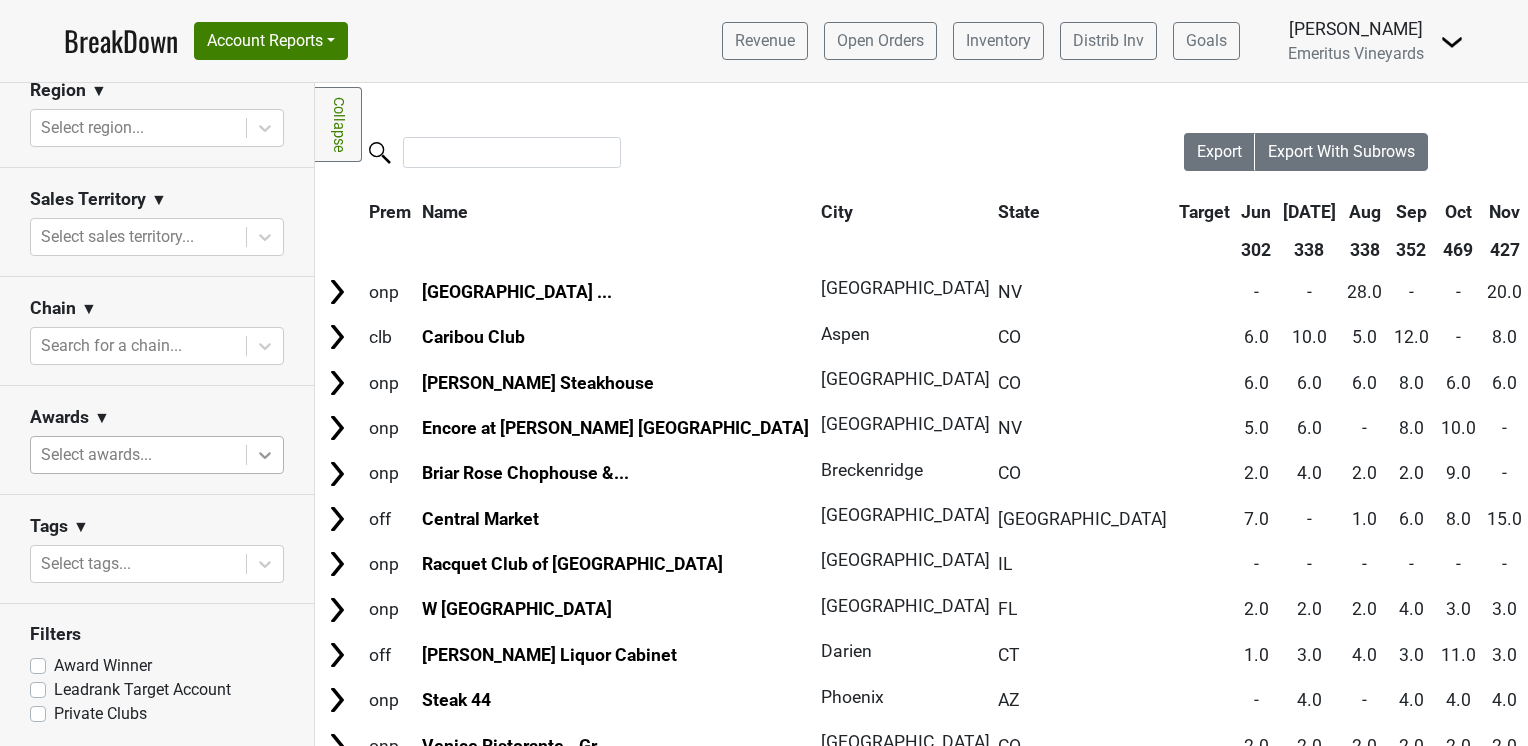 click 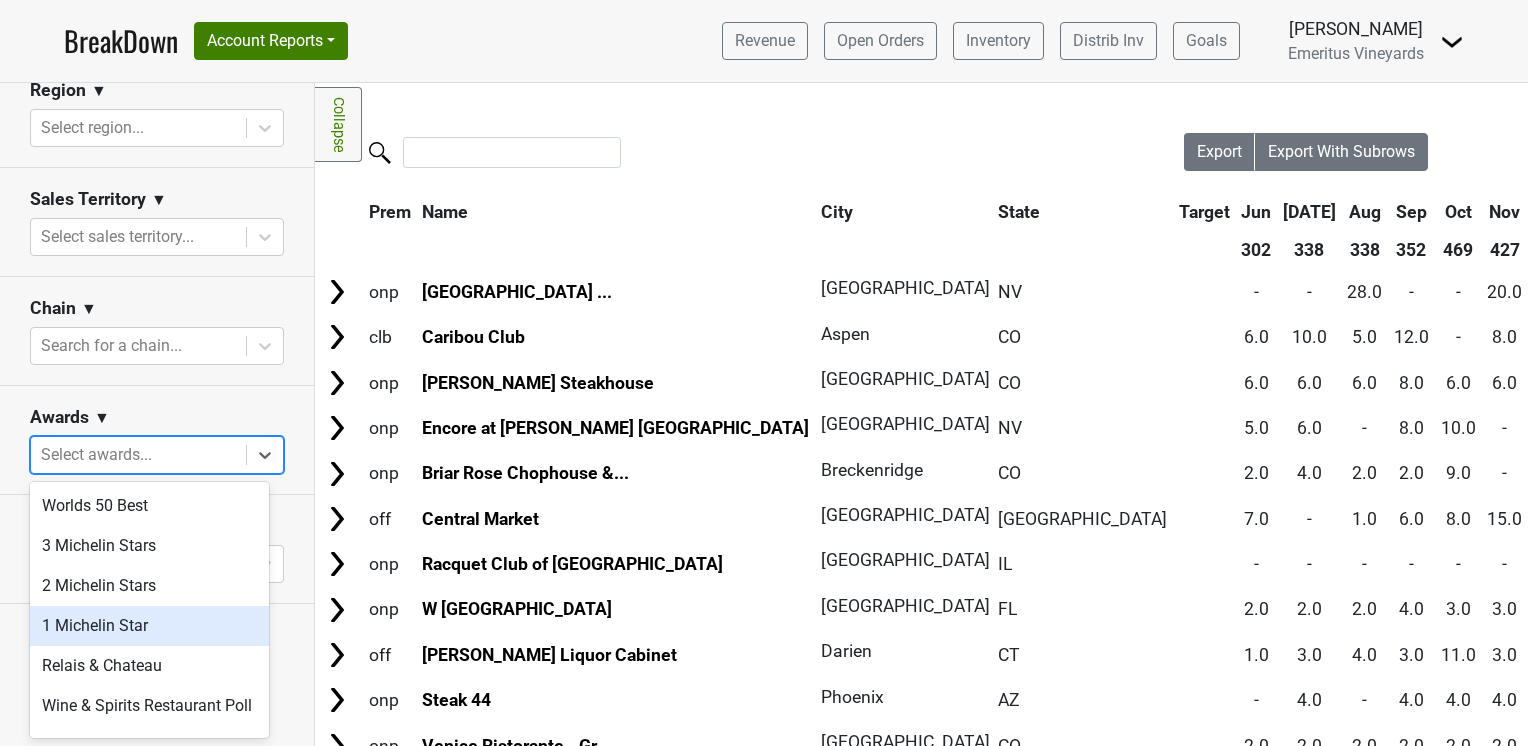 click on "1 Michelin Star" at bounding box center (149, 626) 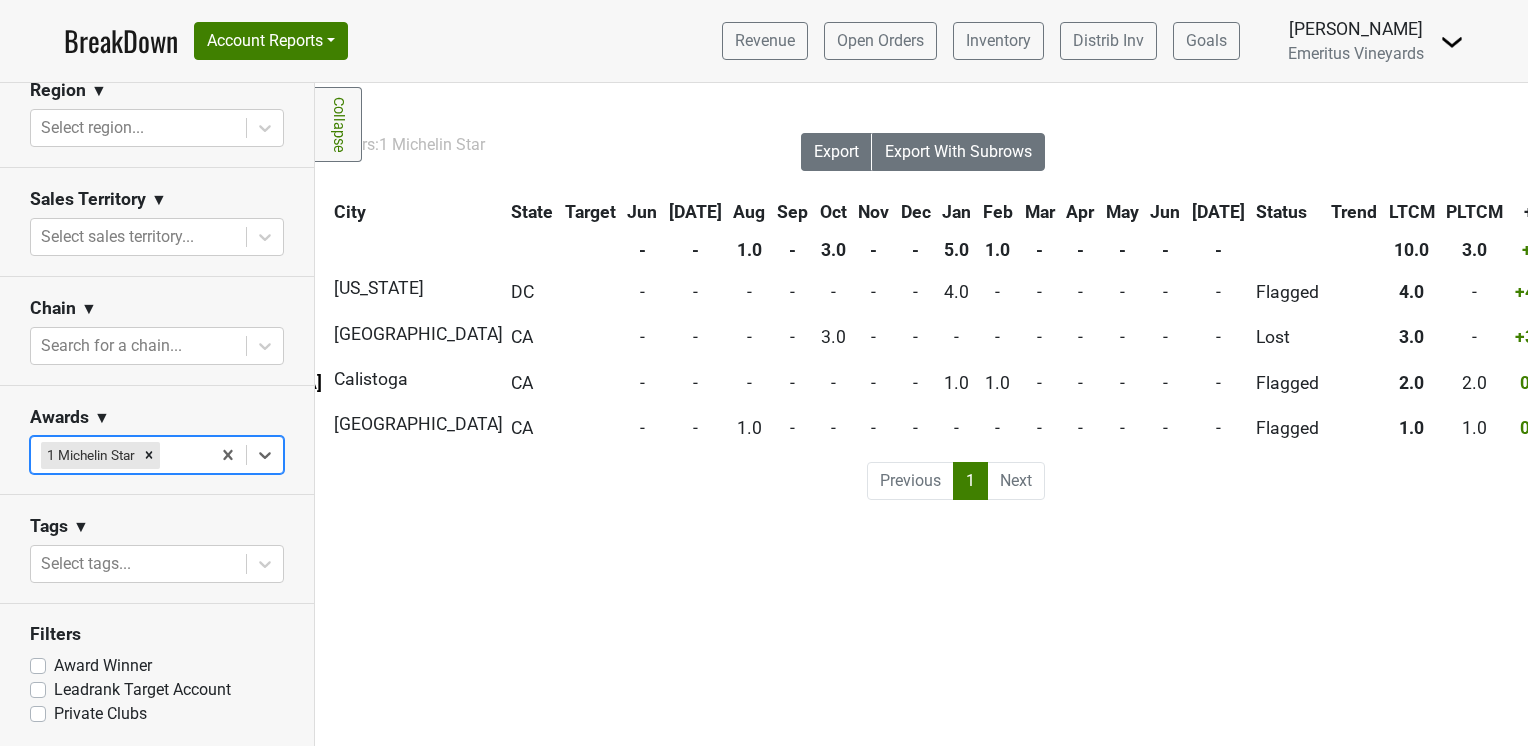 scroll, scrollTop: 0, scrollLeft: 0, axis: both 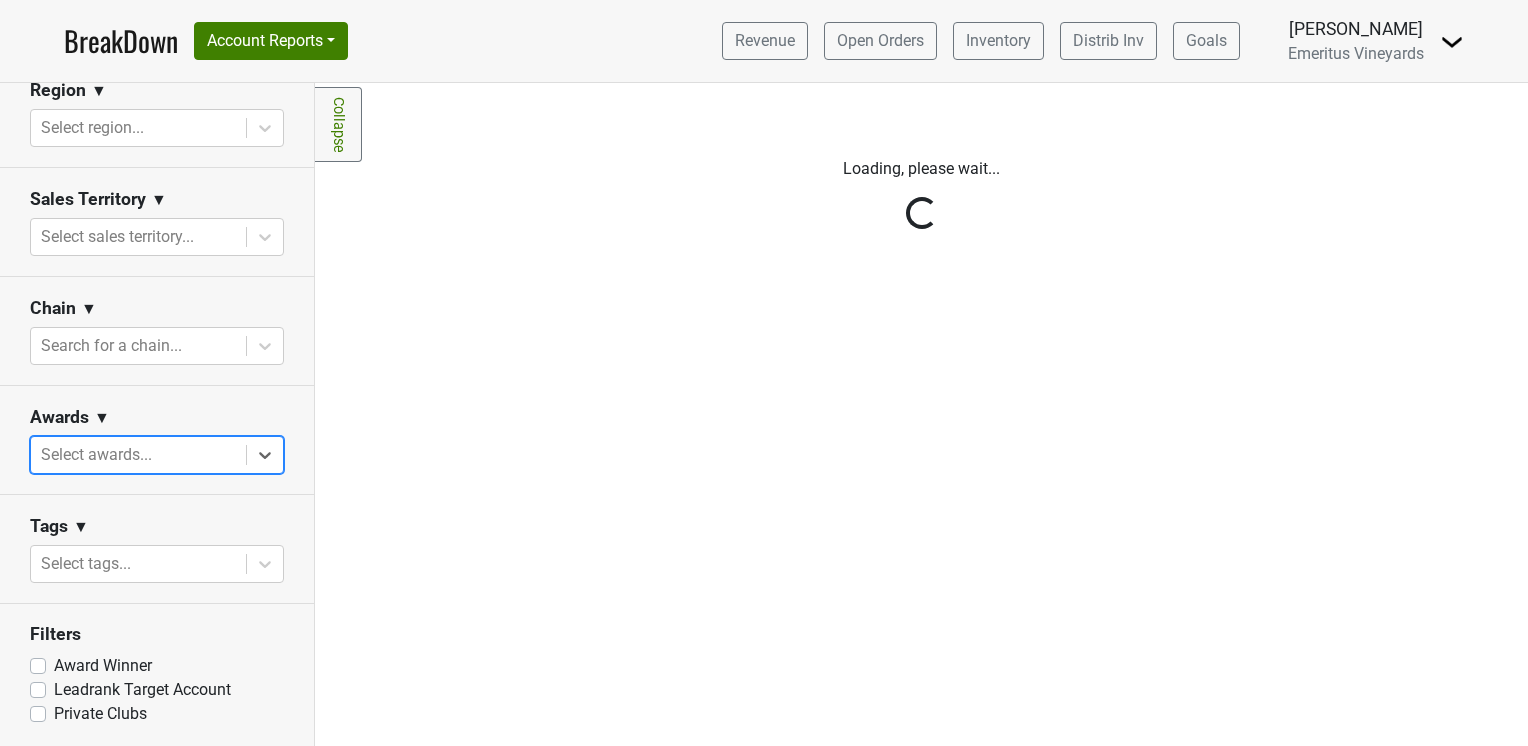 click on "Reset filters Purchased Within Last... [DATE] [DATE] Nonbuy For Last... [DATE] [DATE] Distributor ▼ Select distributors... Label ▼ Select labels... Premise & Account Type On Off Chain Independent Region ▼ Select region... Sales Territory ▼ Select sales territory... Chain ▼ Search for a chain... Awards ▼ All selected options have been cleared.   Select is focused ,type to refine list, press Down to open the menu,  press left to focus selected values Select awards... Tags ▼ Select tags... Filters Award Winner Leadrank Target Account Private Clubs" at bounding box center (157, 414) 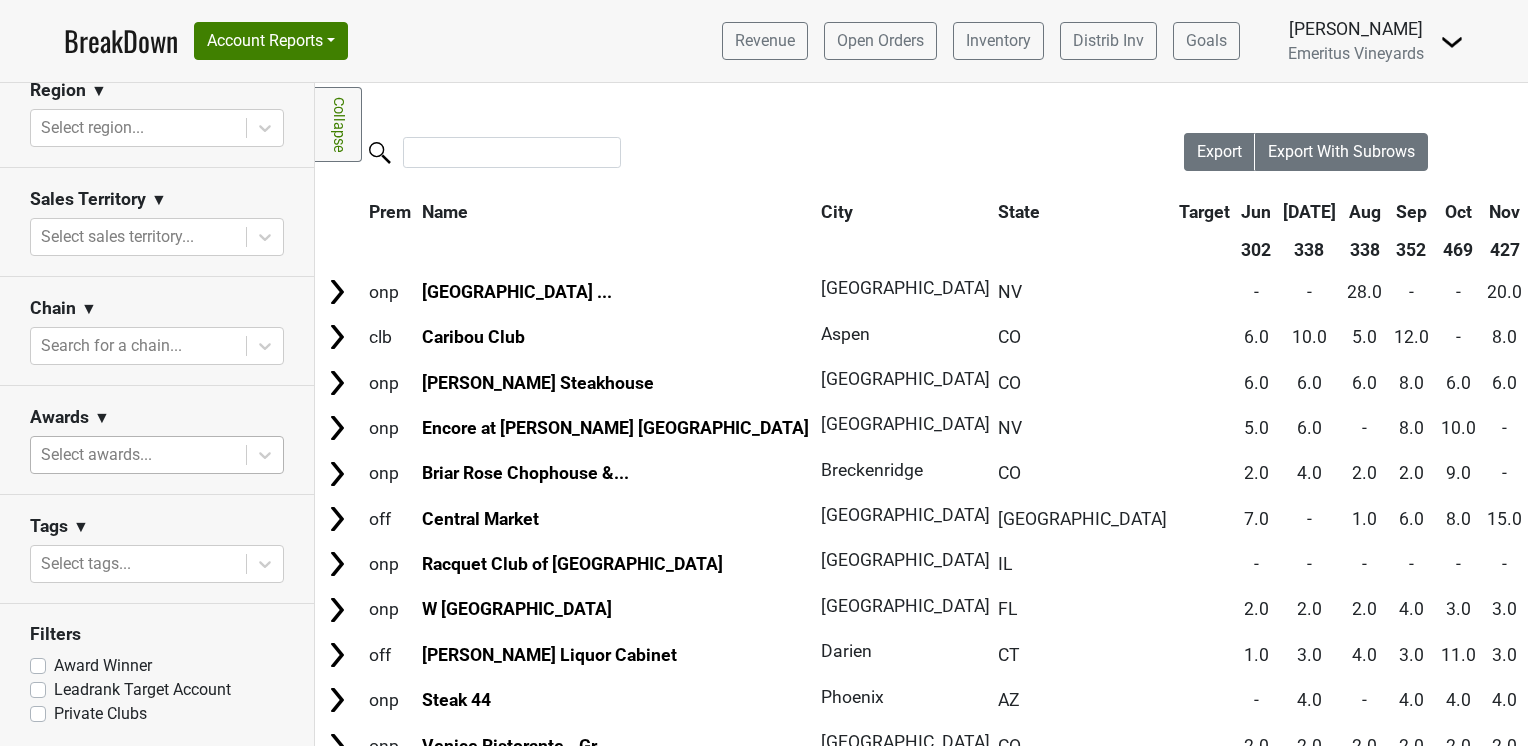 click 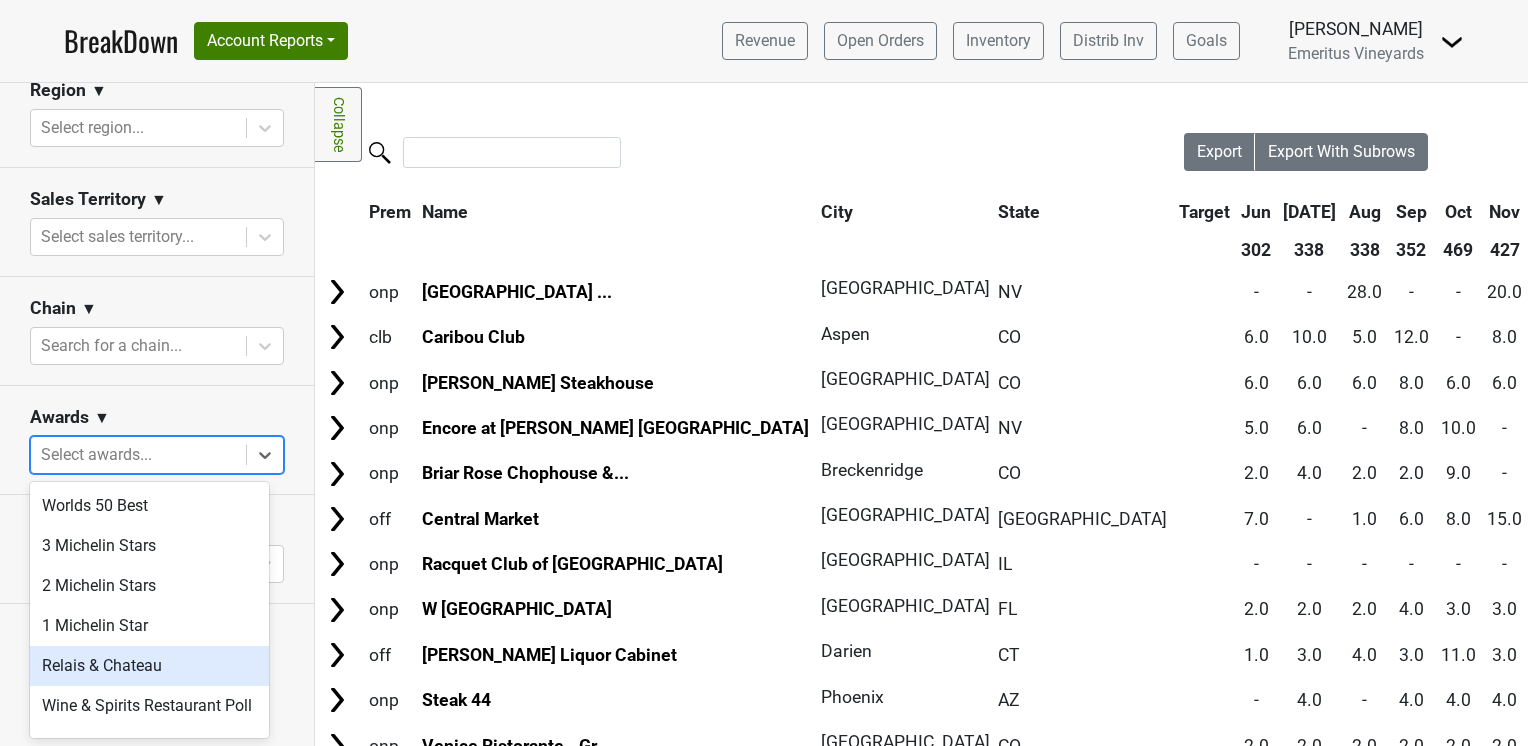 click on "Relais & Chateau" at bounding box center (149, 666) 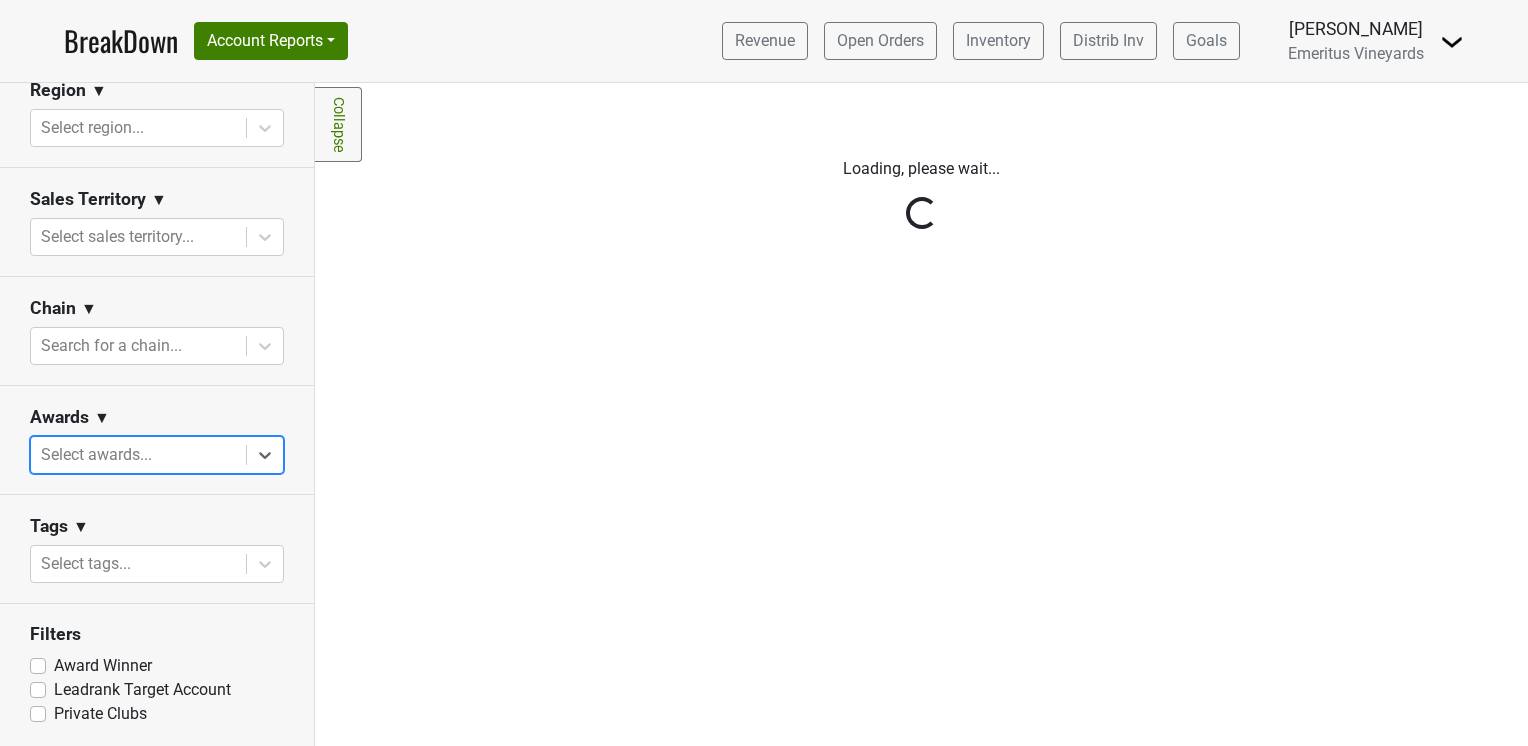 click on "Reset filters Purchased Within Last... [DATE] [DATE] Nonbuy For Last... [DATE] [DATE] Distributor ▼ Select distributors... Label ▼ Select labels... Premise & Account Type On Off Chain Independent Region ▼ Select region... Sales Territory ▼ Select sales territory... Chain ▼ Search for a chain... Awards ▼ All selected options have been cleared.   Select is focused ,type to refine list, press Down to open the menu,  press left to focus selected values Select awards... Tags ▼ Select tags... Filters Award Winner Leadrank Target Account Private Clubs" at bounding box center [157, 414] 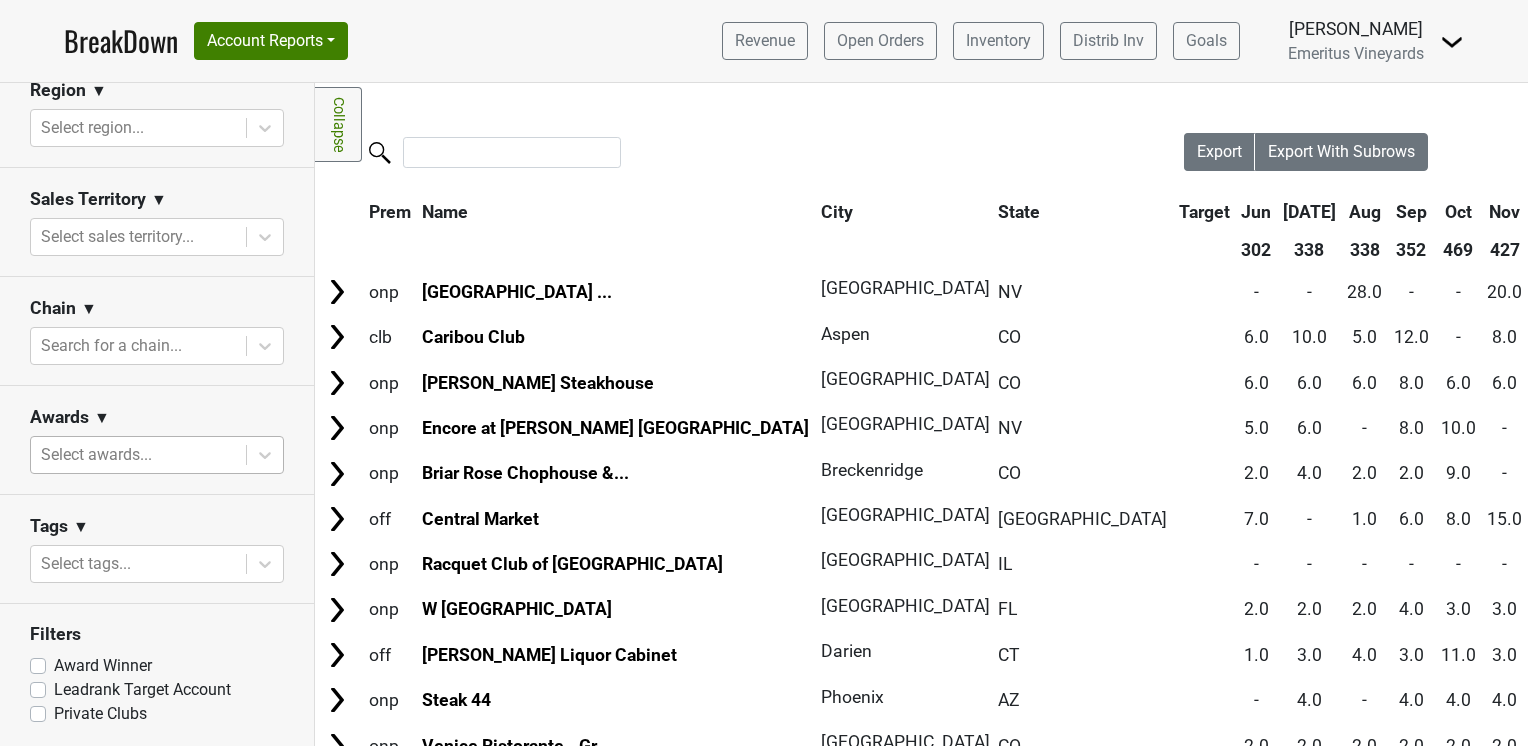click 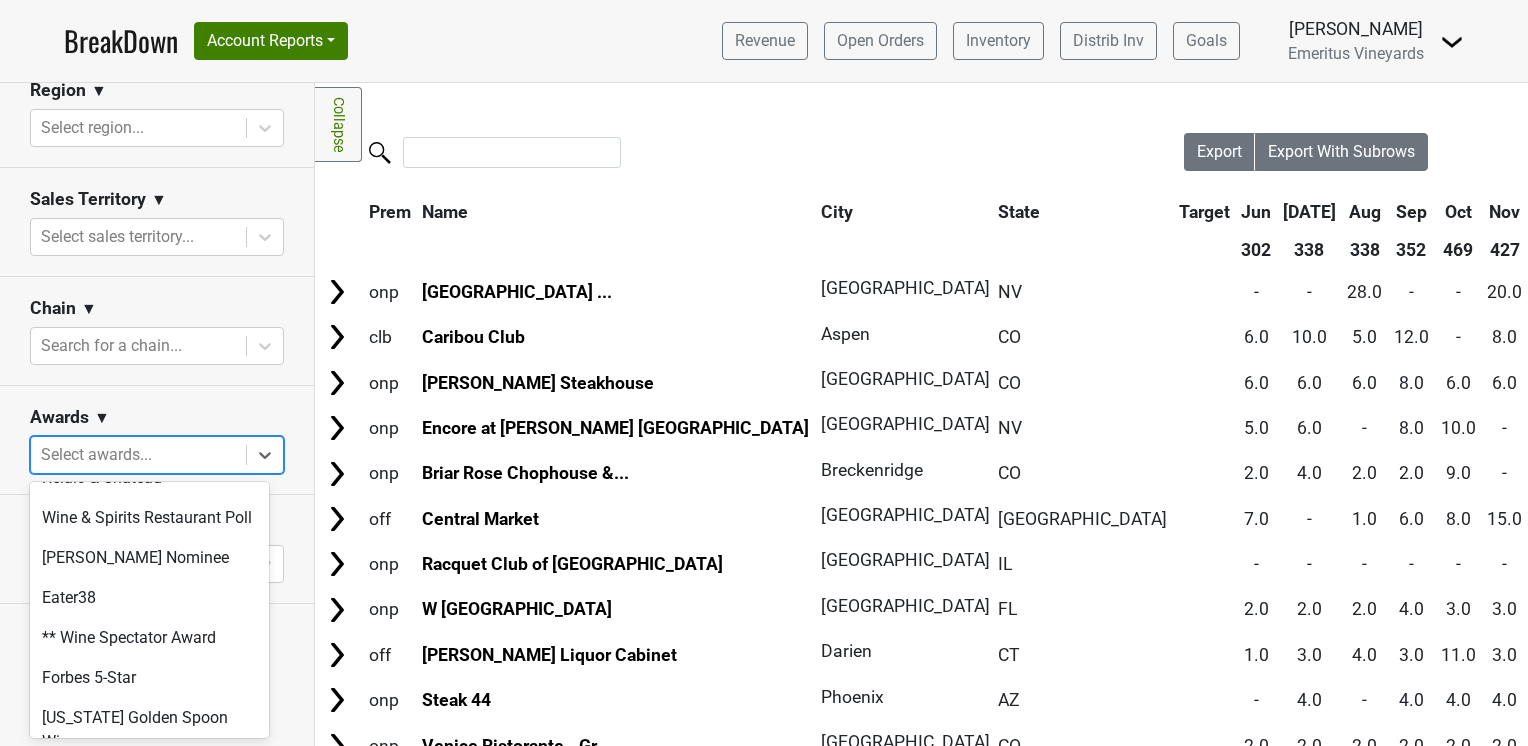 scroll, scrollTop: 204, scrollLeft: 0, axis: vertical 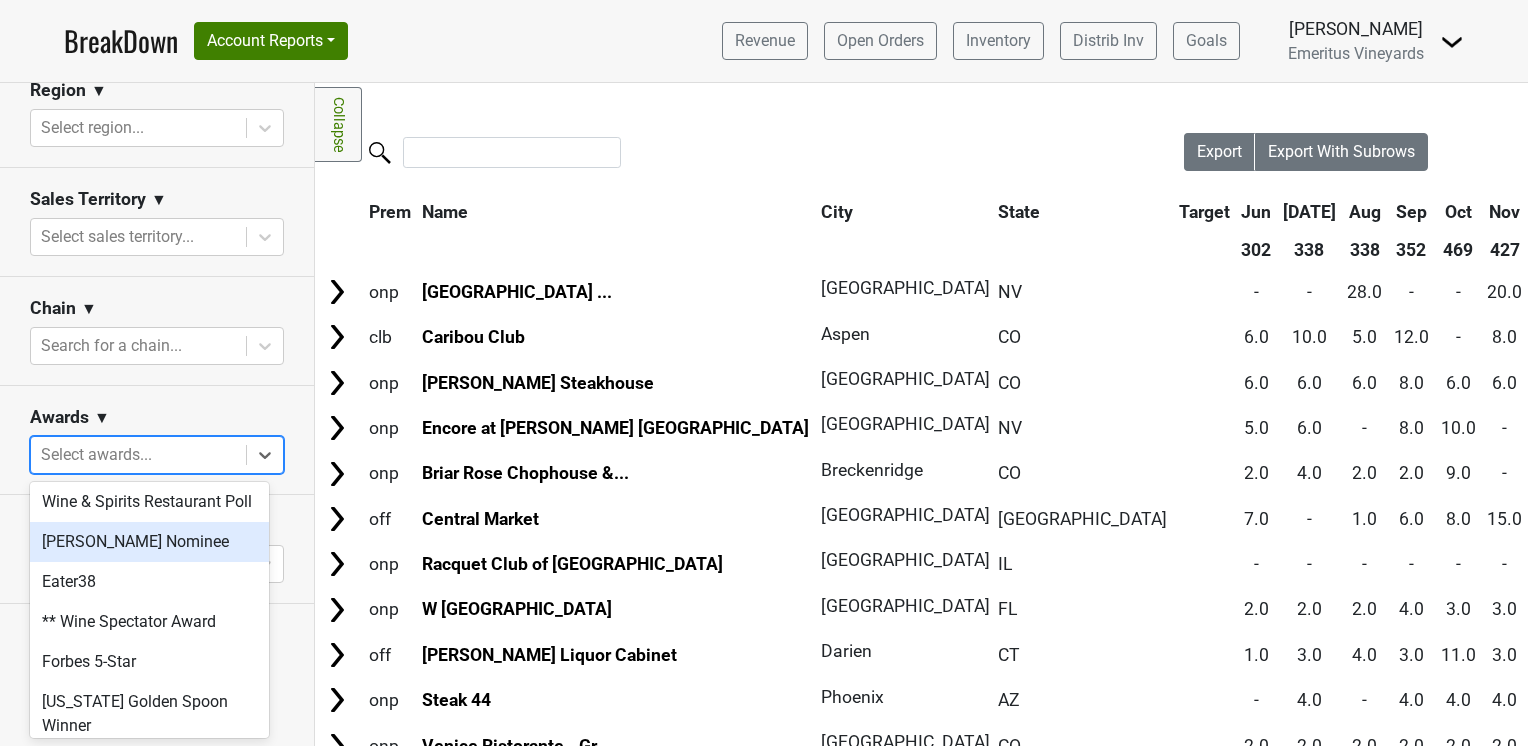 click on "[PERSON_NAME] Nominee" at bounding box center (149, 542) 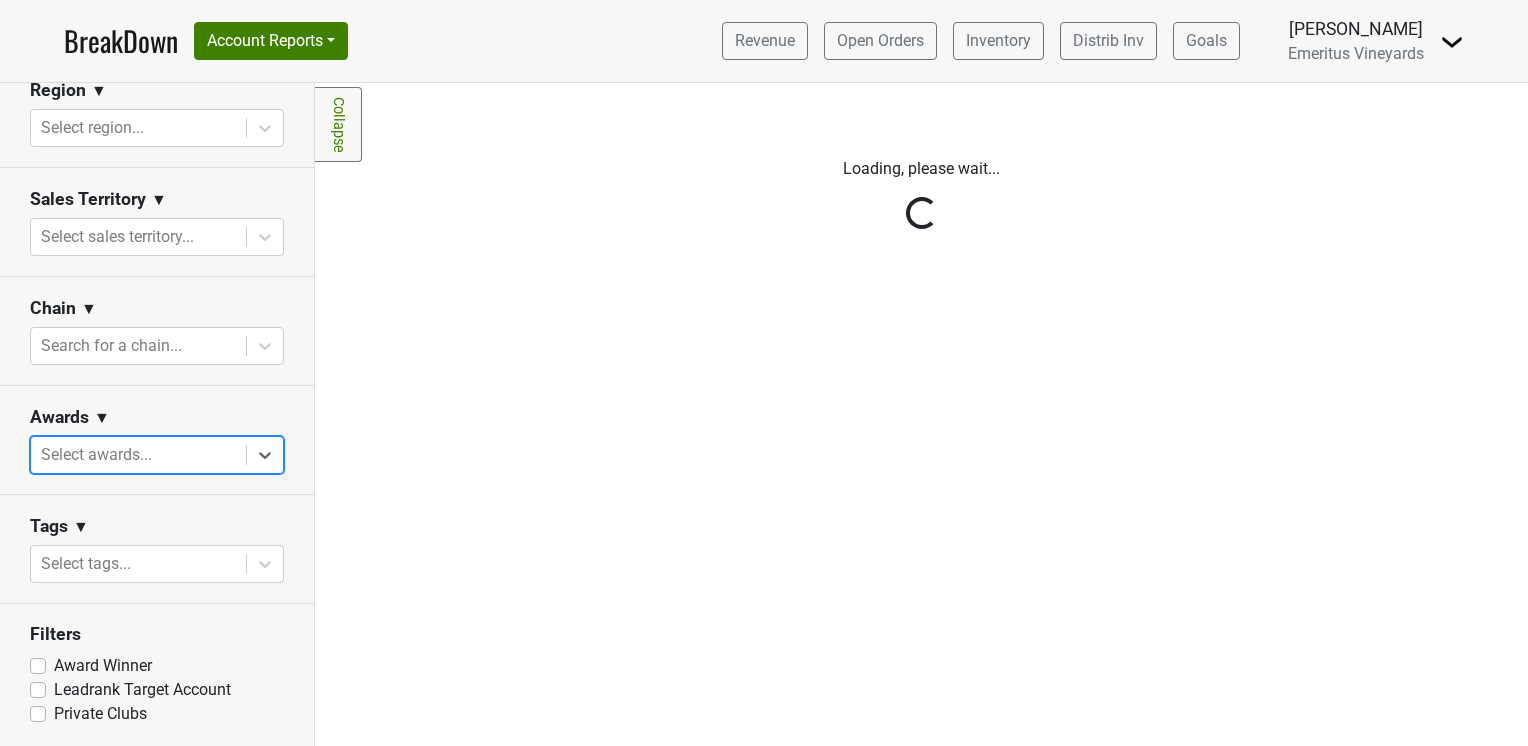 scroll, scrollTop: 0, scrollLeft: 0, axis: both 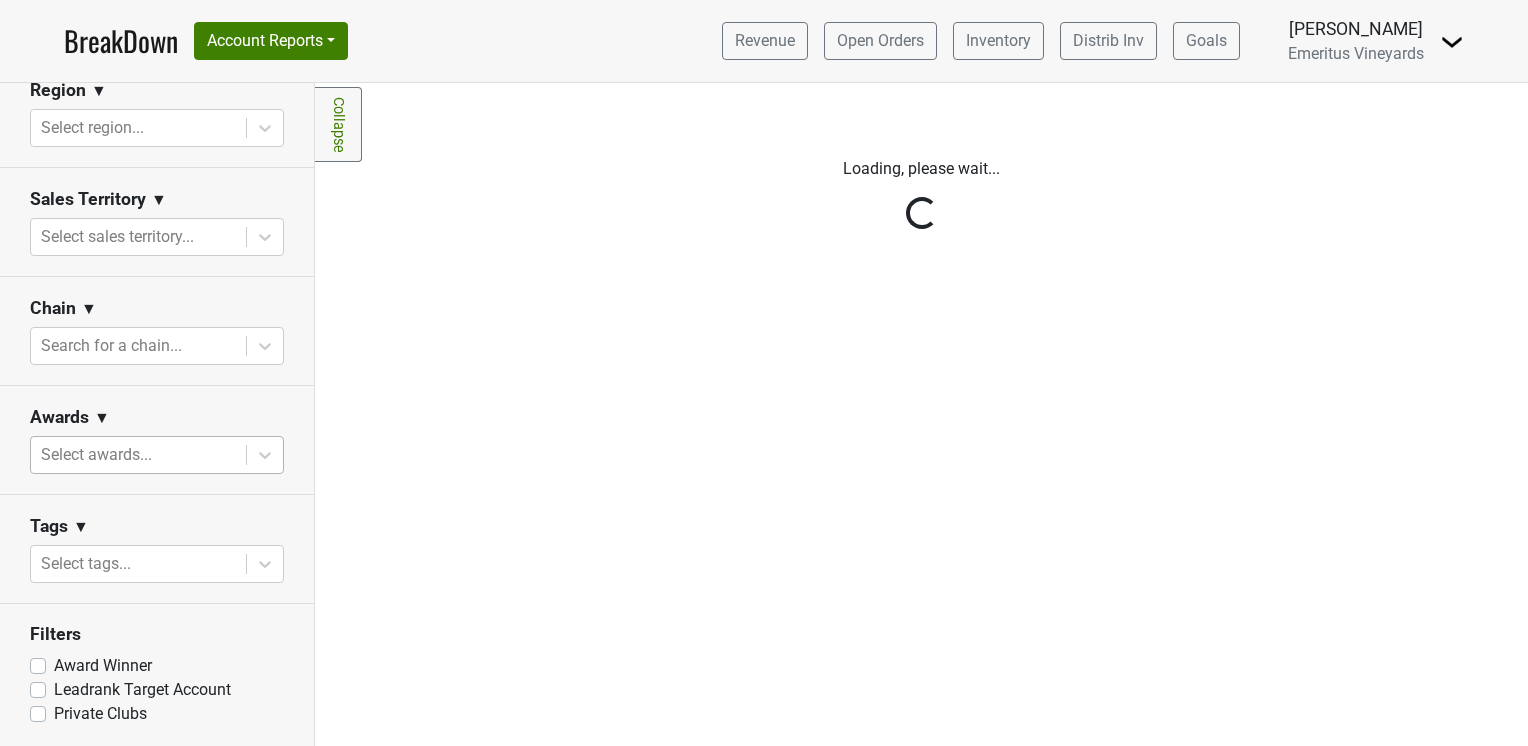 click on "Reset filters Purchased Within Last... [DATE] [DATE] Nonbuy For Last... [DATE] [DATE] Distributor ▼ Select distributors... Label ▼ Select labels... Premise & Account Type On Off Chain Independent Region ▼ Select region... Sales Territory ▼ Select sales territory... Chain ▼ Search for a chain... Awards ▼ Select awards... Tags ▼ Select tags... Filters Award Winner Leadrank Target Account Private Clubs" at bounding box center [157, 414] 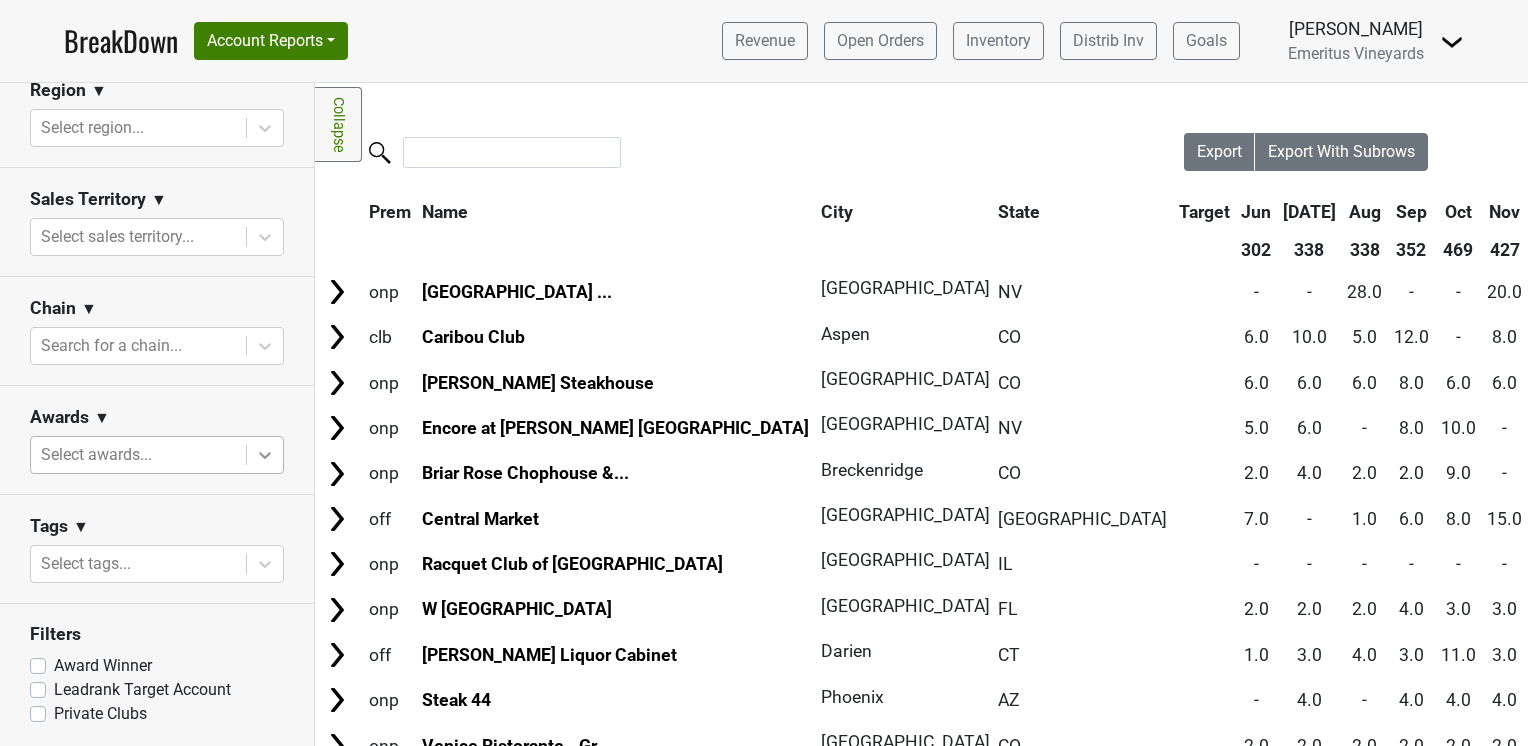 click 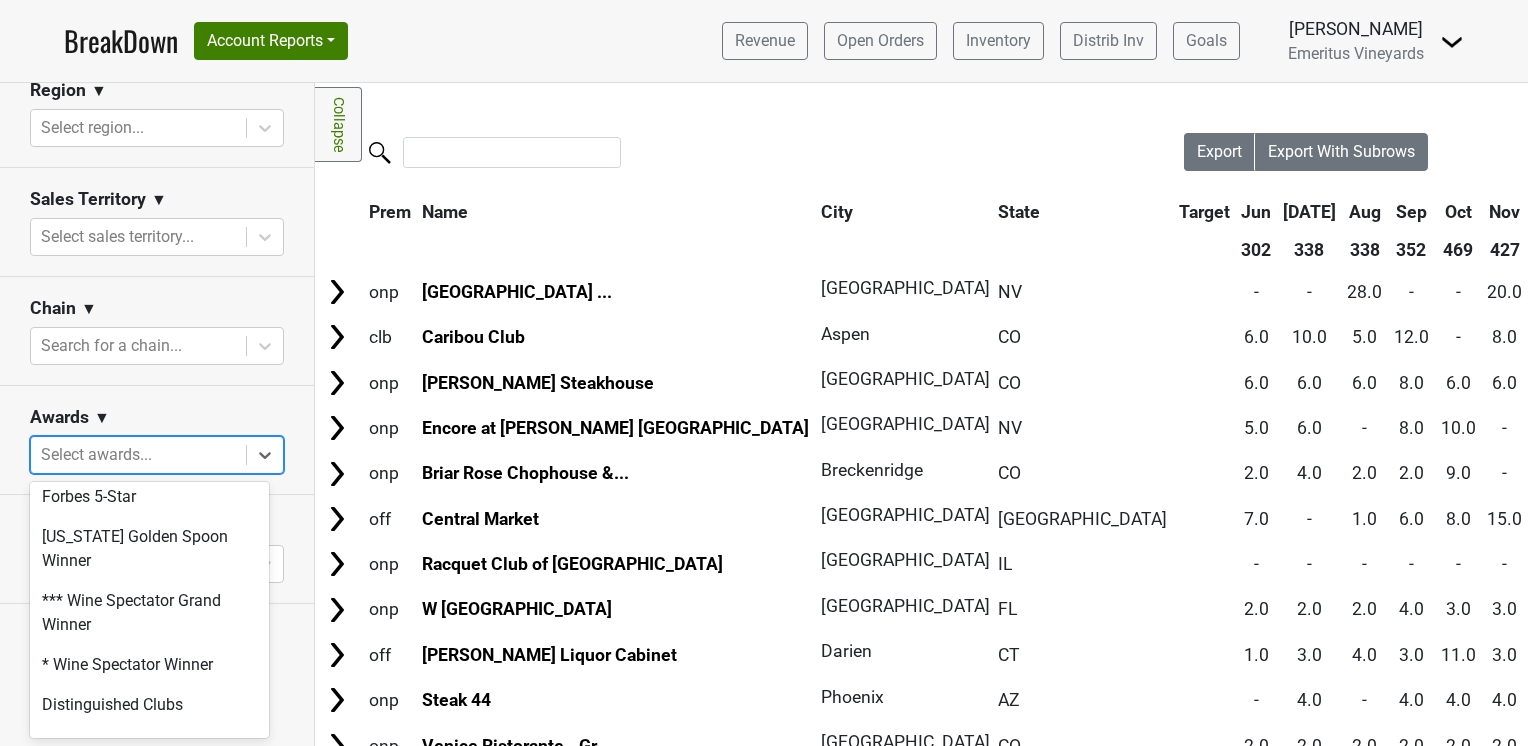 scroll, scrollTop: 389, scrollLeft: 0, axis: vertical 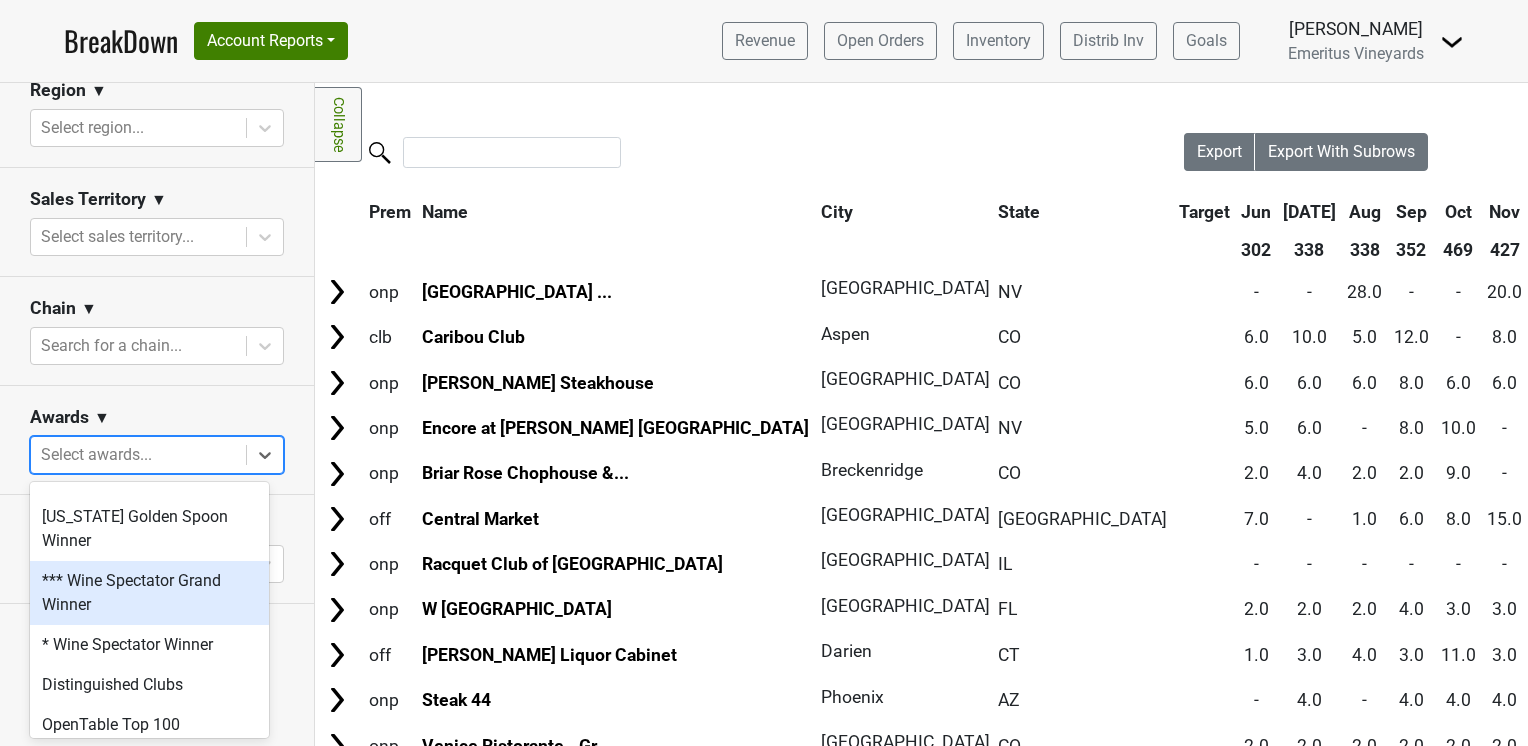 click on "*** Wine Spectator Grand Winner" at bounding box center [149, 593] 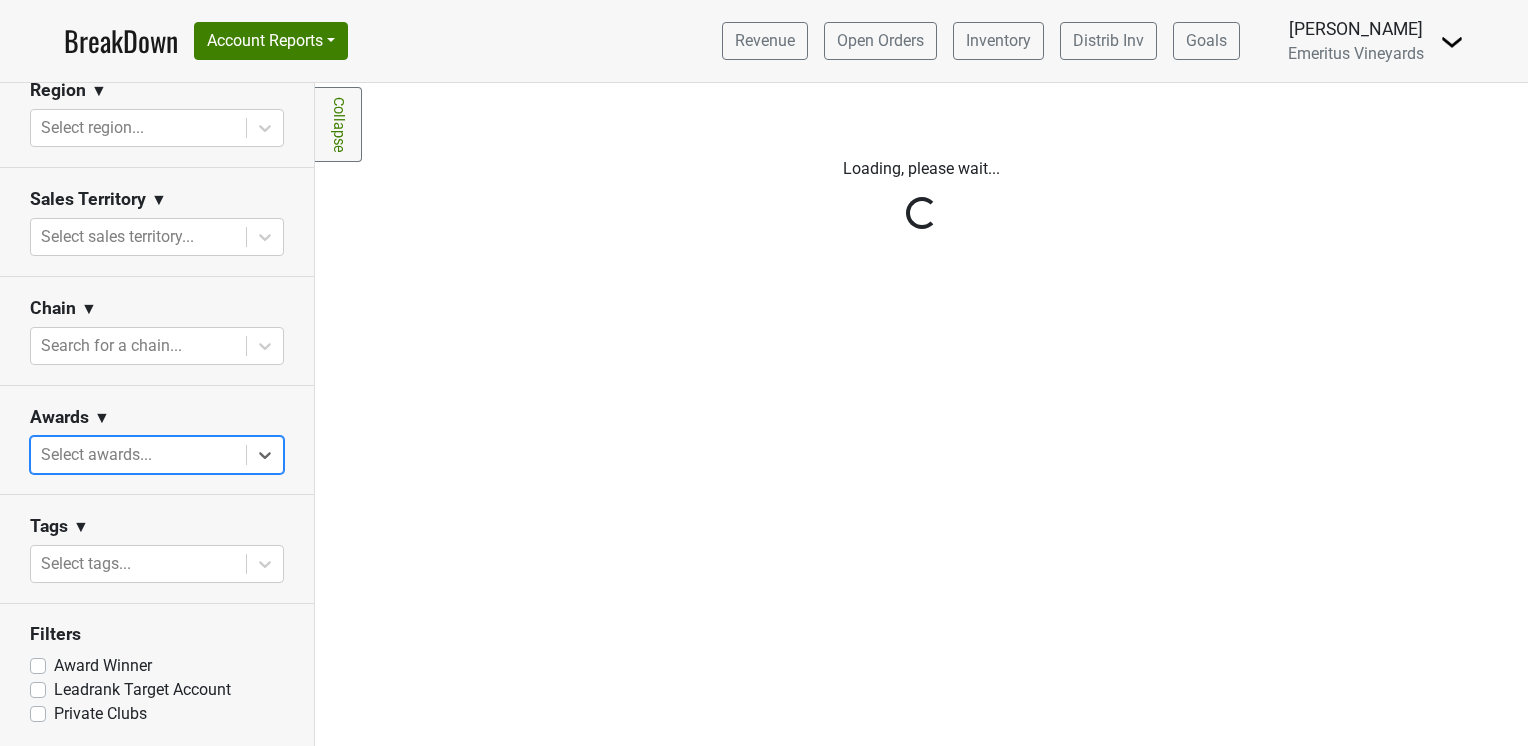 click on "Reset filters Purchased Within Last... [DATE] [DATE] Nonbuy For Last... [DATE] [DATE] Distributor ▼ Select distributors... Label ▼ Select labels... Premise & Account Type On Off Chain Independent Region ▼ Select region... Sales Territory ▼ Select sales territory... Chain ▼ Search for a chain... Awards ▼ All selected options have been cleared.   Select is focused ,type to refine list, press Down to open the menu,  press left to focus selected values Select awards... Tags ▼ Select tags... Filters Award Winner Leadrank Target Account Private Clubs" at bounding box center (157, 414) 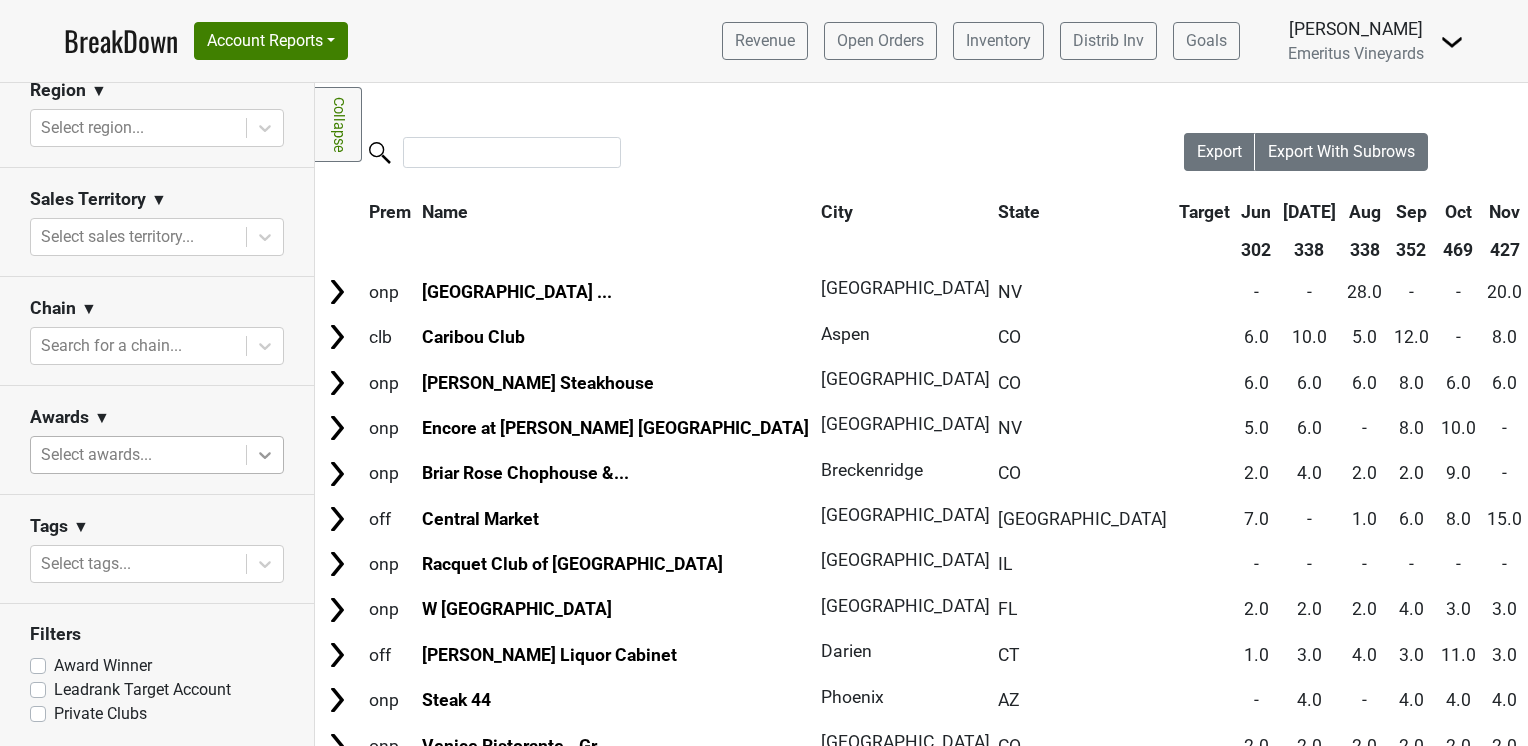 click 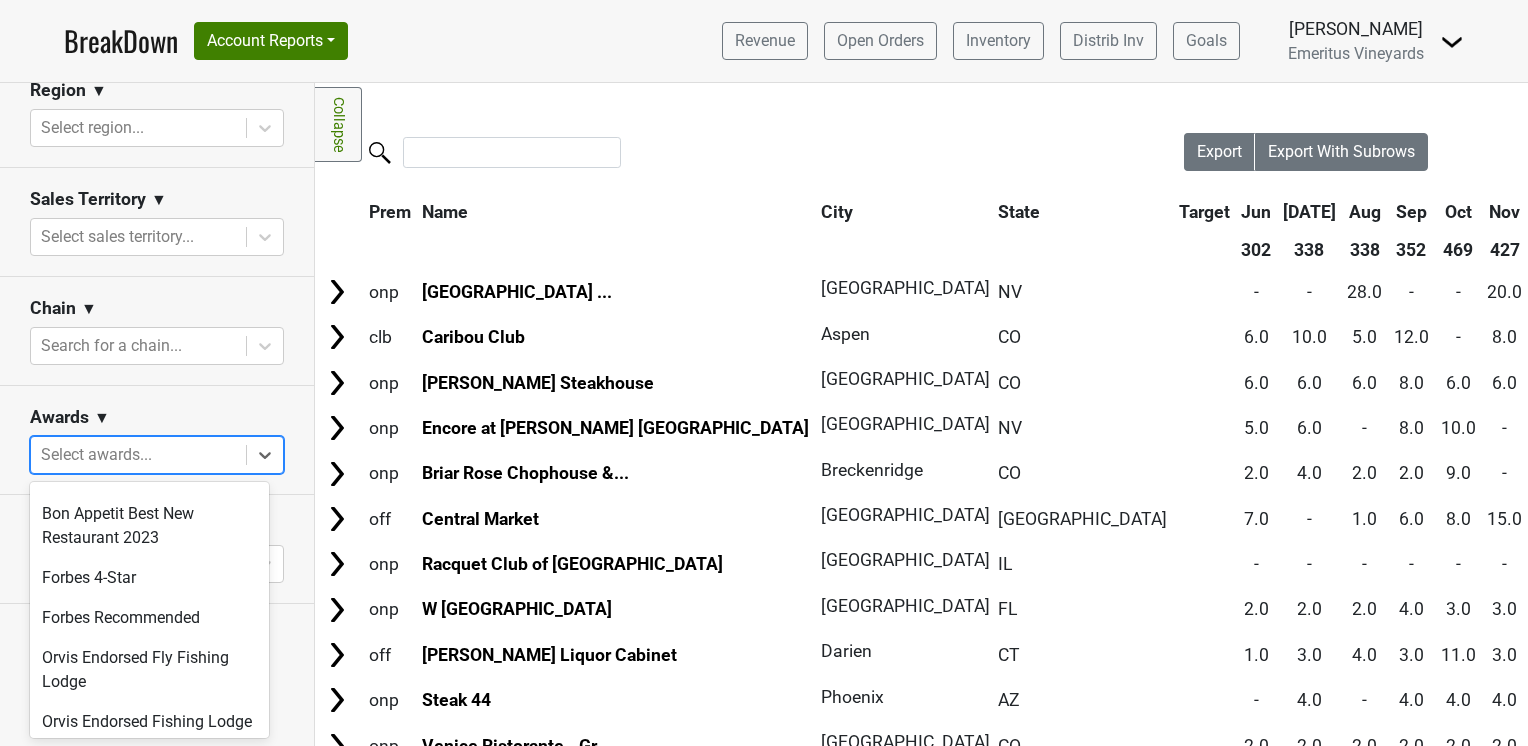 scroll, scrollTop: 576, scrollLeft: 0, axis: vertical 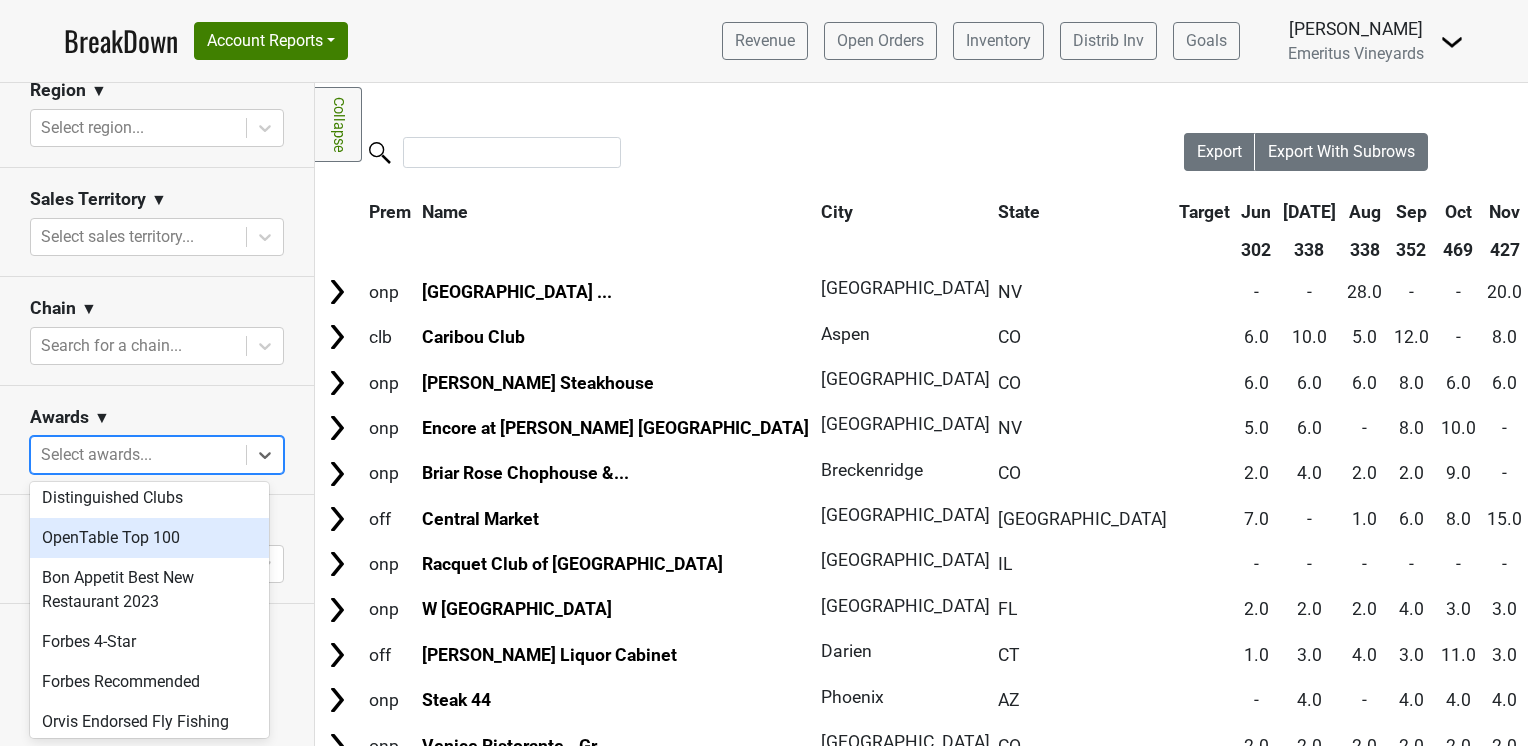 click on "OpenTable Top 100" at bounding box center [149, 538] 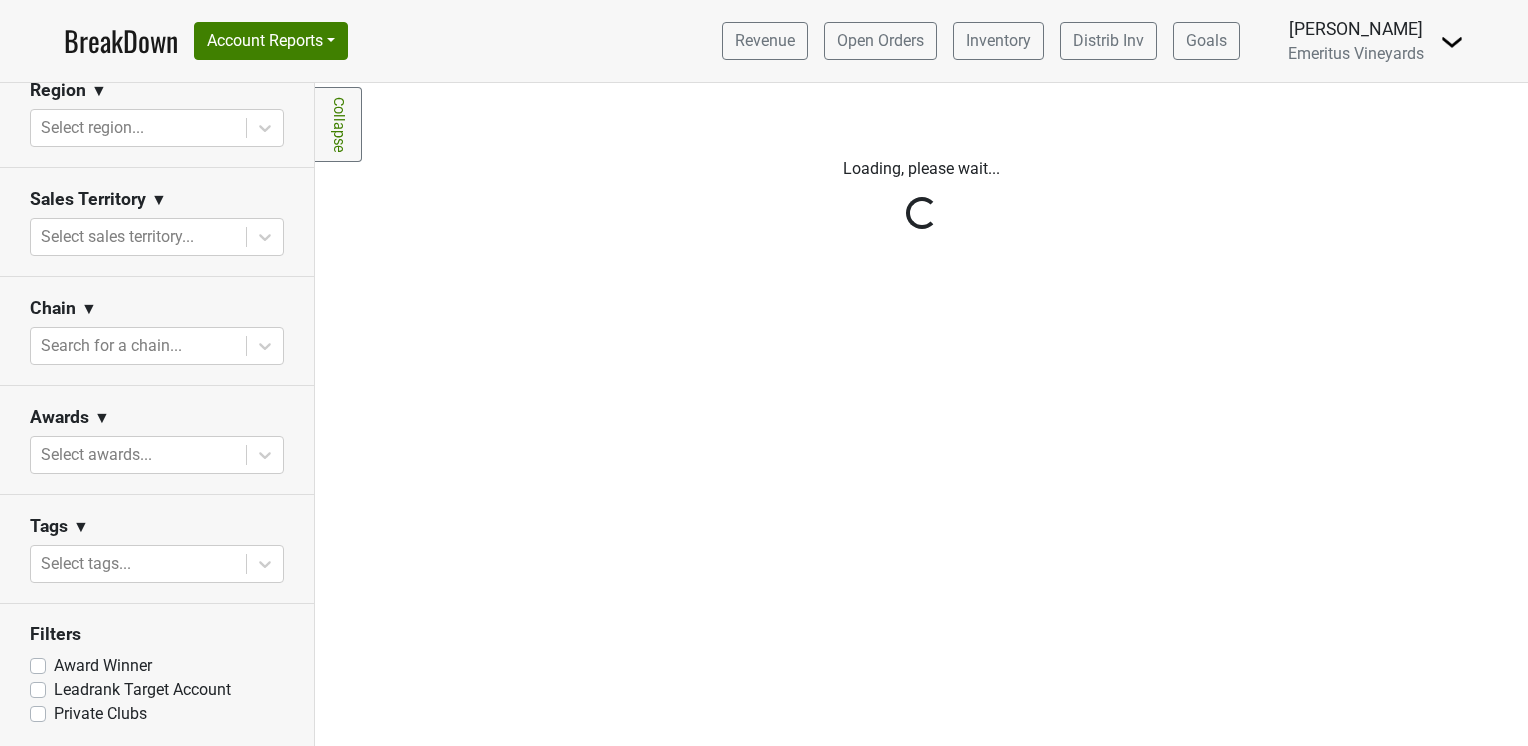 click on "Reset filters Purchased Within Last... [DATE] [DATE] Nonbuy For Last... [DATE] [DATE] Distributor ▼ Select distributors... Label ▼ Select labels... Premise & Account Type On Off Chain Independent Region ▼ Select region... Sales Territory ▼ Select sales territory... Chain ▼ Search for a chain... Awards ▼ Select awards... Tags ▼ Select tags... Filters Award Winner Leadrank Target Account Private Clubs" at bounding box center (157, 414) 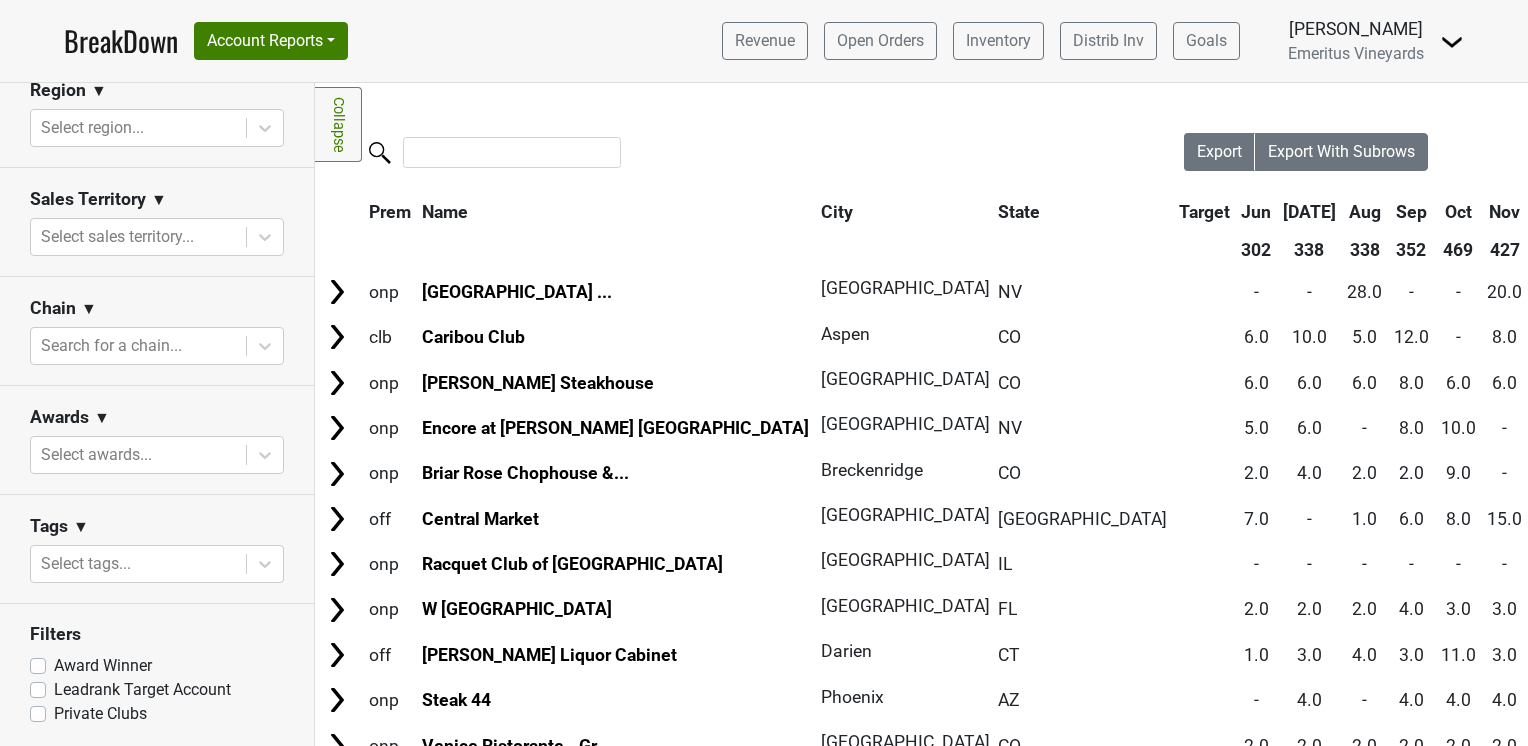 click on "Award Winner" at bounding box center (103, 666) 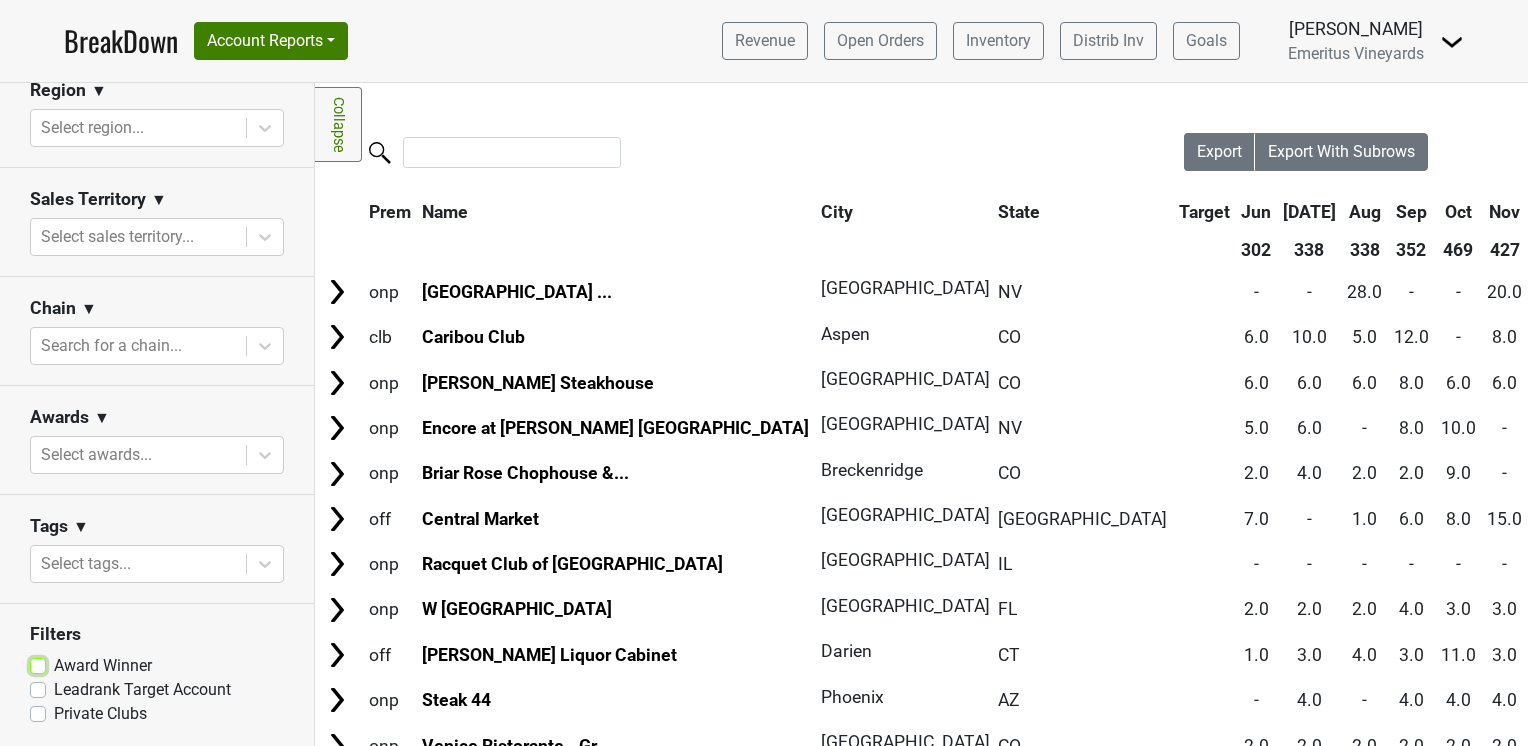 click on "Award Winner" at bounding box center [38, 664] 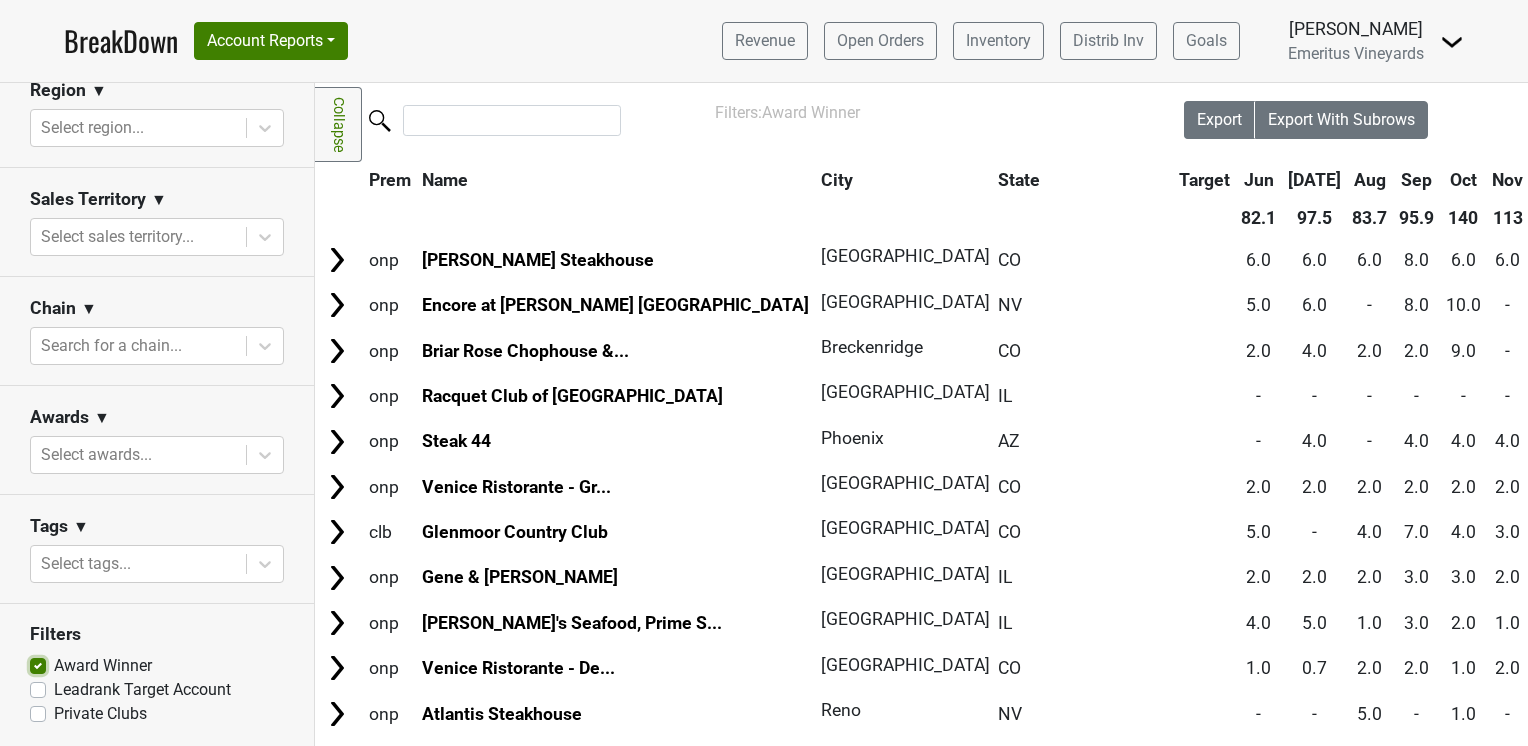 scroll, scrollTop: 0, scrollLeft: 0, axis: both 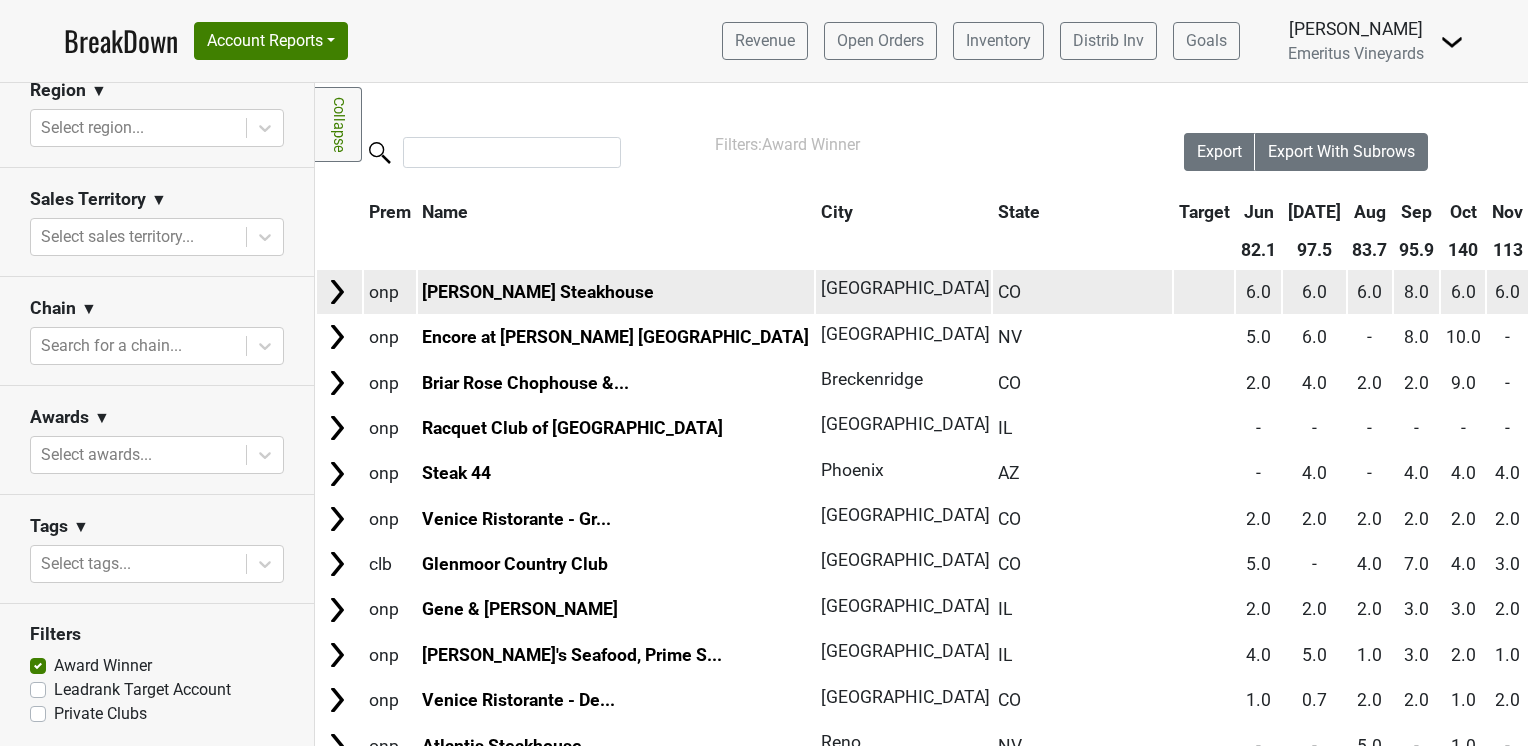 click at bounding box center [337, 292] 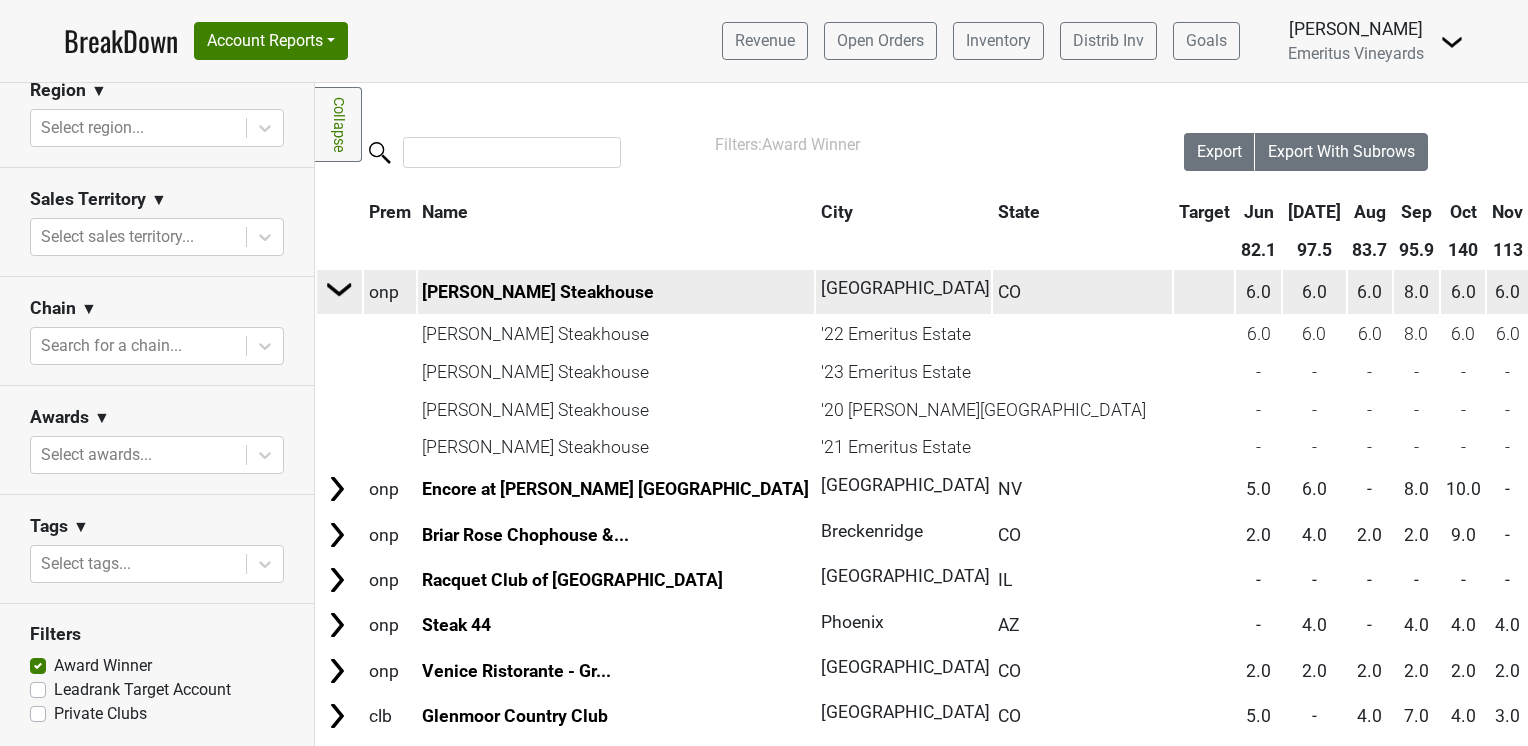 click at bounding box center (340, 289) 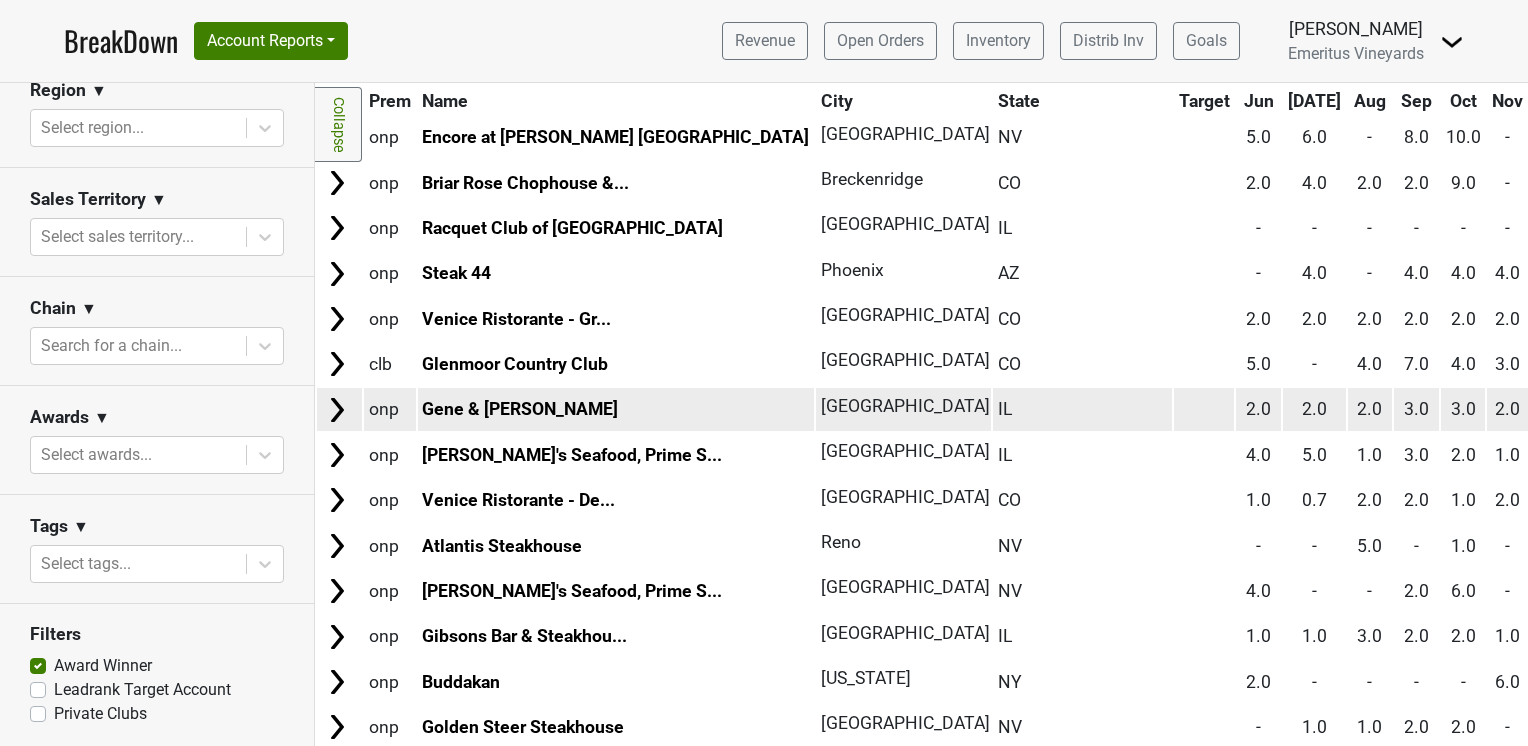 scroll, scrollTop: 0, scrollLeft: 0, axis: both 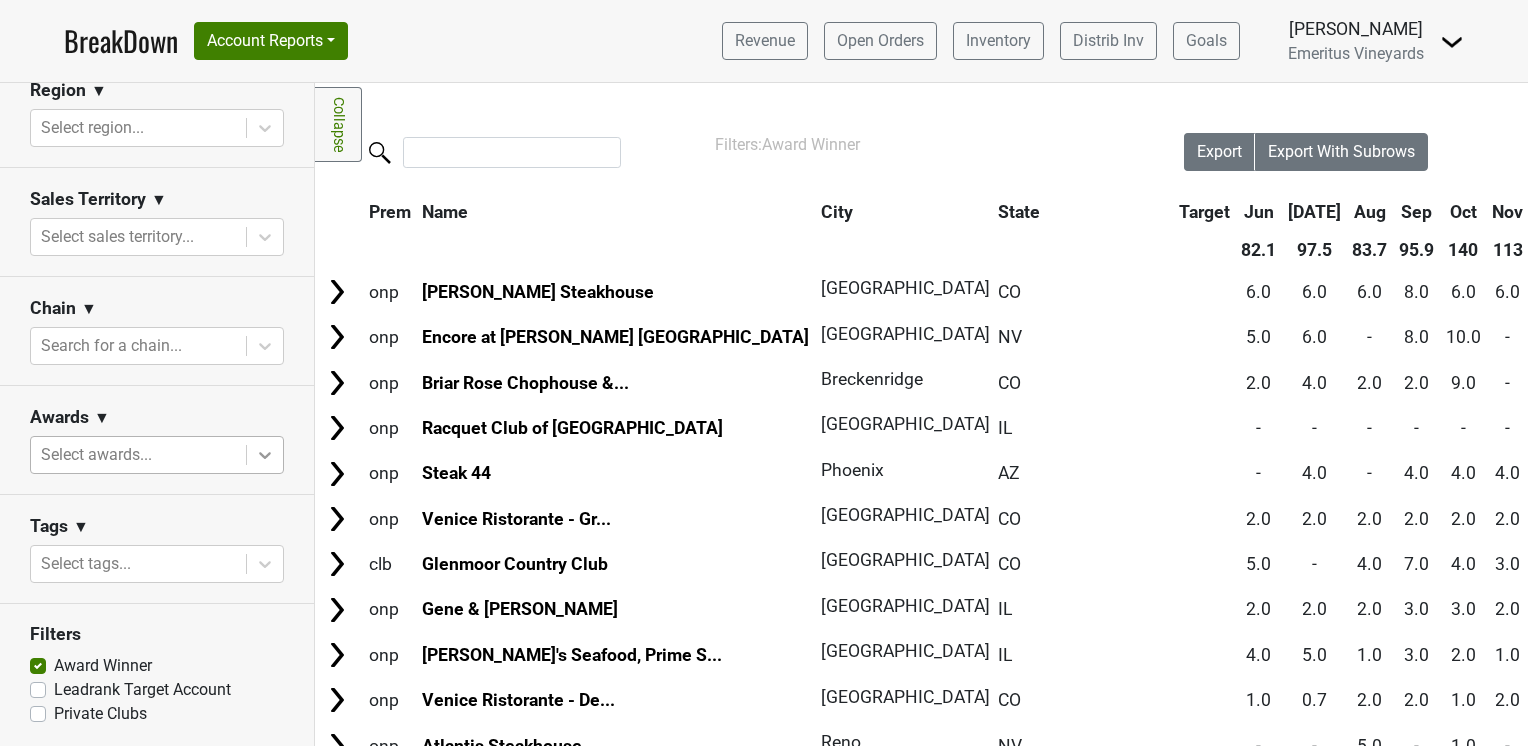 click 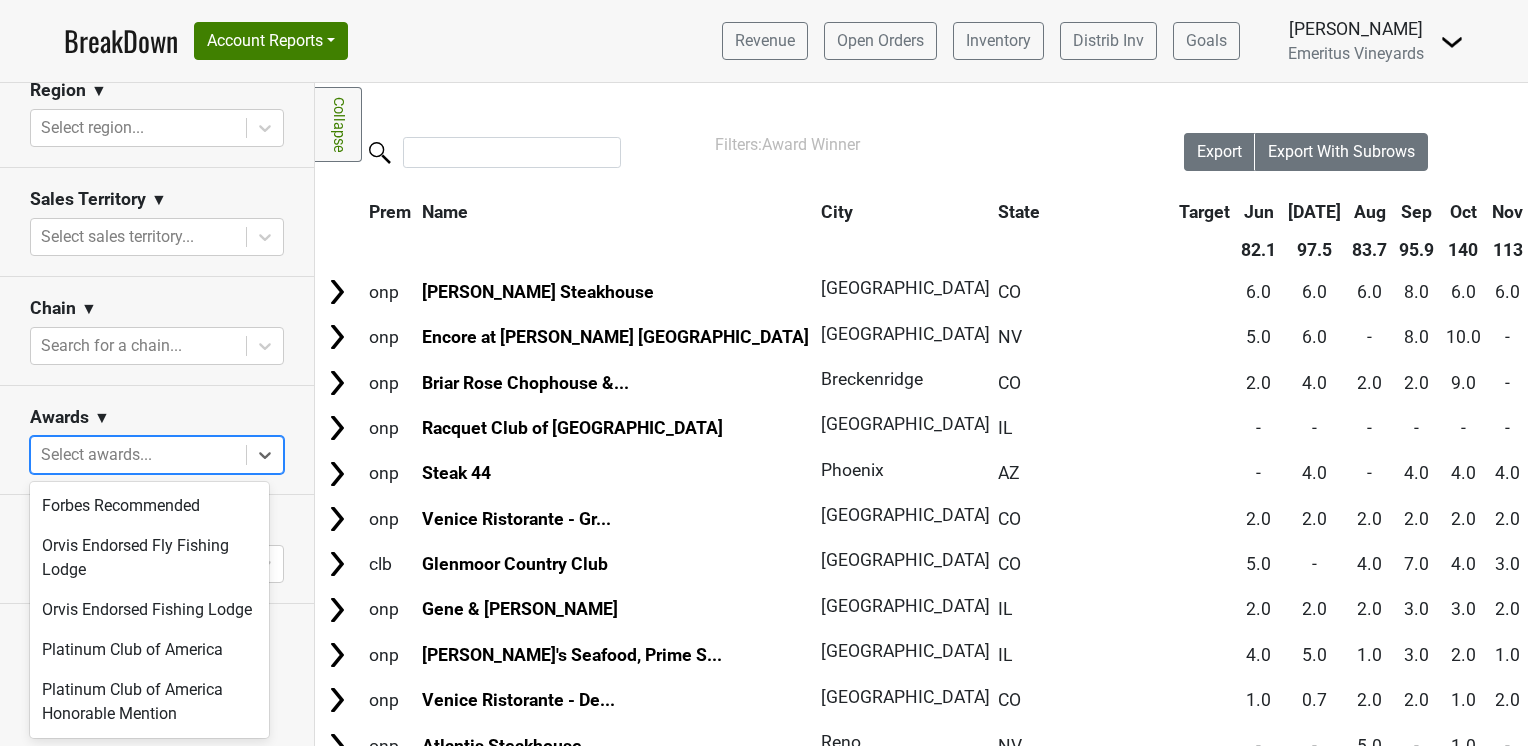 scroll, scrollTop: 0, scrollLeft: 0, axis: both 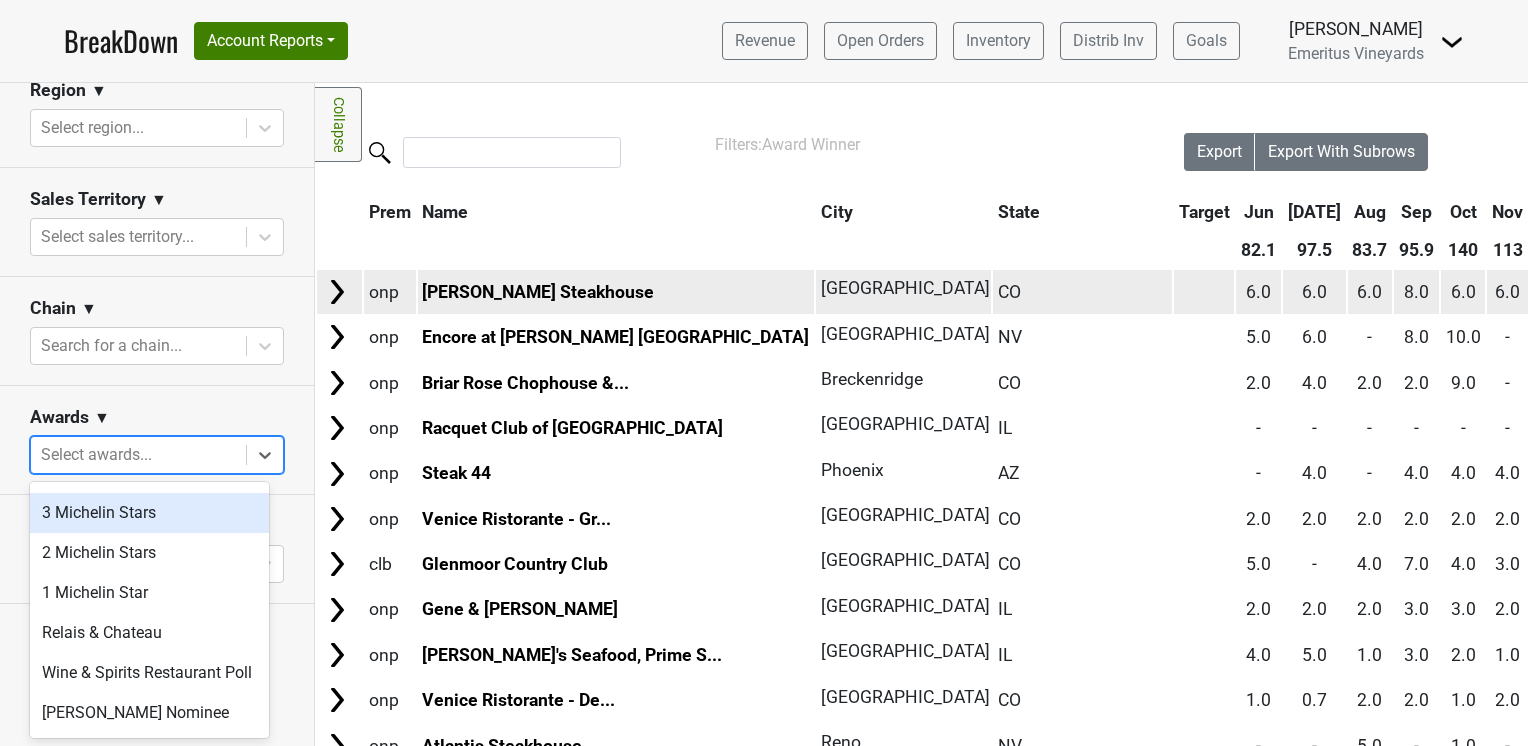 click at bounding box center [337, 292] 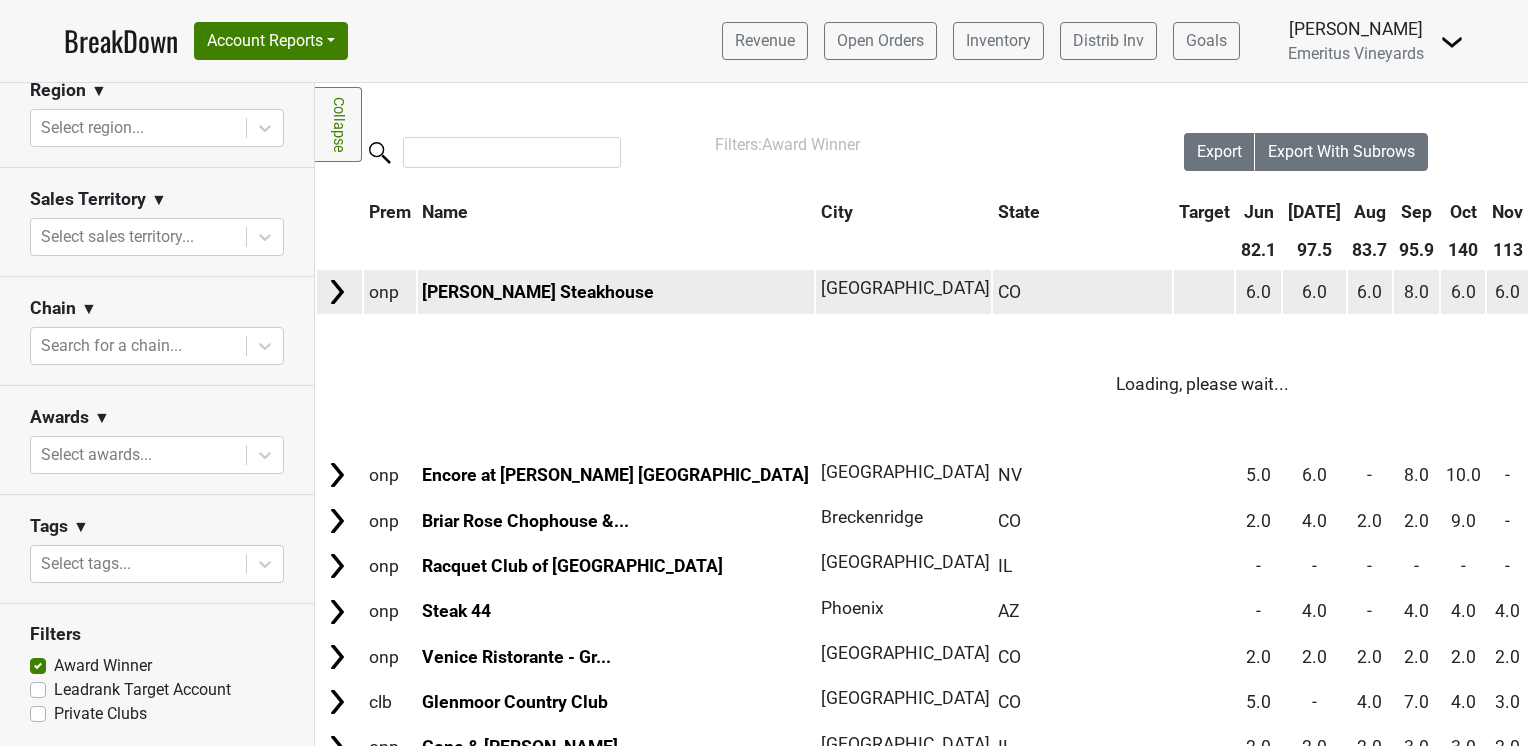 click at bounding box center (337, 292) 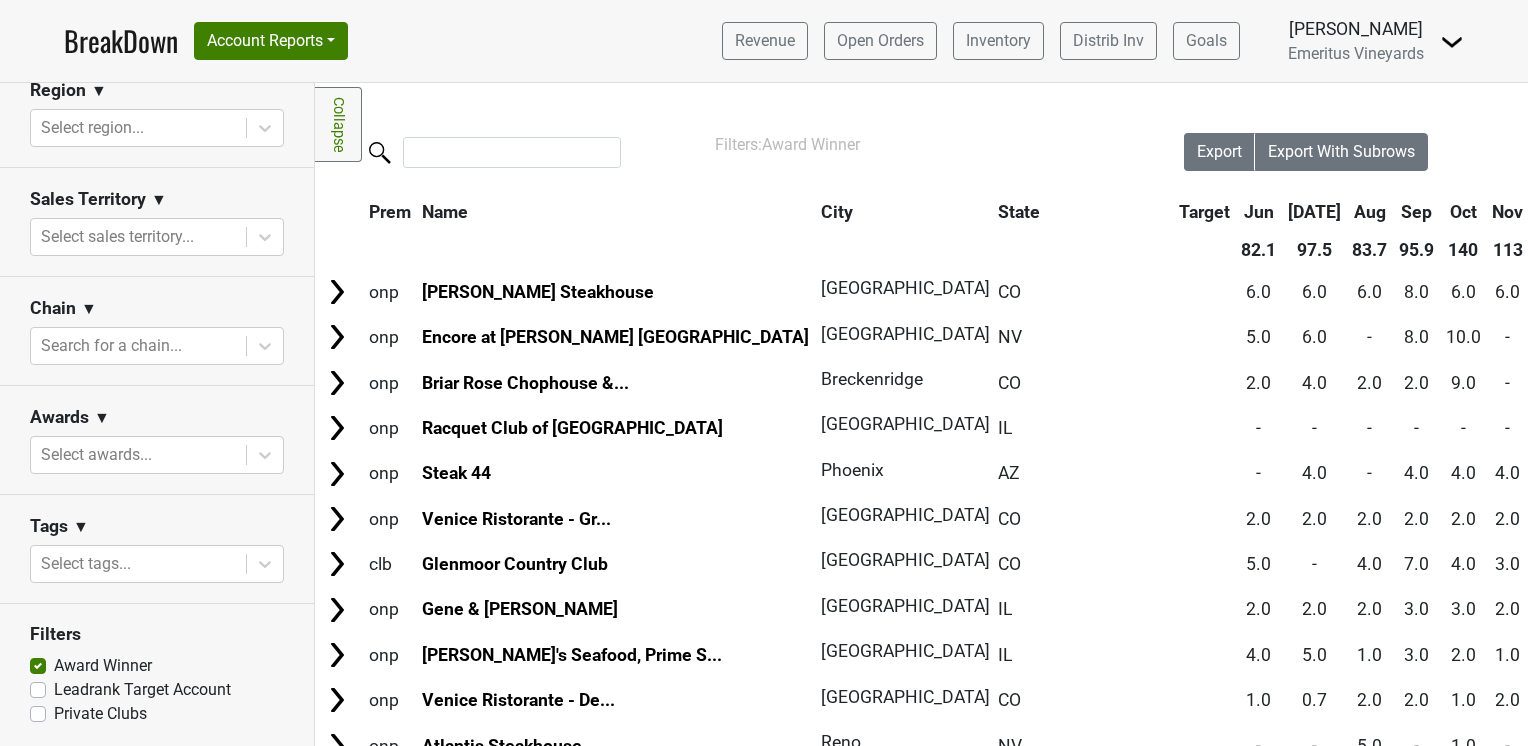 click on "Award Winner" at bounding box center (103, 666) 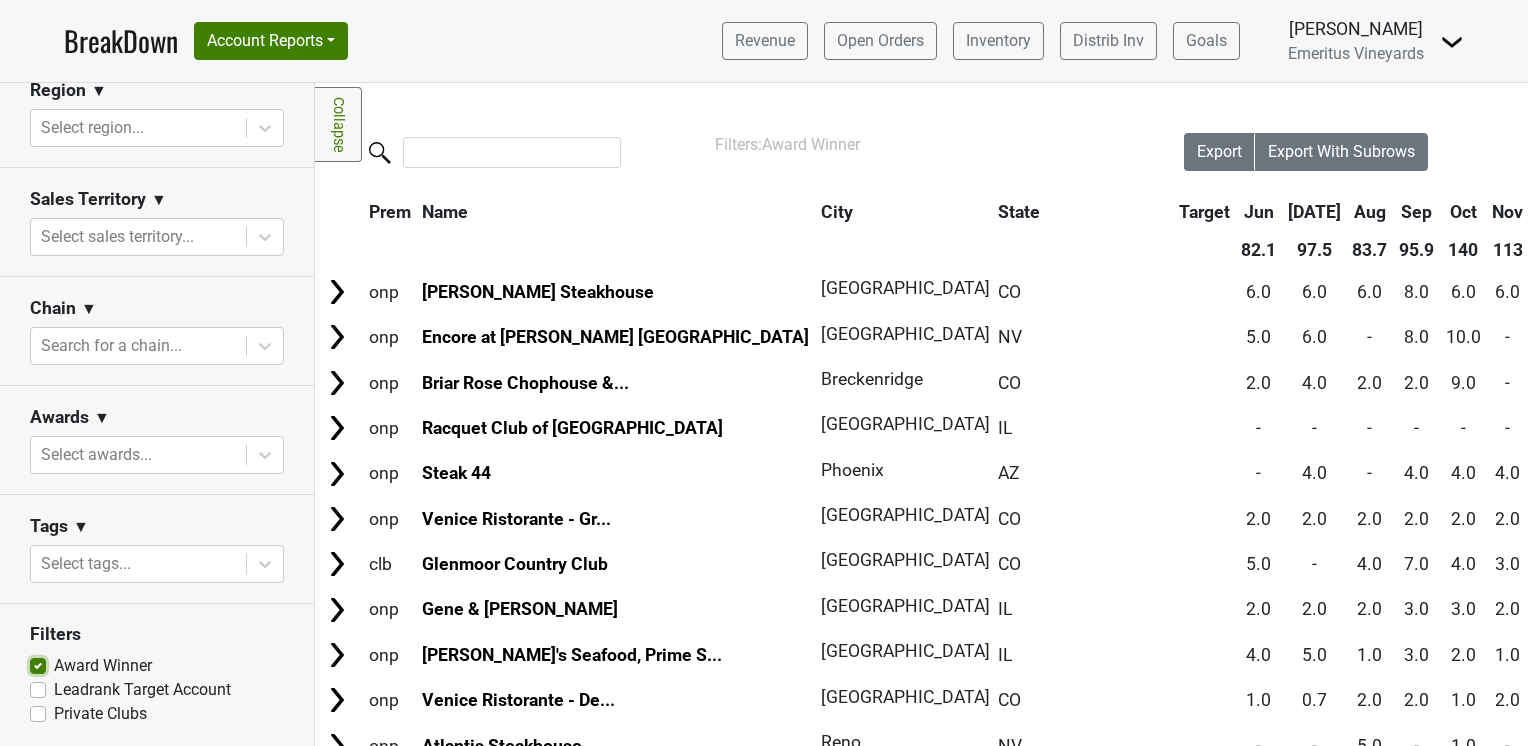 click on "Award Winner" at bounding box center (38, 664) 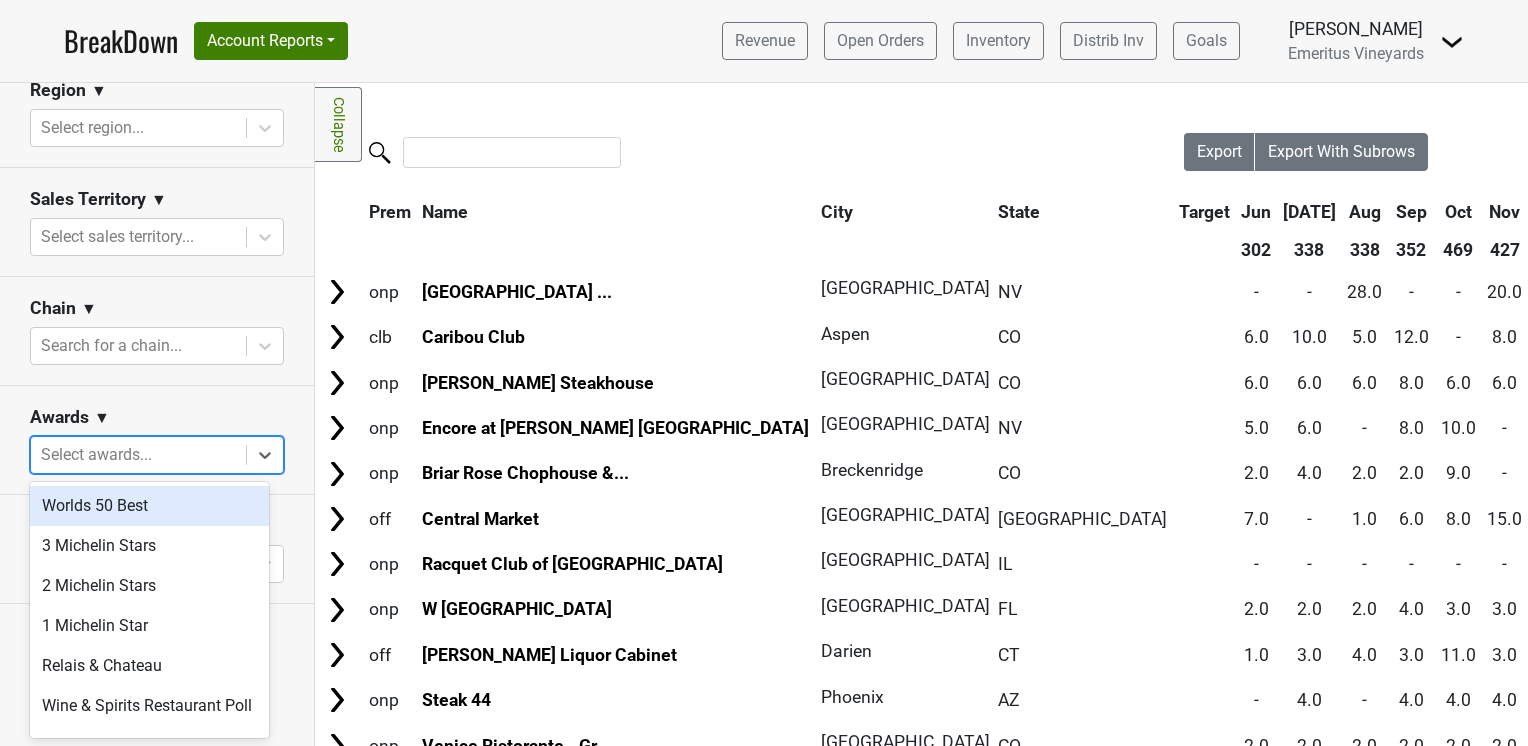 click 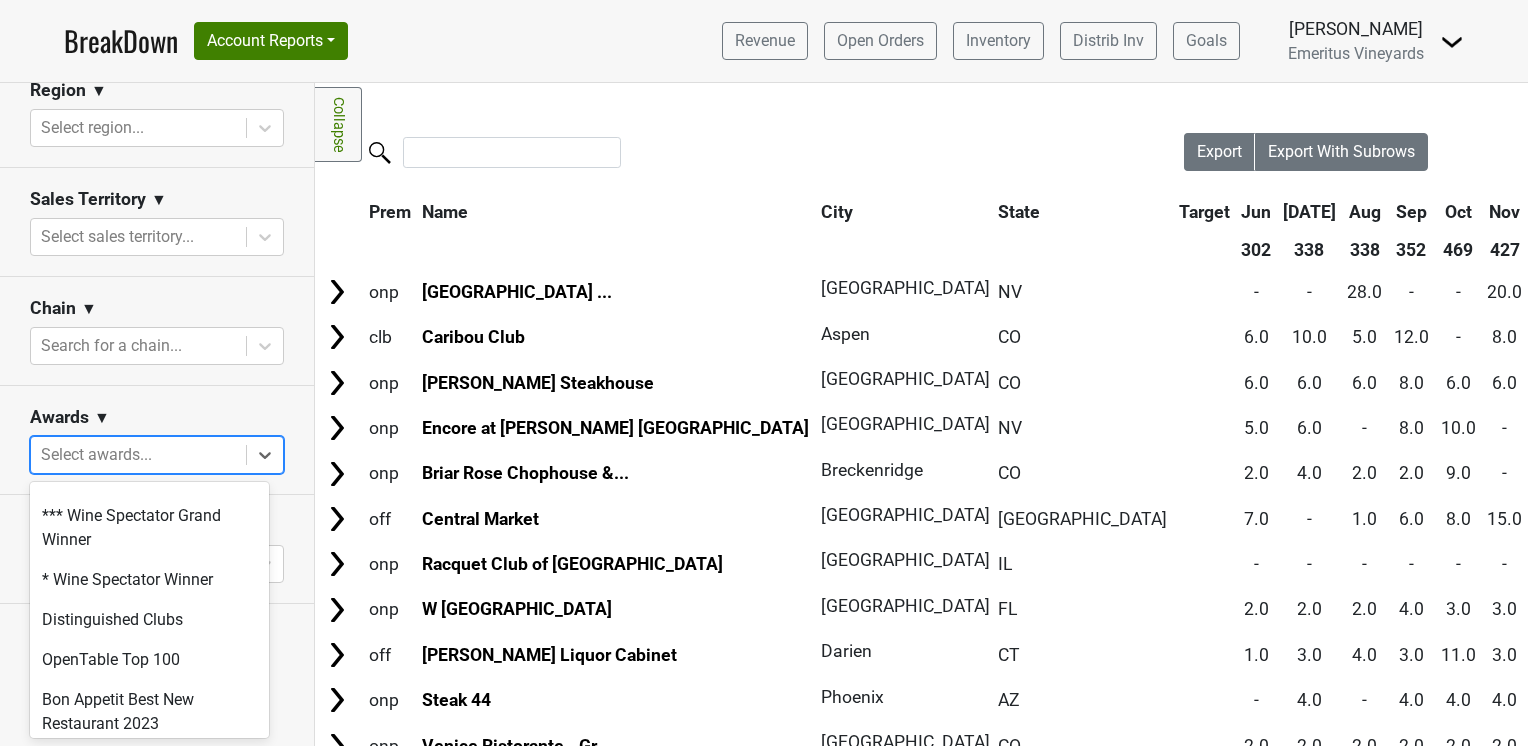 scroll, scrollTop: 0, scrollLeft: 0, axis: both 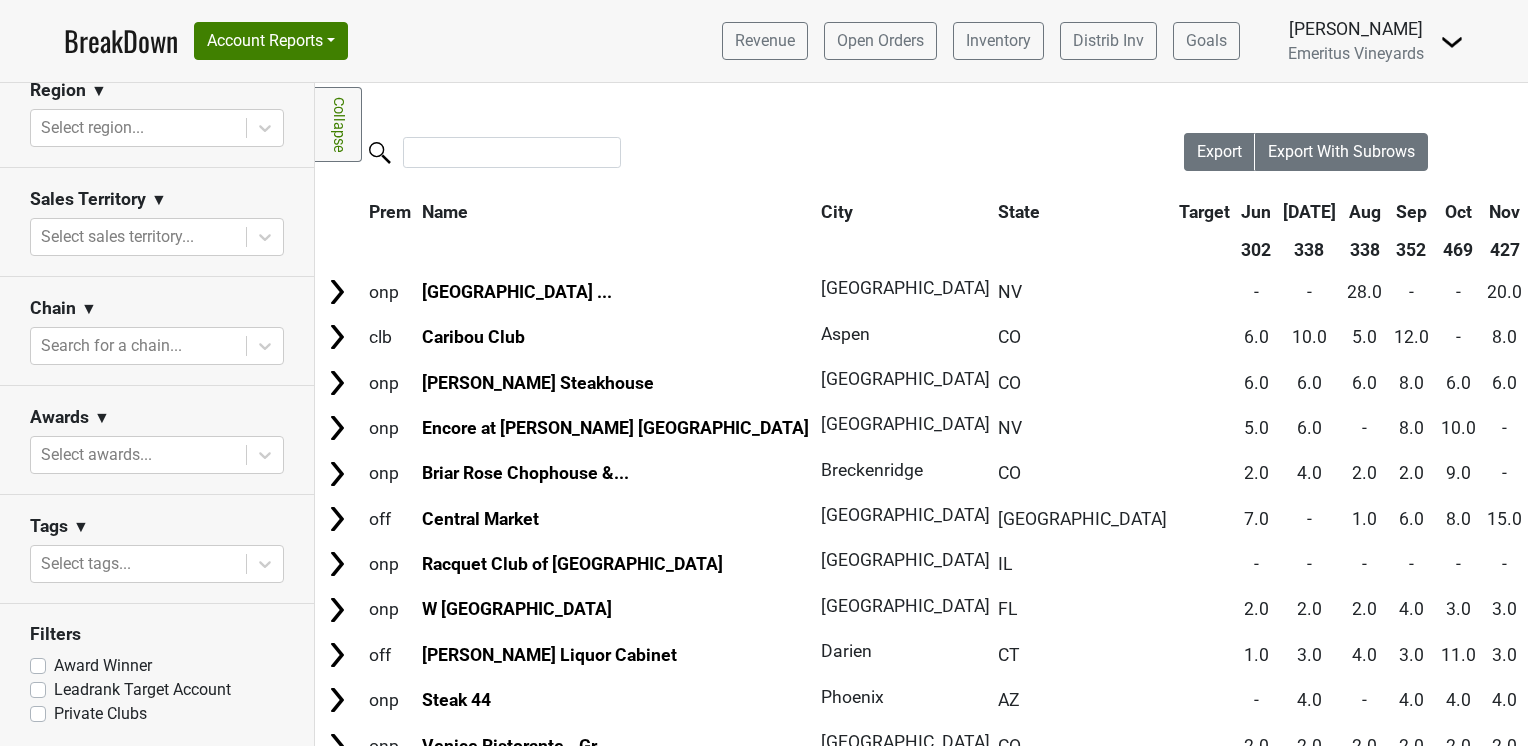 click at bounding box center (749, 154) 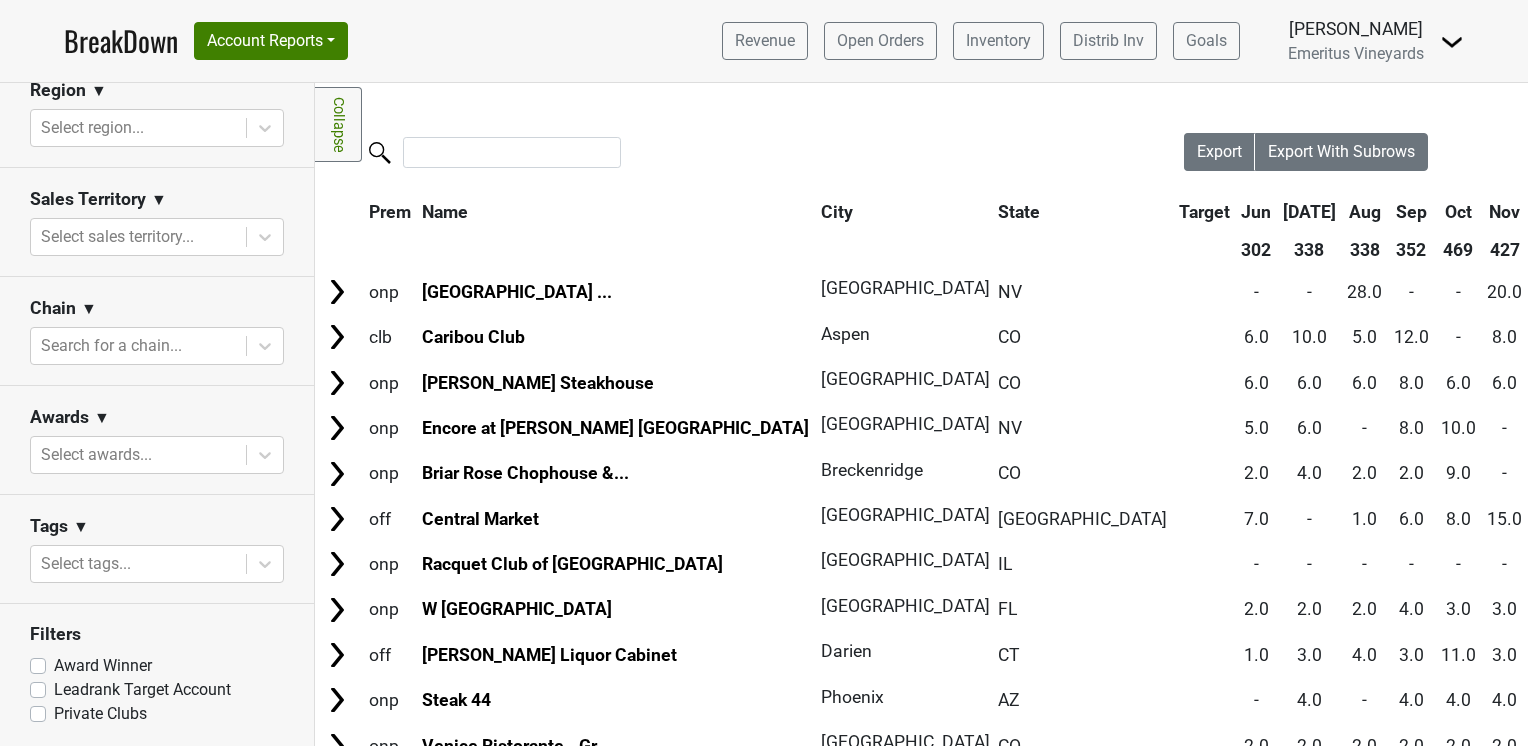 click on "Award Winner" at bounding box center (103, 666) 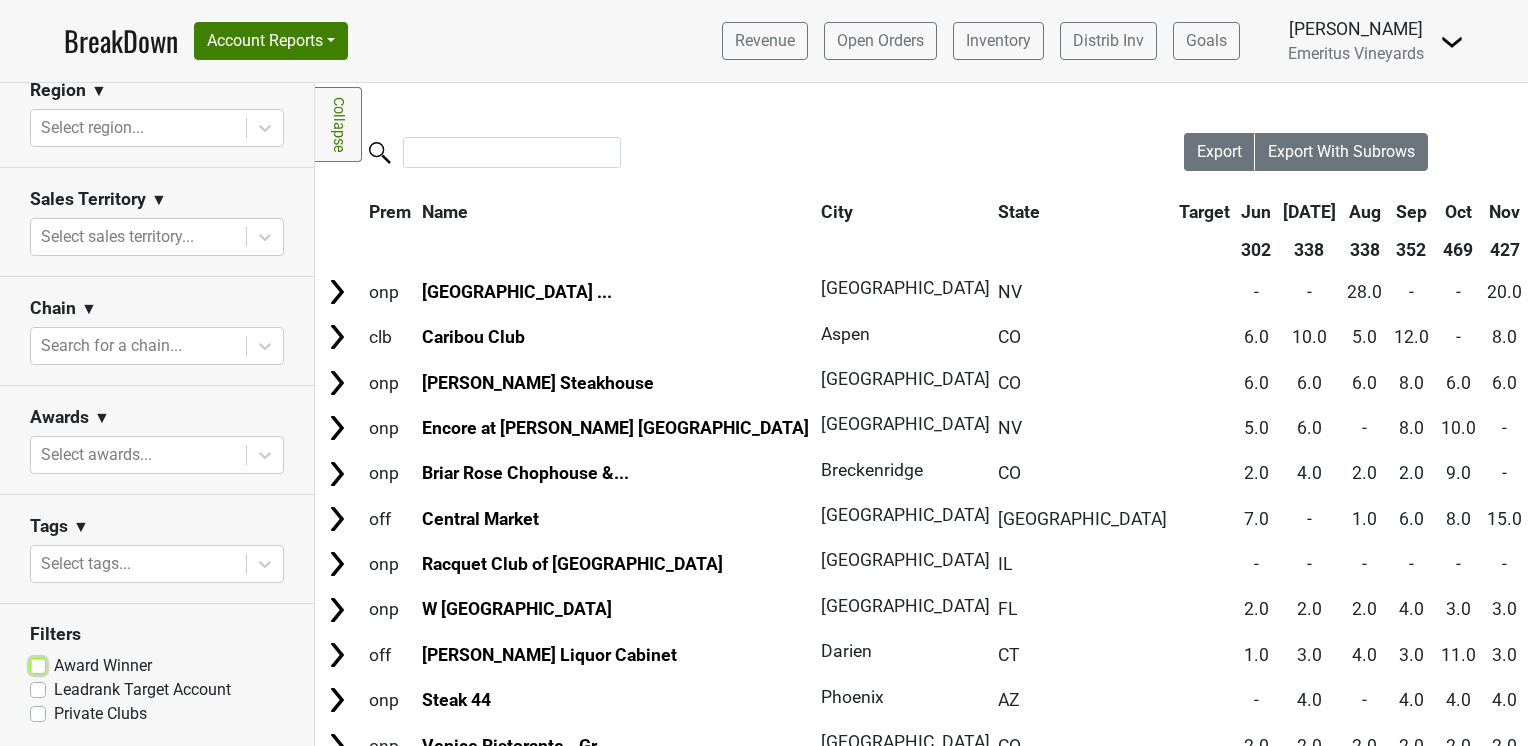 click on "Award Winner" at bounding box center (38, 664) 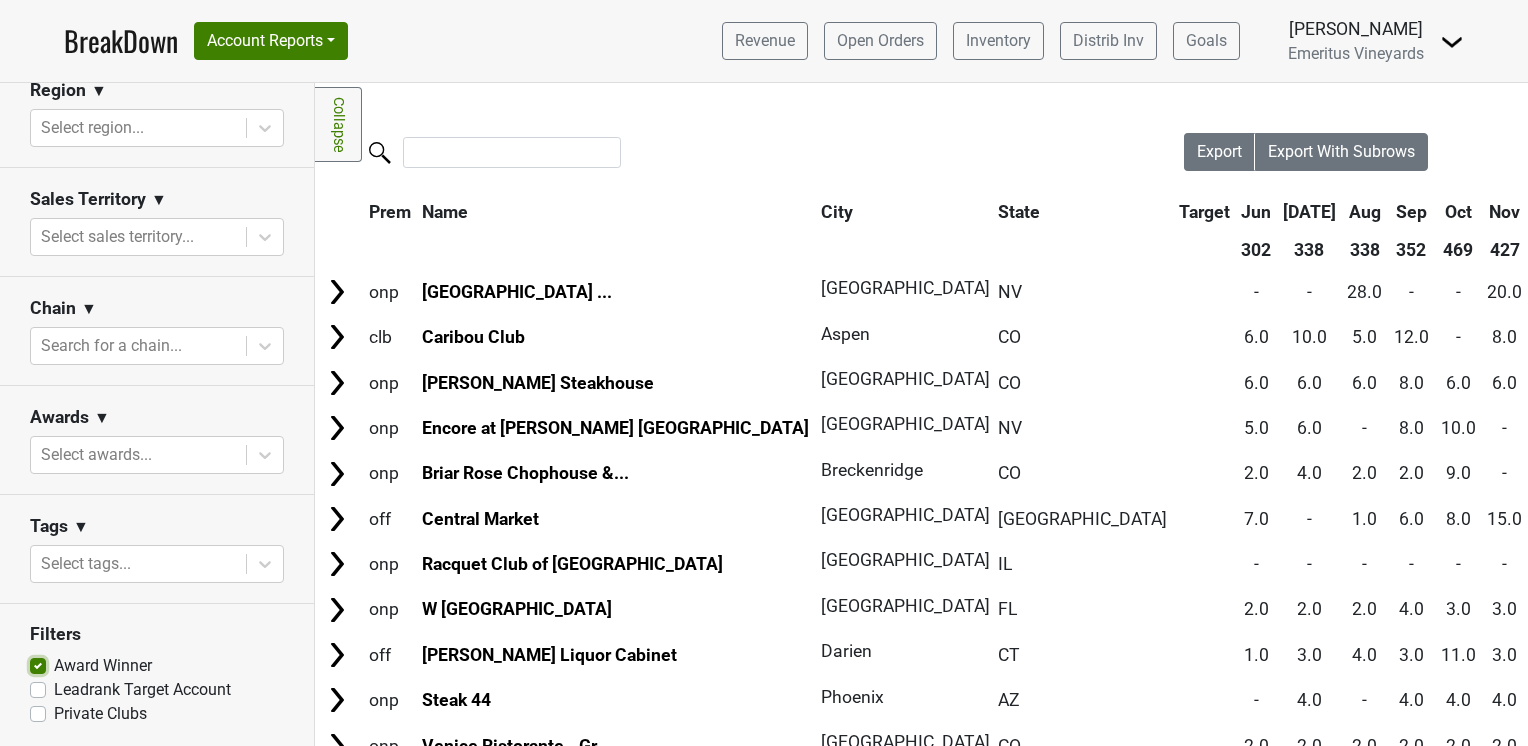 checkbox on "true" 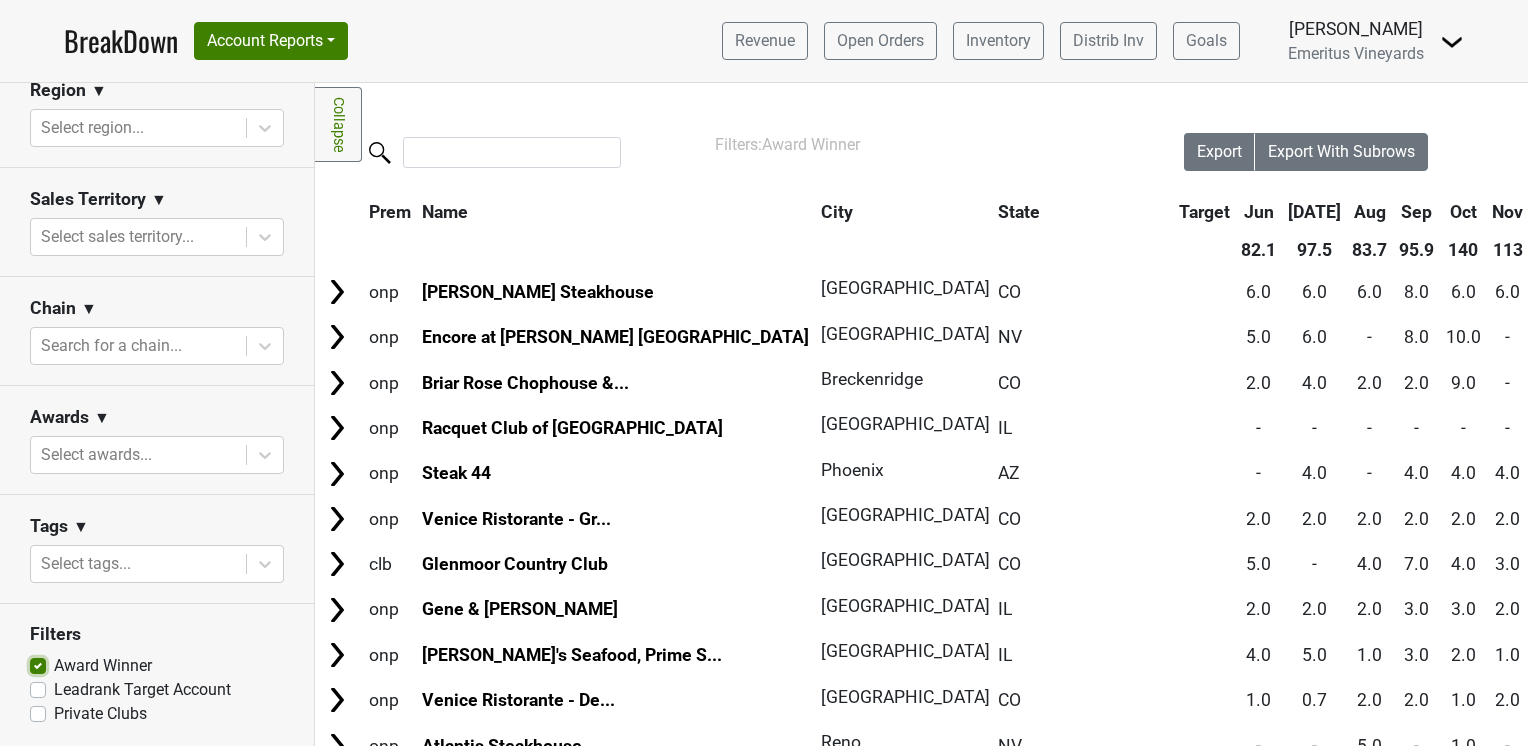 scroll, scrollTop: 0, scrollLeft: 0, axis: both 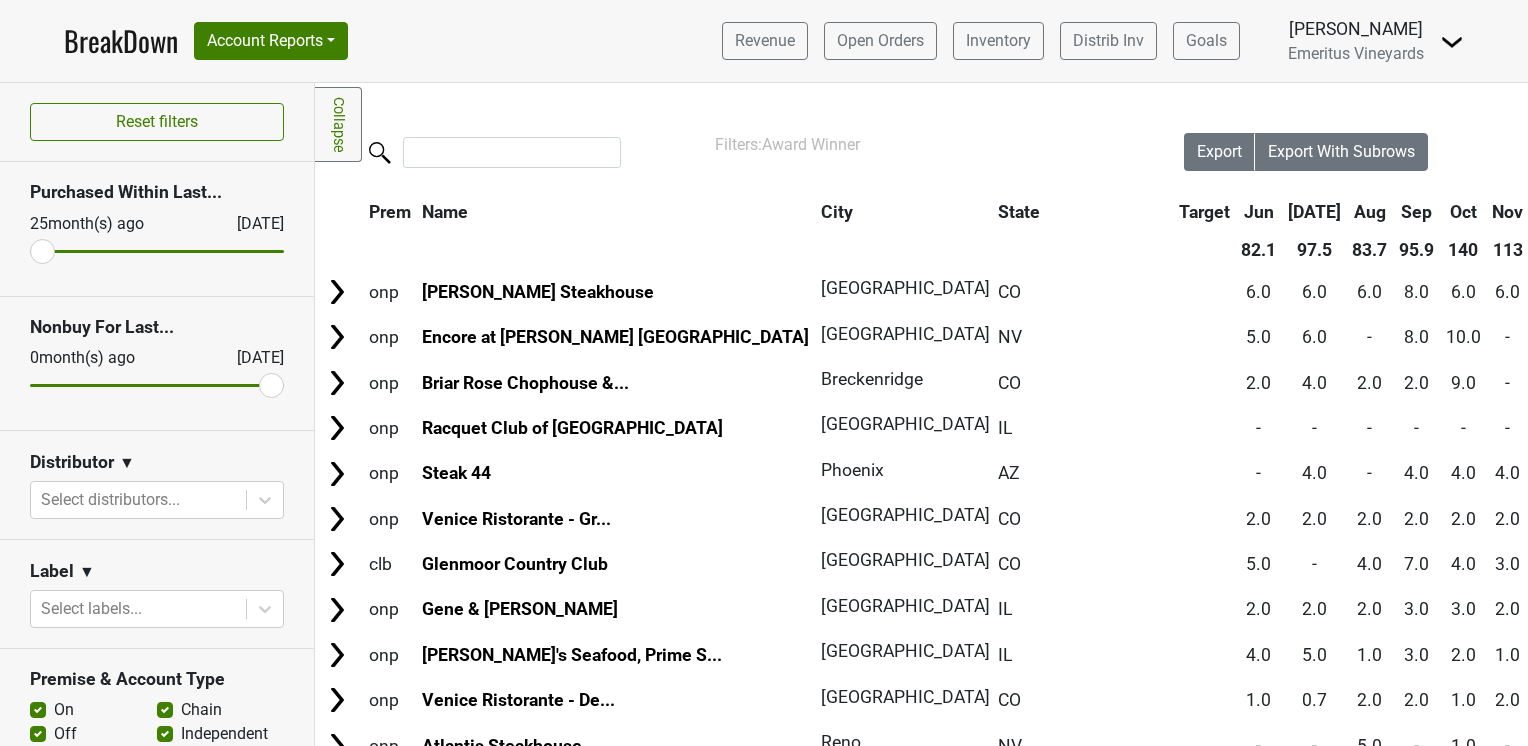 click on "Chain" at bounding box center [201, 710] 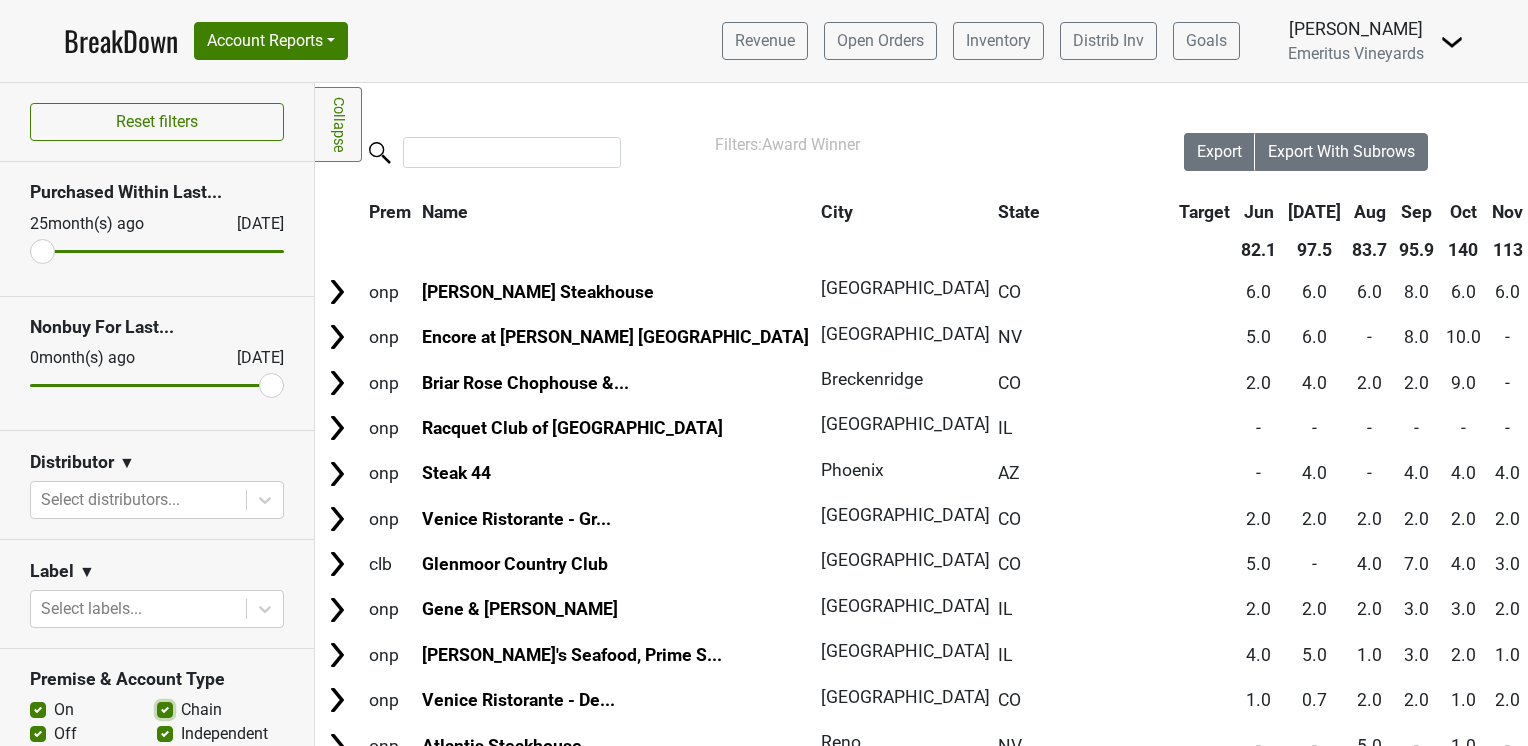 click on "Chain" at bounding box center (165, 708) 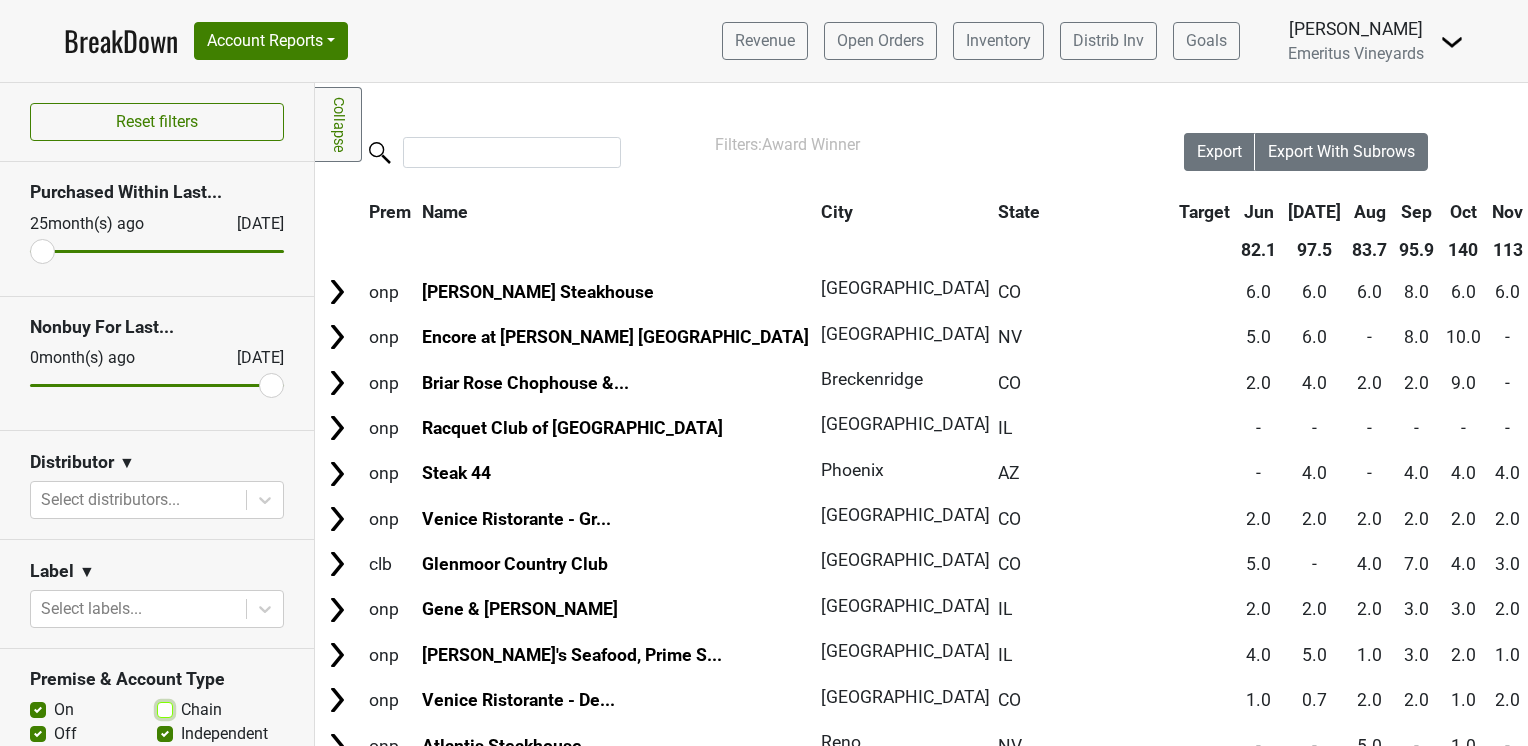 checkbox on "false" 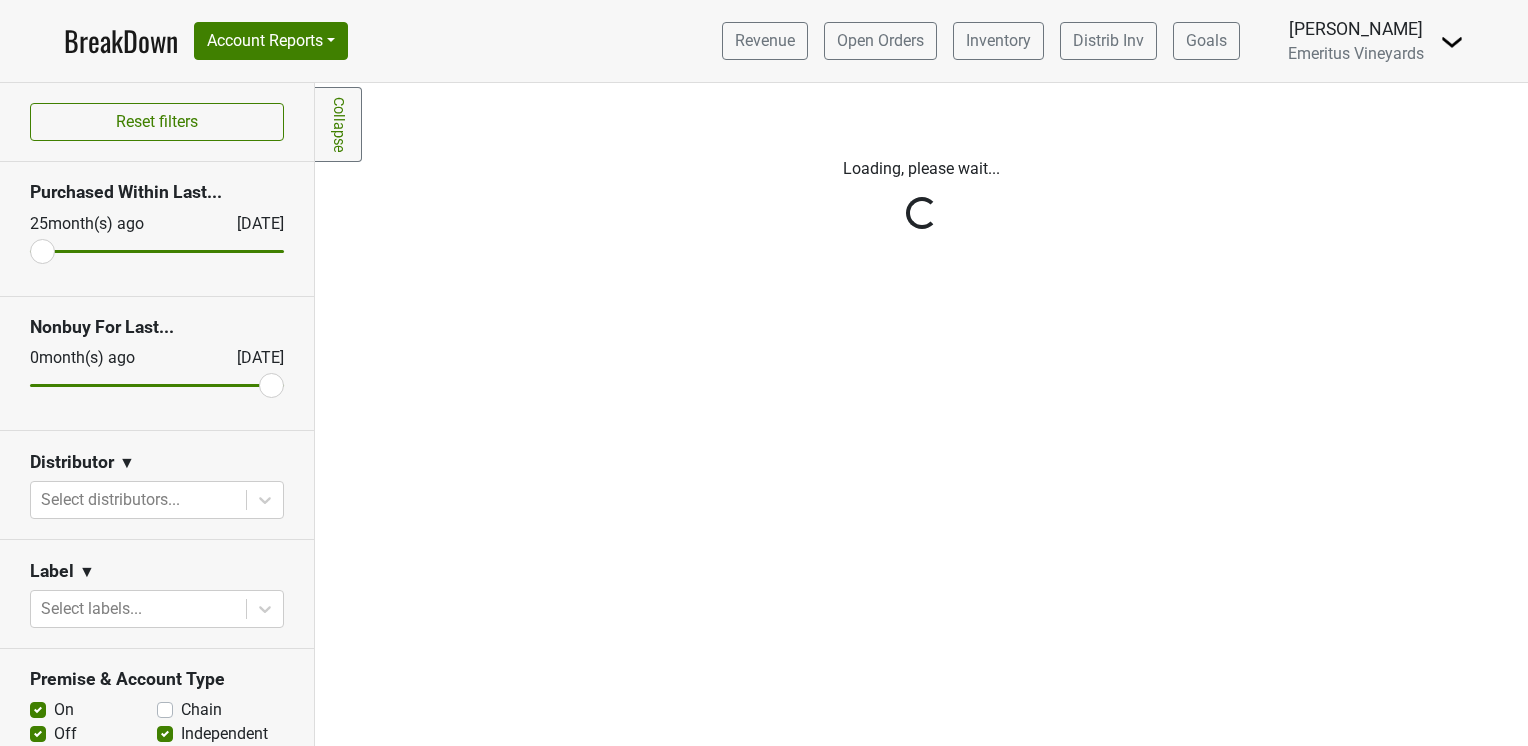 click on "Reset filters Purchased Within Last... [DATE] [DATE] Nonbuy For Last... [DATE] [DATE] Distributor ▼ Select distributors... Label ▼ Select labels... Premise & Account Type On Off Chain Independent Region ▼ Select region... Sales Territory ▼ Select sales territory... Chain ▼ Search for a chain... Awards ▼ Select awards... Tags ▼ Select tags... Filters Award Winner Leadrank Target Account Private Clubs" at bounding box center [157, 414] 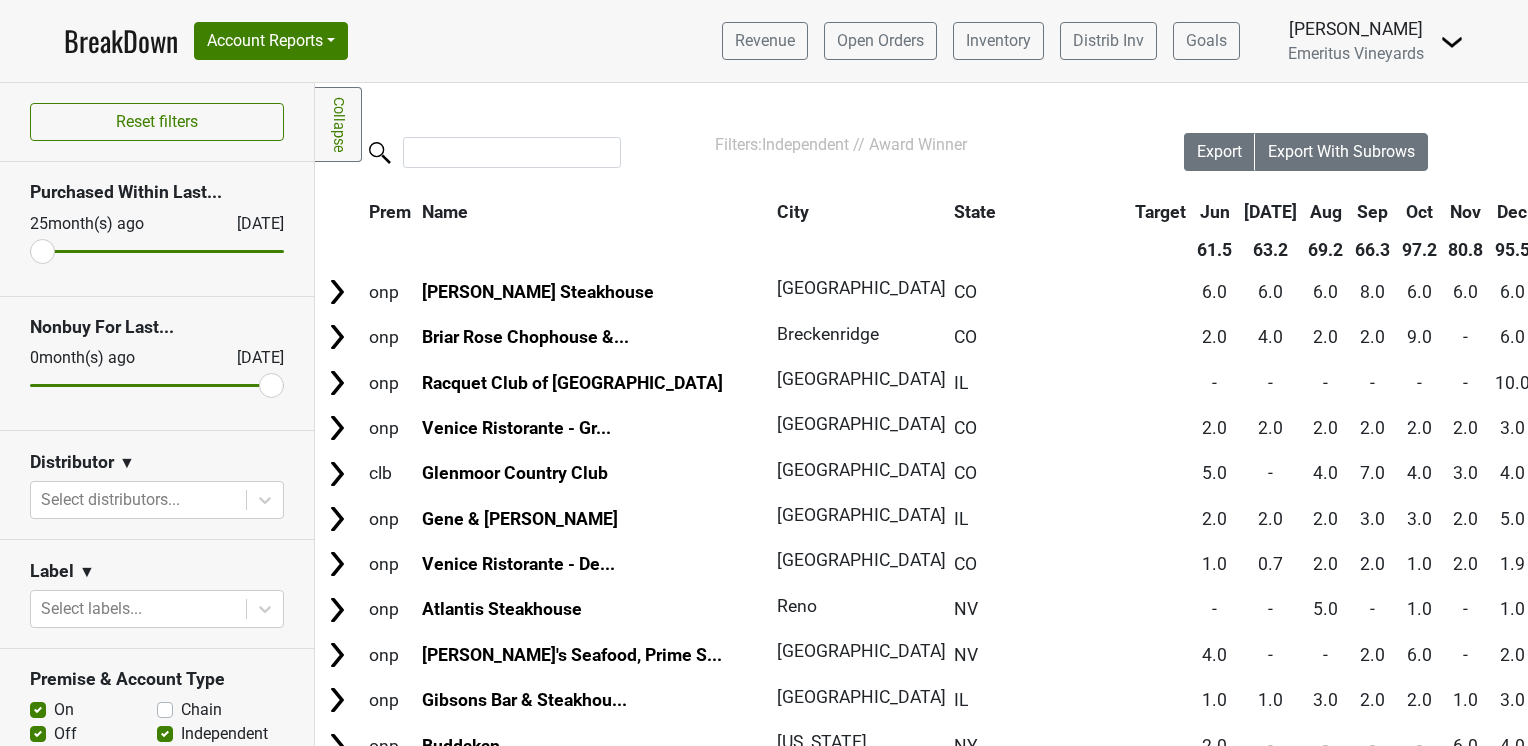 click on "Off" at bounding box center [65, 734] 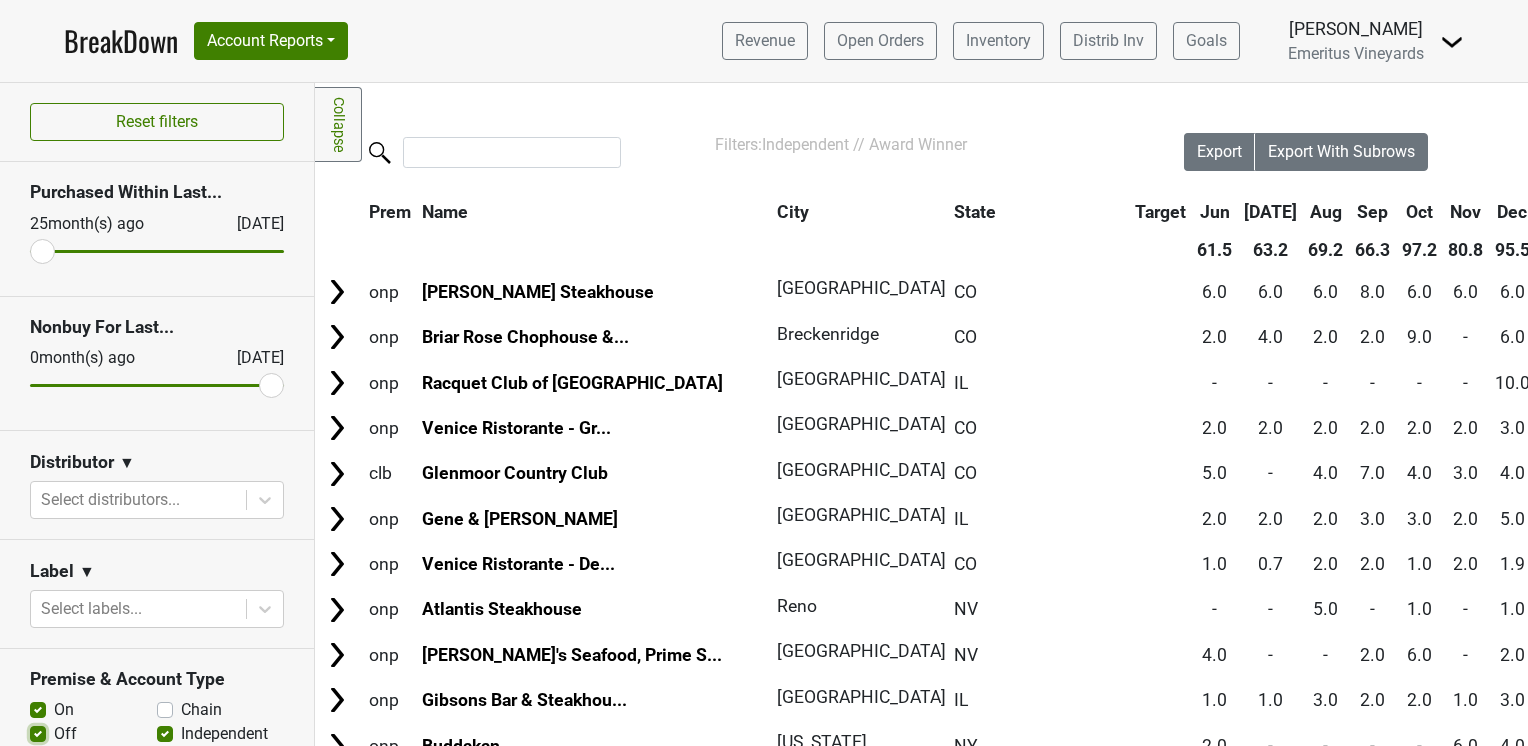 click on "Off" at bounding box center (38, 732) 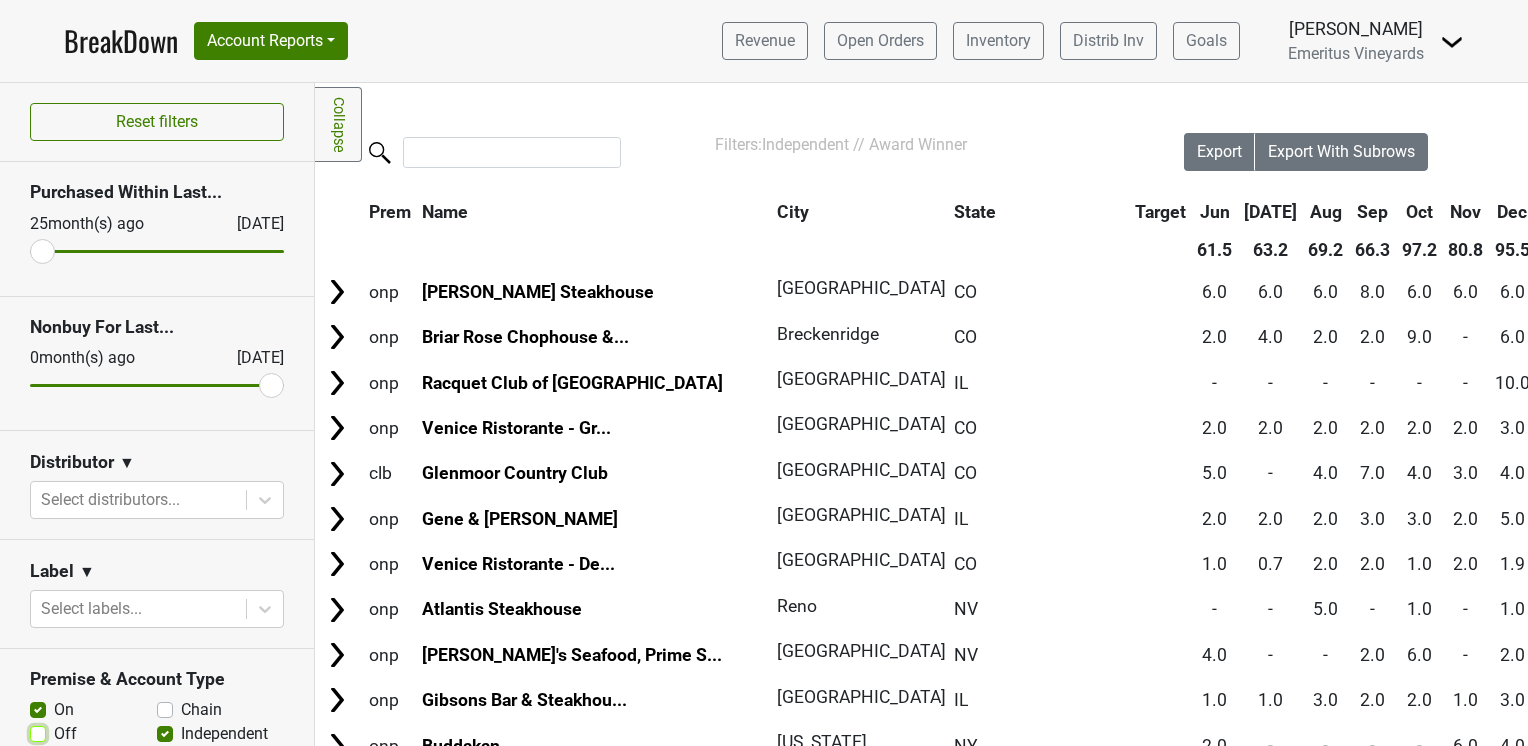 checkbox on "false" 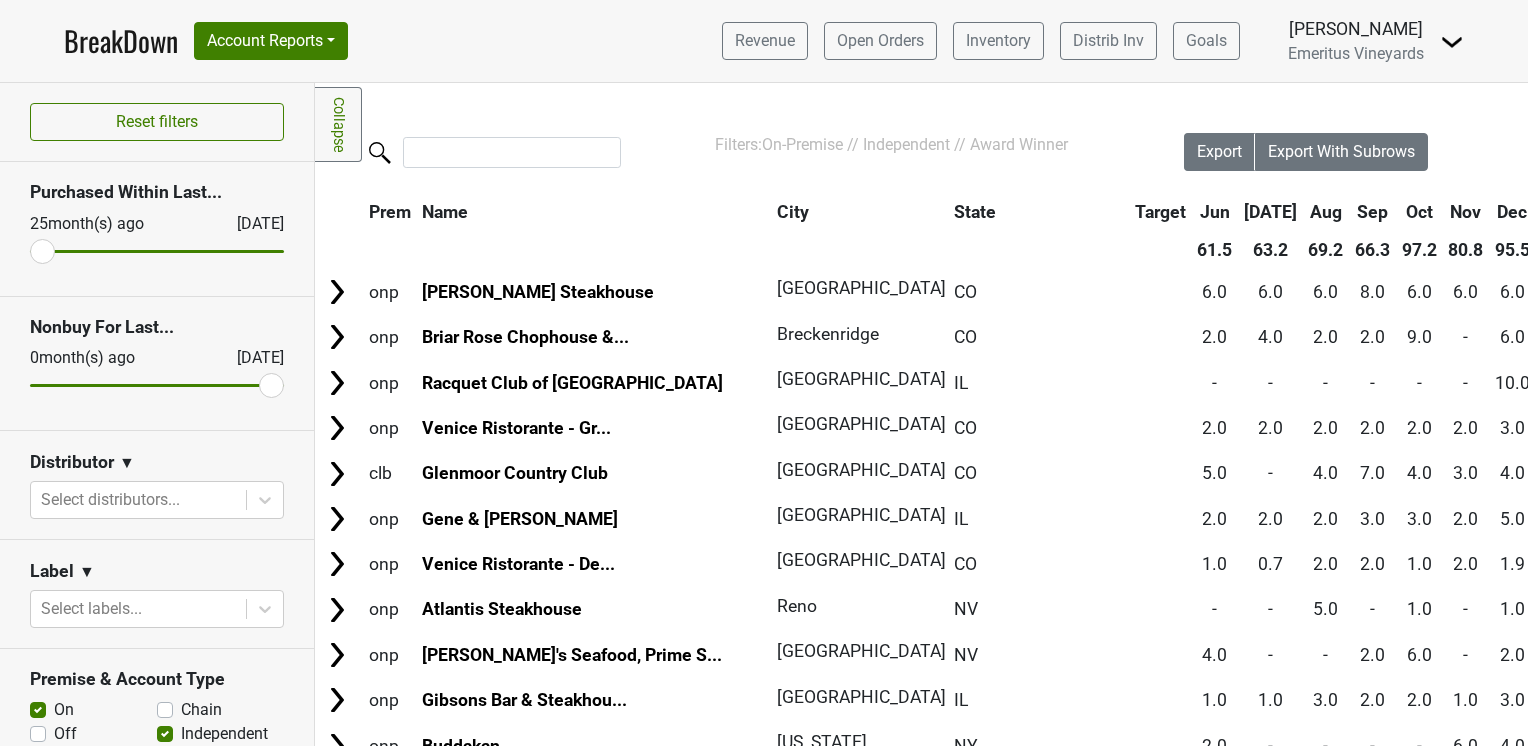 click on "Independent" at bounding box center [224, 734] 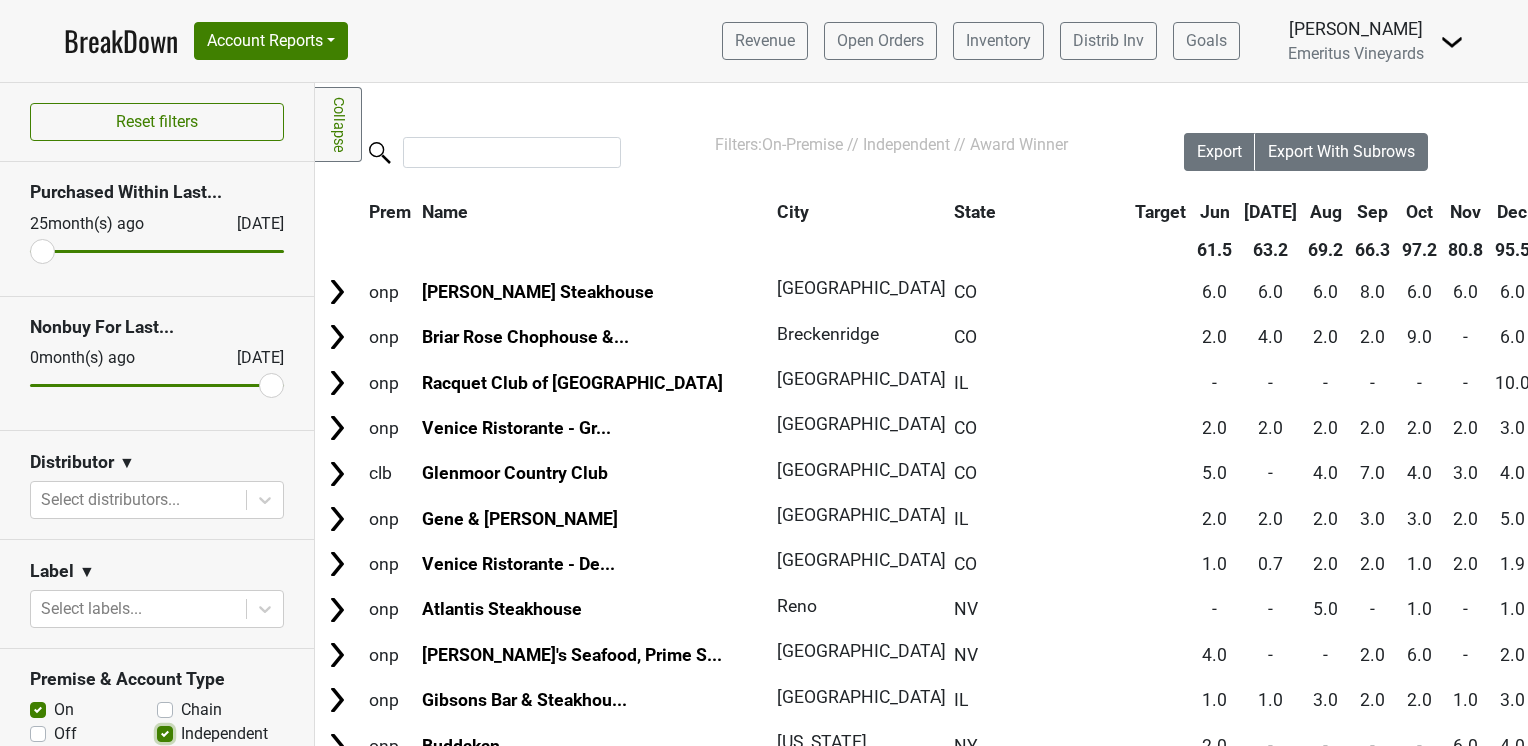 click on "Independent" at bounding box center (165, 732) 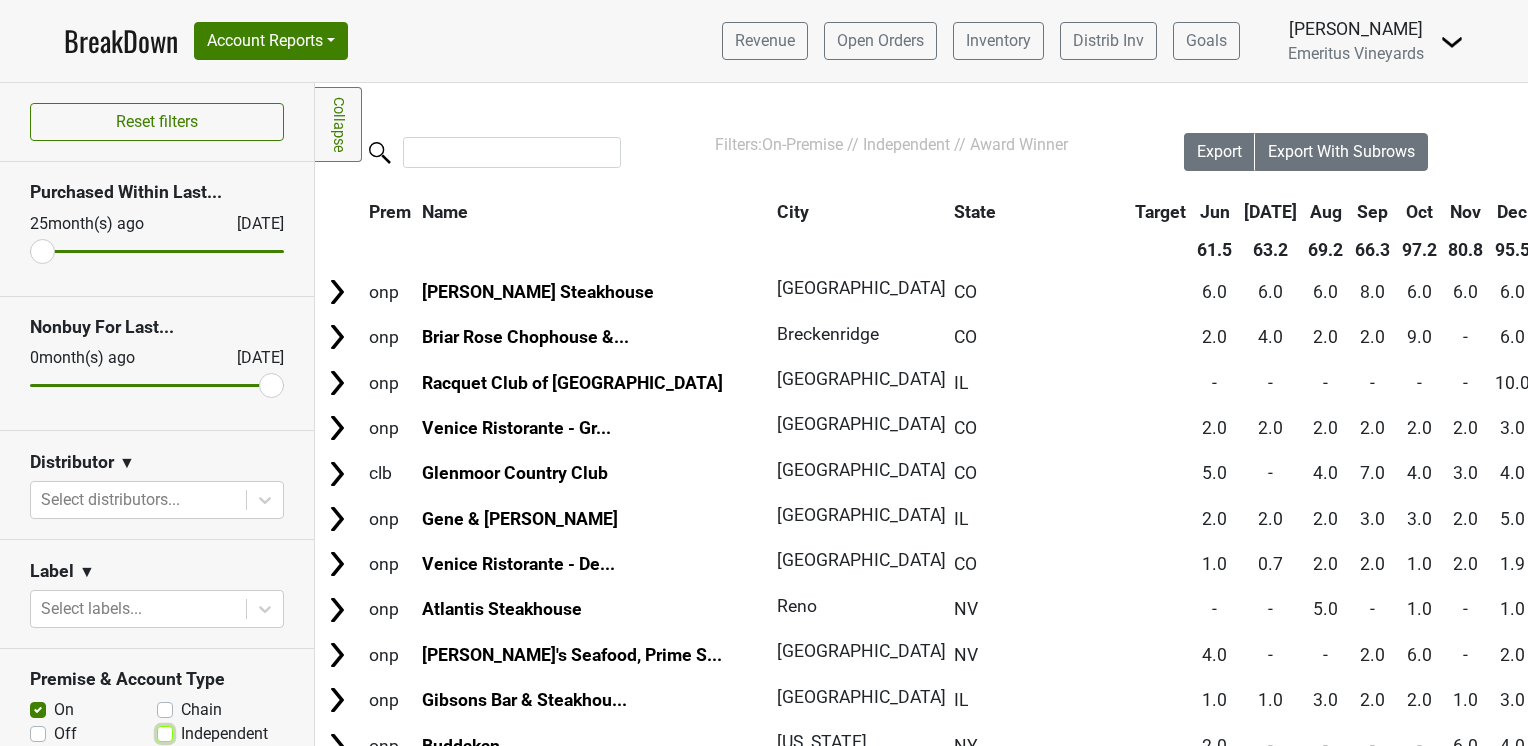 checkbox on "false" 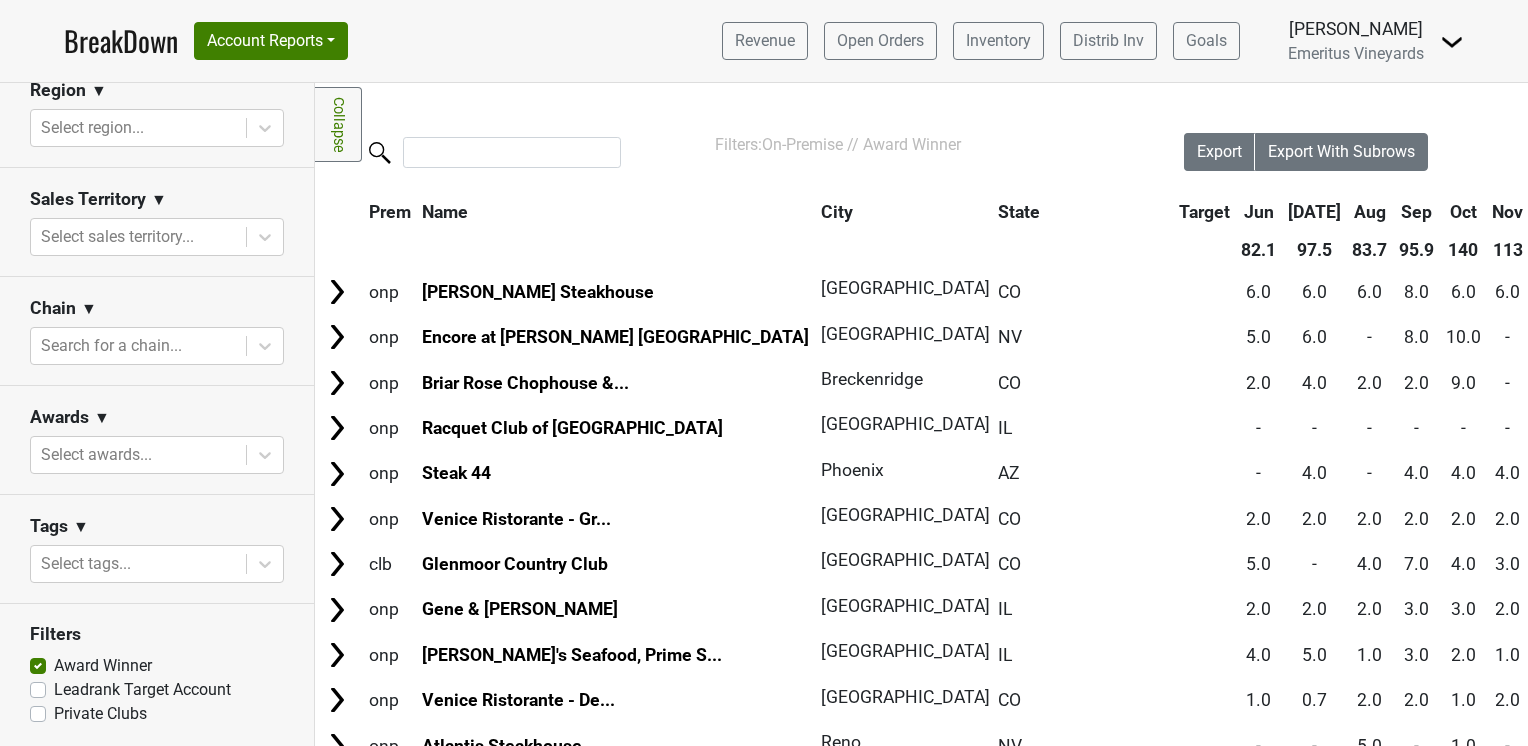 scroll, scrollTop: 0, scrollLeft: 0, axis: both 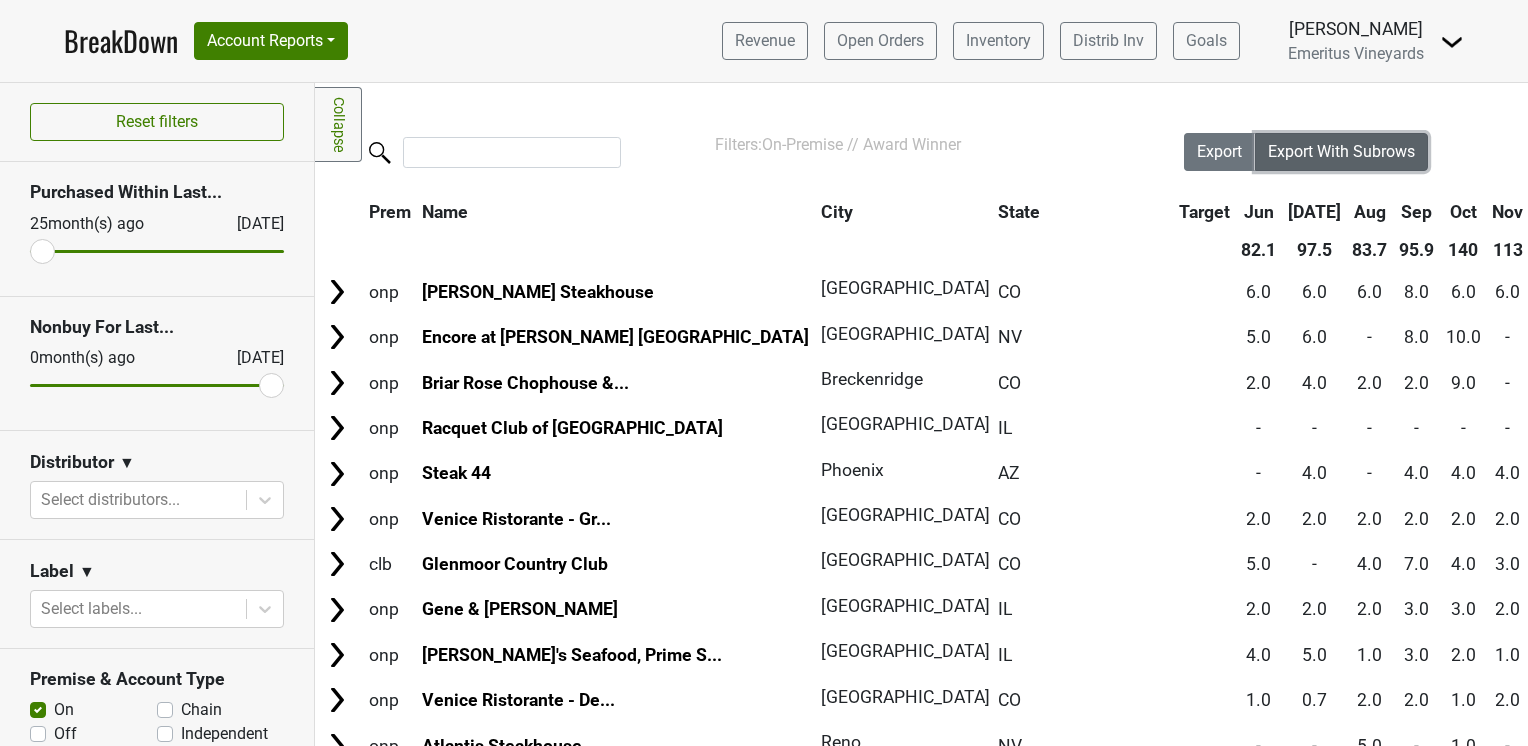 click on "Export With Subrows" at bounding box center [1341, 151] 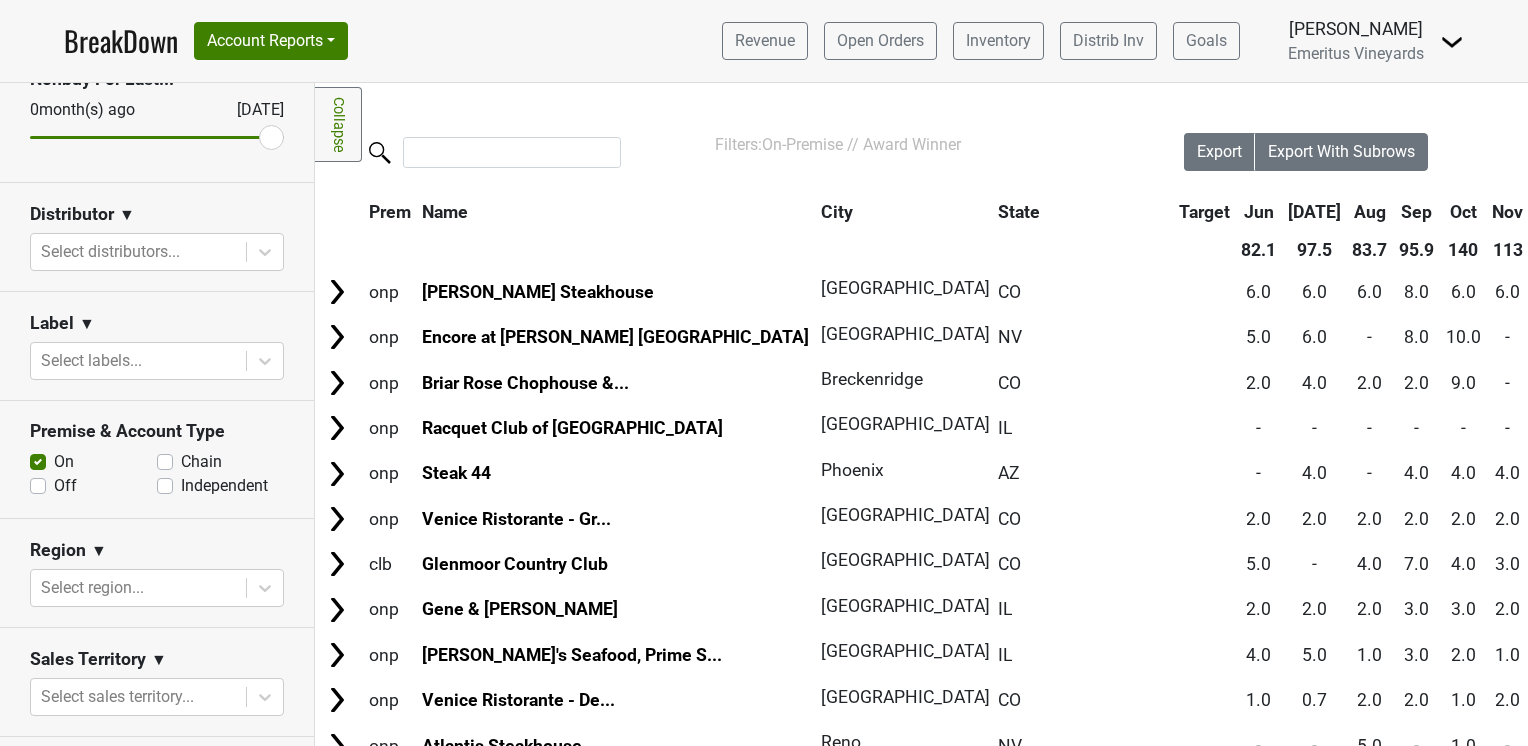 scroll, scrollTop: 0, scrollLeft: 0, axis: both 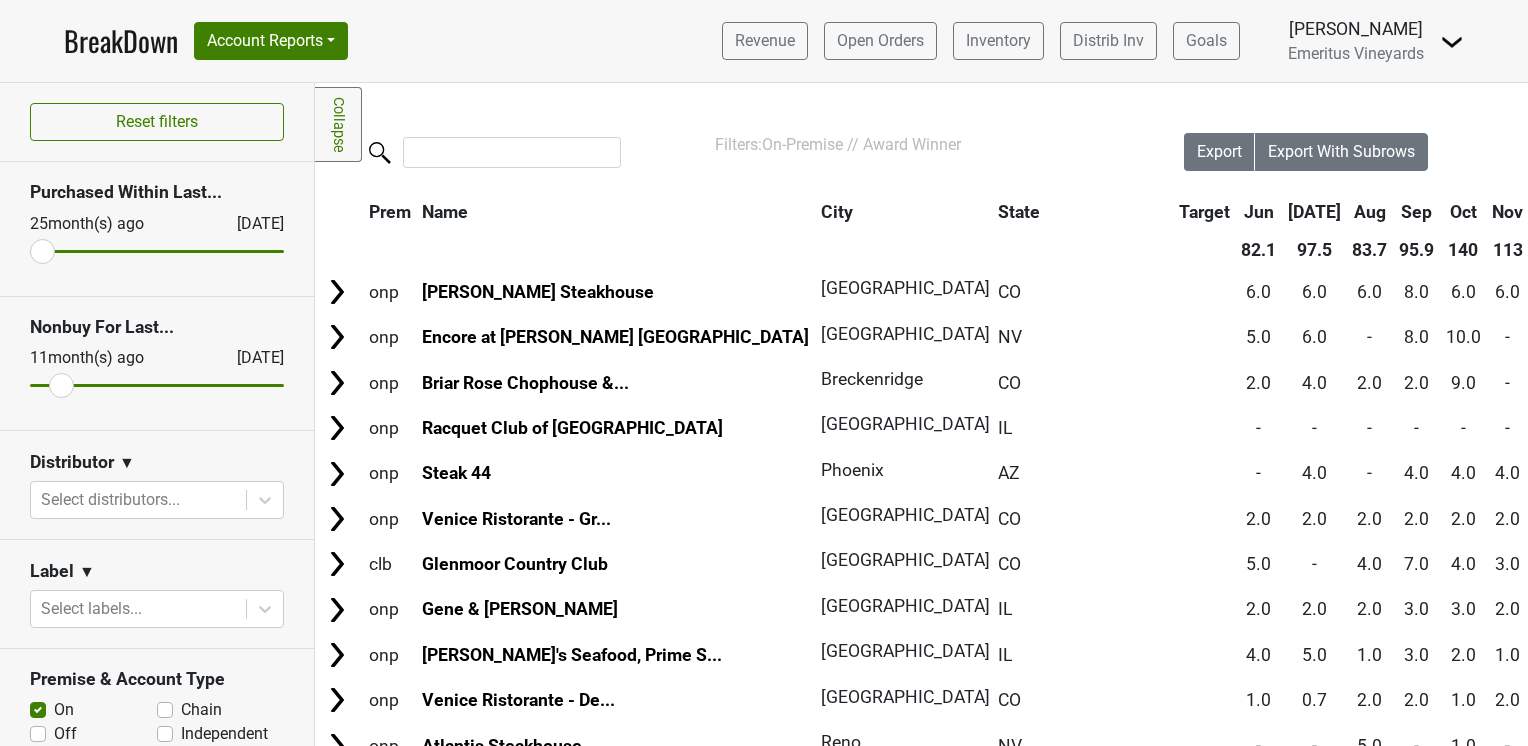drag, startPoint x: 254, startPoint y: 386, endPoint x: 57, endPoint y: 393, distance: 197.12433 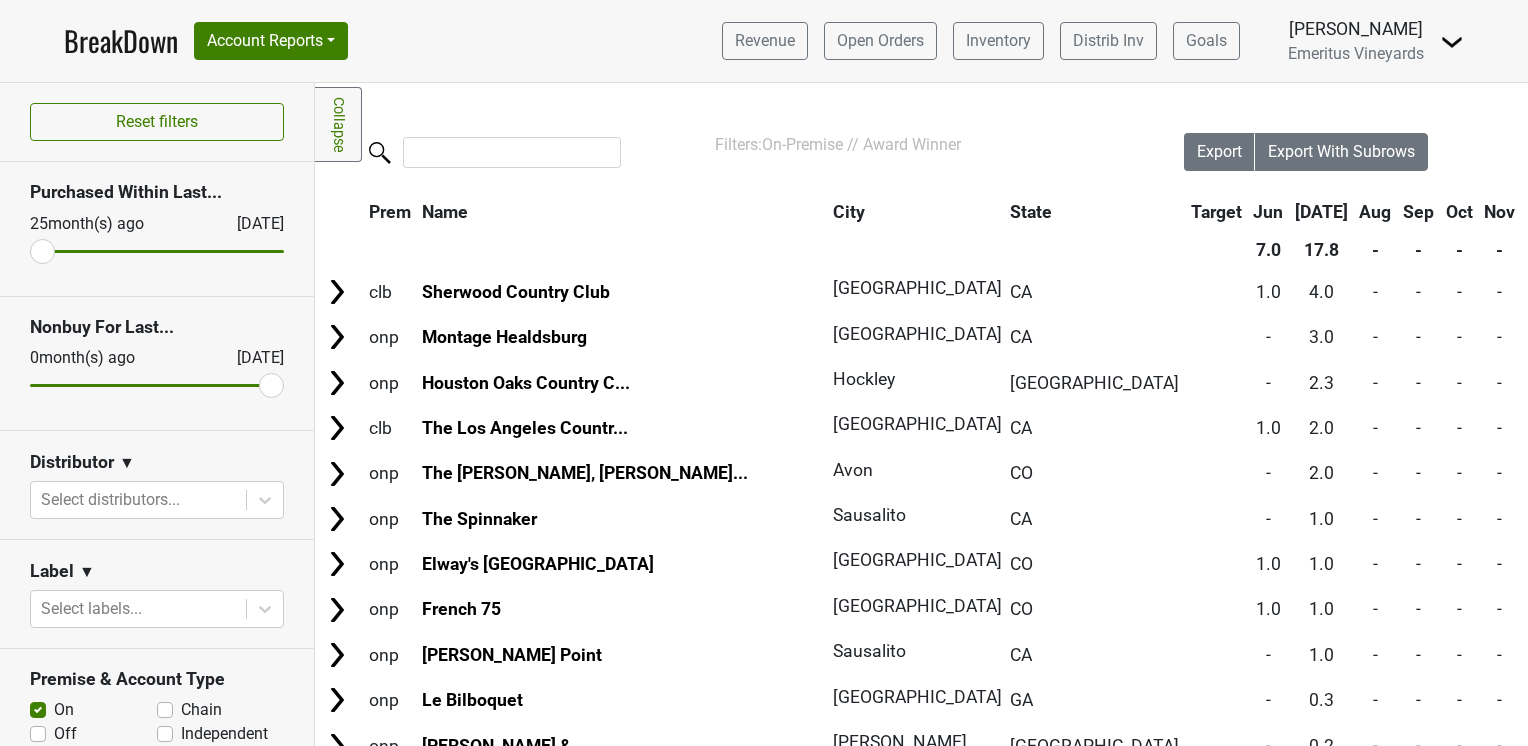 drag, startPoint x: 48, startPoint y: 383, endPoint x: 318, endPoint y: 386, distance: 270.01666 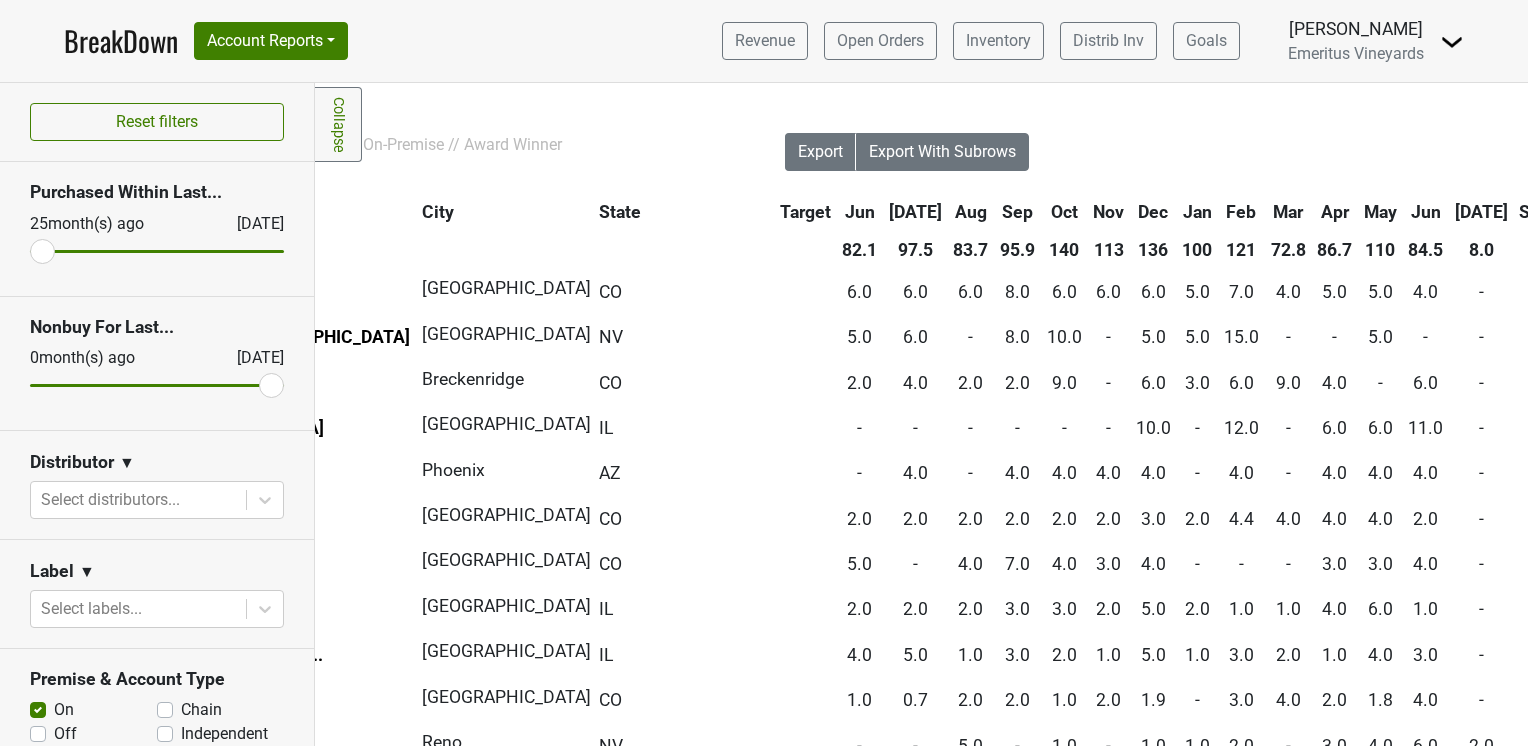 scroll, scrollTop: 0, scrollLeft: 401, axis: horizontal 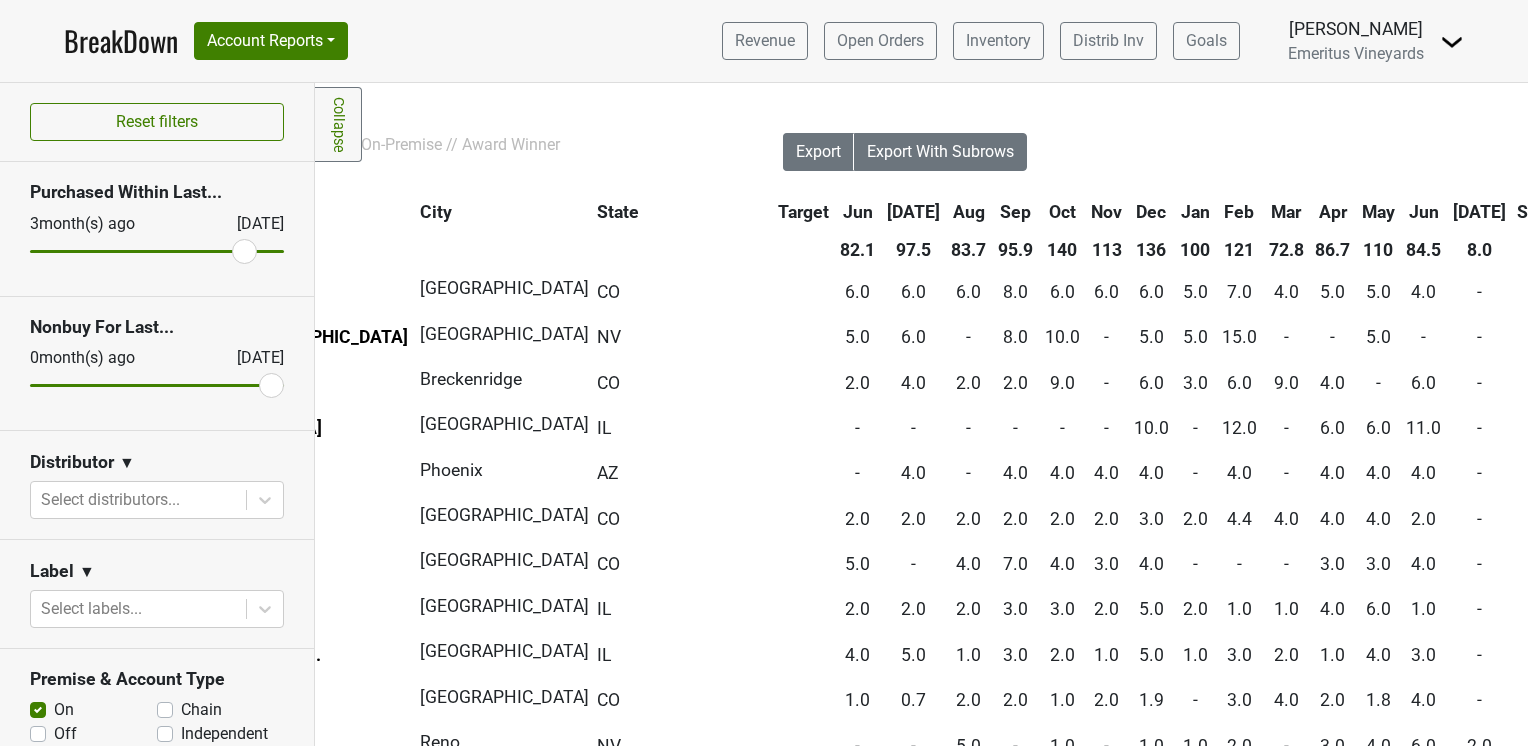 drag, startPoint x: 37, startPoint y: 254, endPoint x: 232, endPoint y: 259, distance: 195.06409 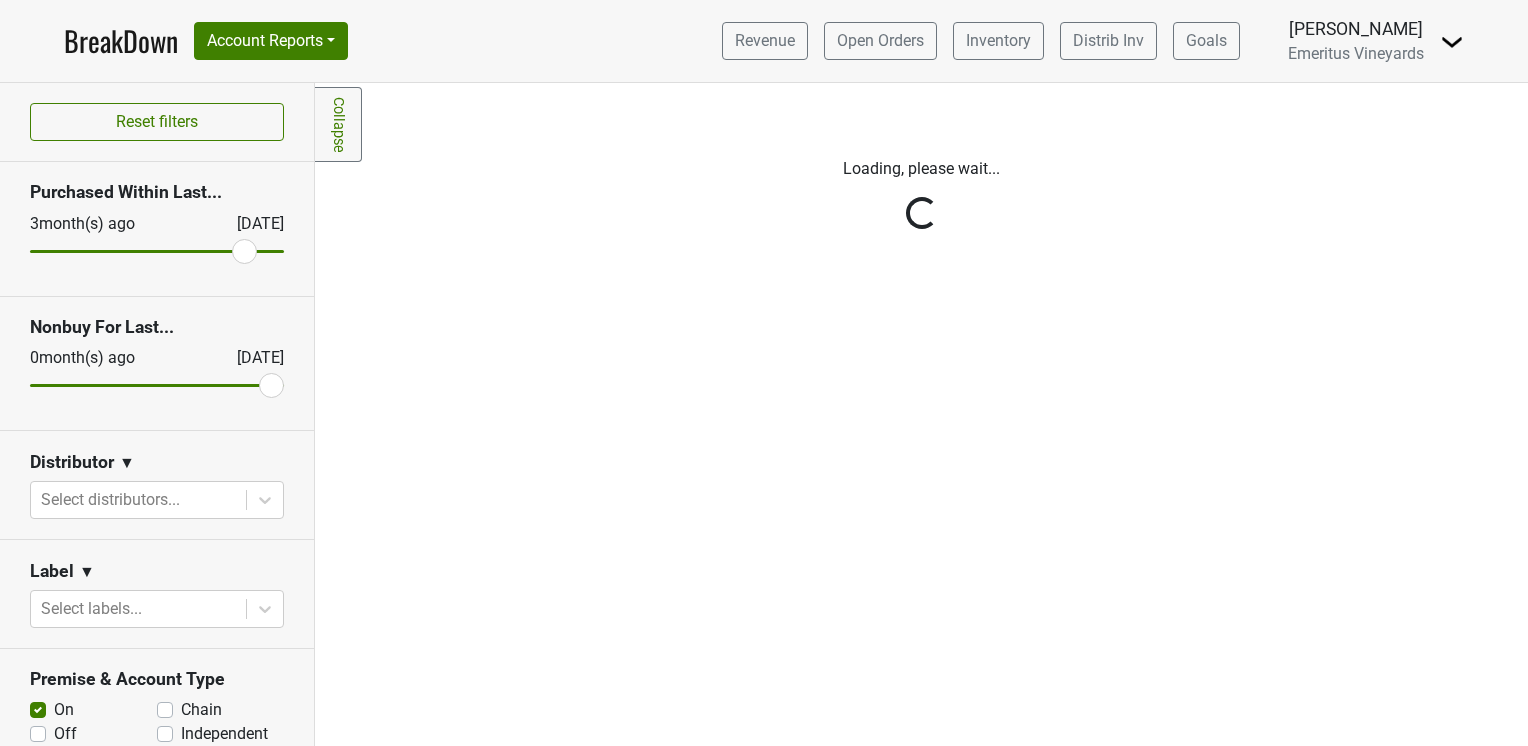 scroll, scrollTop: 0, scrollLeft: 0, axis: both 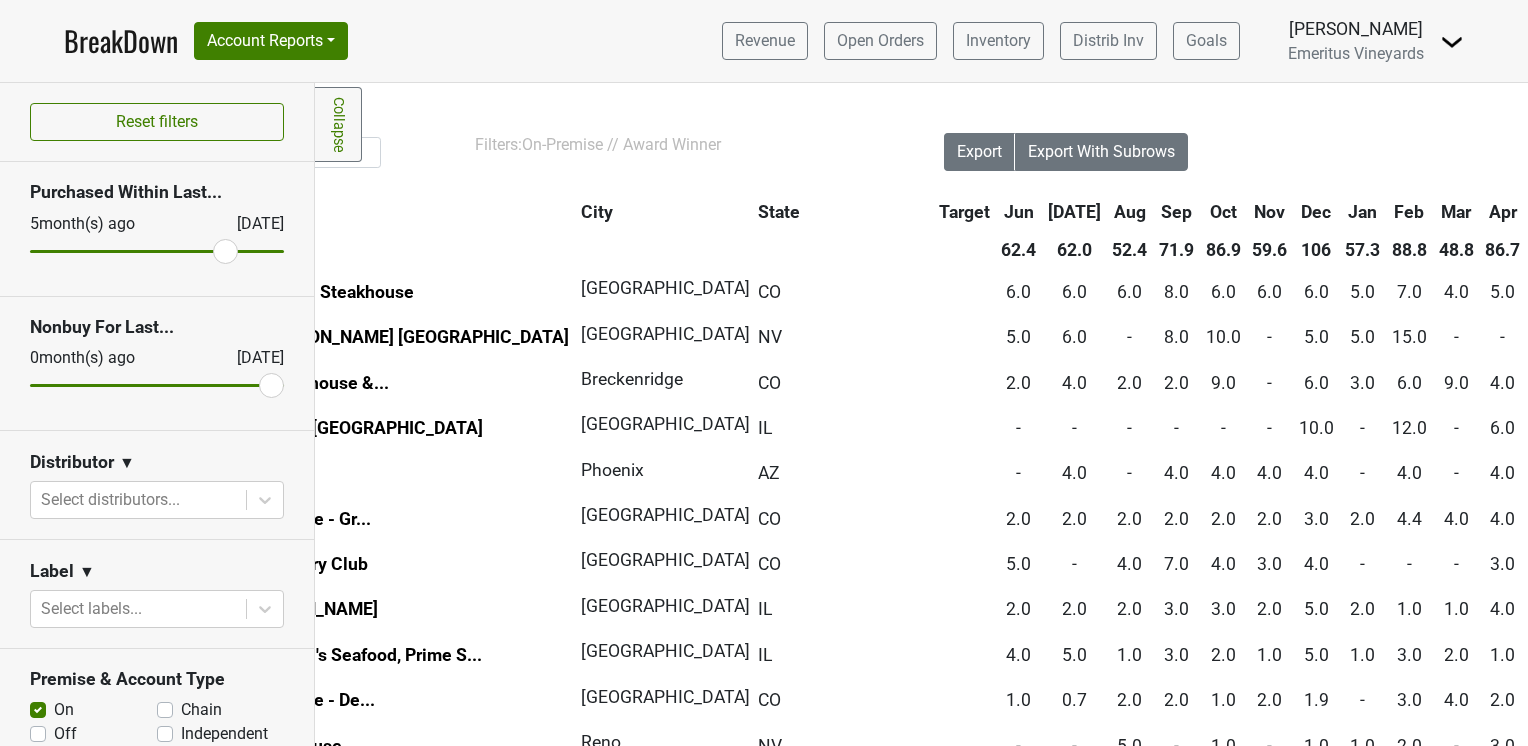 drag, startPoint x: 232, startPoint y: 252, endPoint x: 212, endPoint y: 256, distance: 20.396078 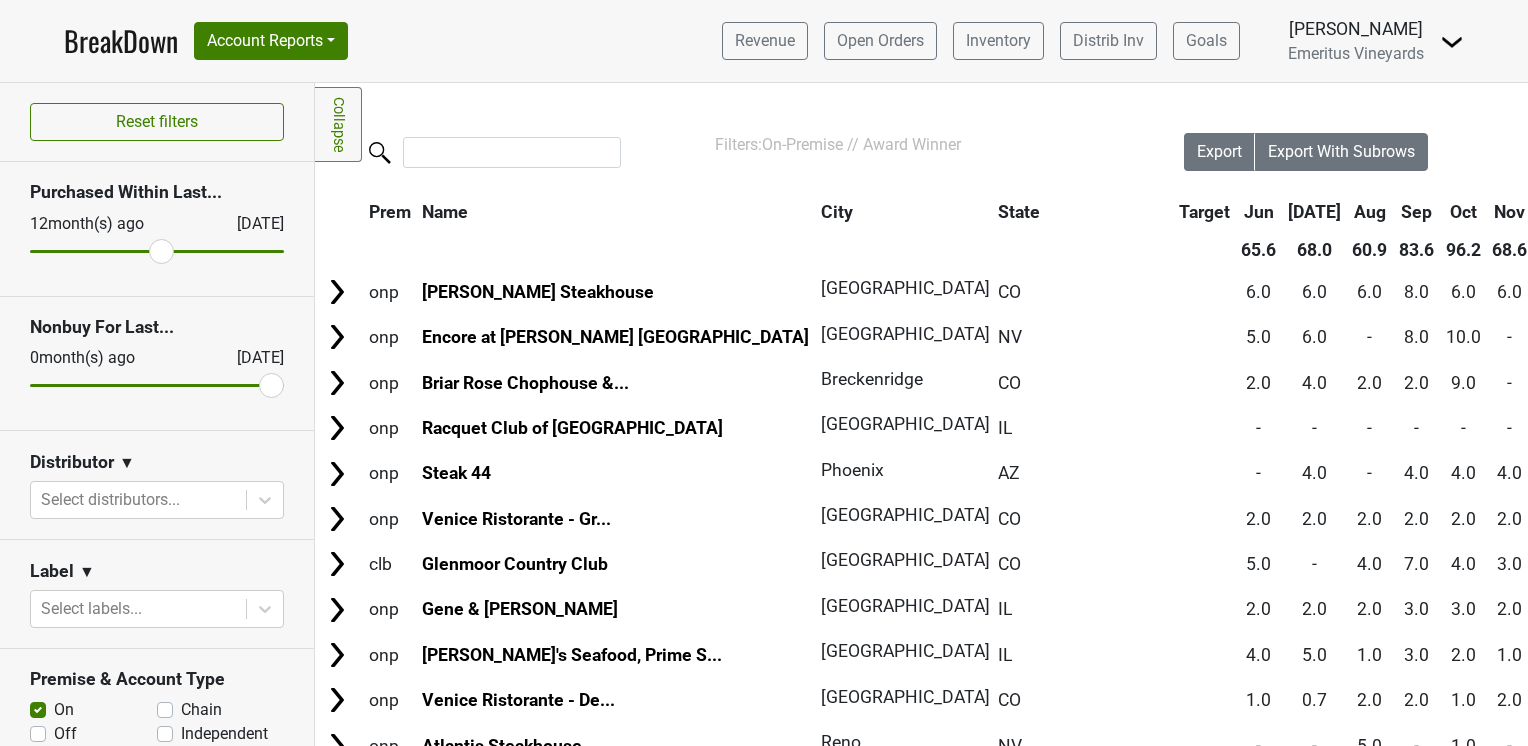 drag, startPoint x: 212, startPoint y: 256, endPoint x: 152, endPoint y: 263, distance: 60.40695 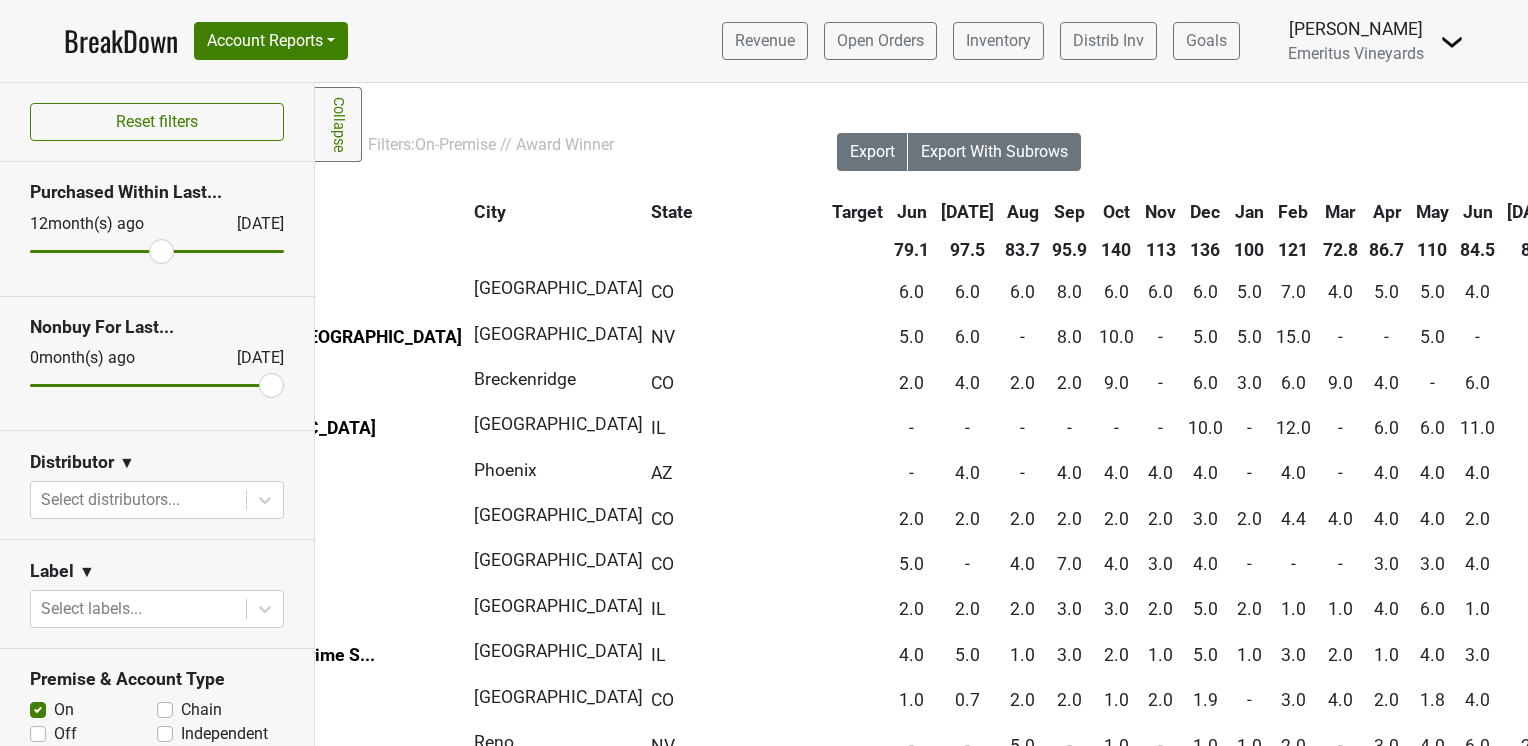 scroll, scrollTop: 0, scrollLeft: 348, axis: horizontal 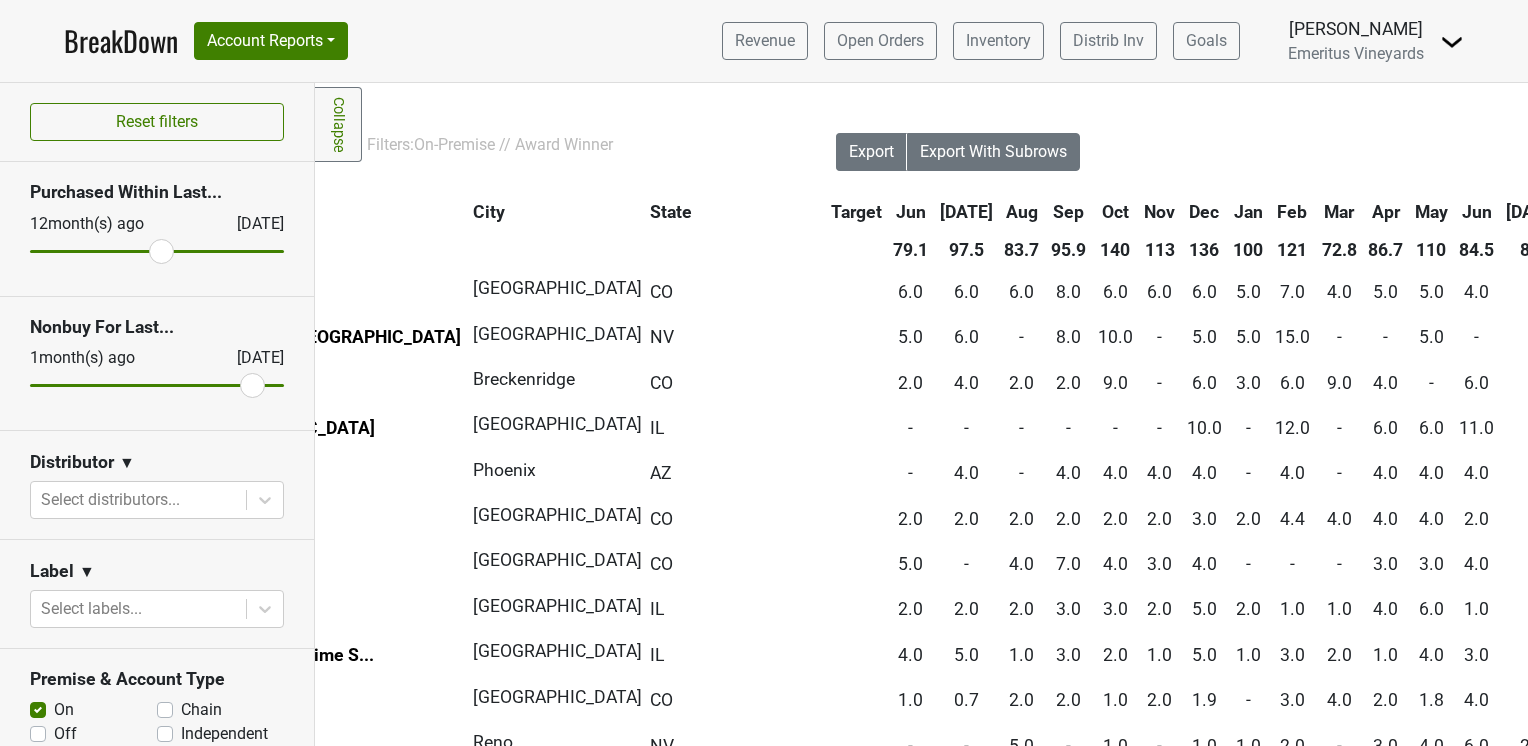 drag, startPoint x: 256, startPoint y: 376, endPoint x: 242, endPoint y: 379, distance: 14.3178215 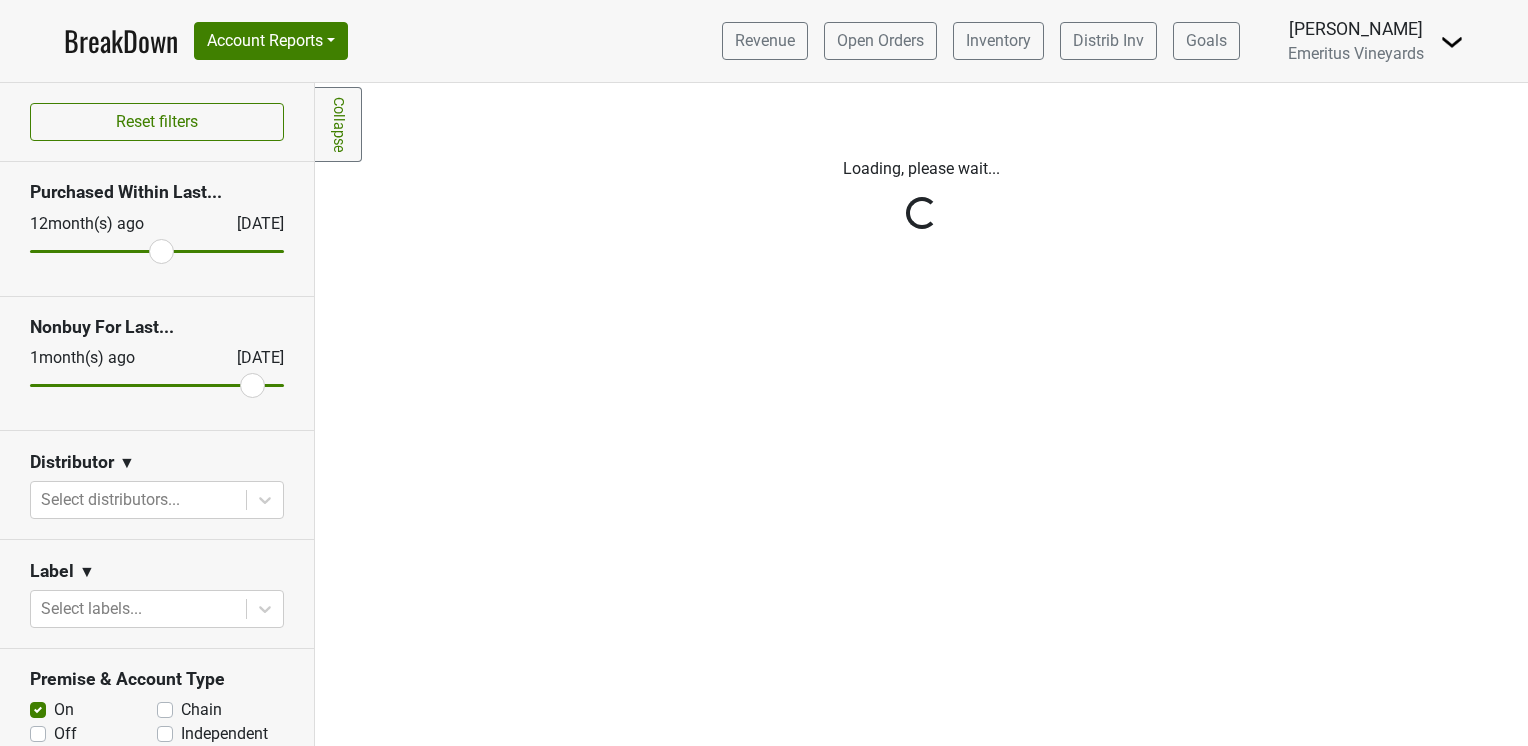 scroll, scrollTop: 0, scrollLeft: 0, axis: both 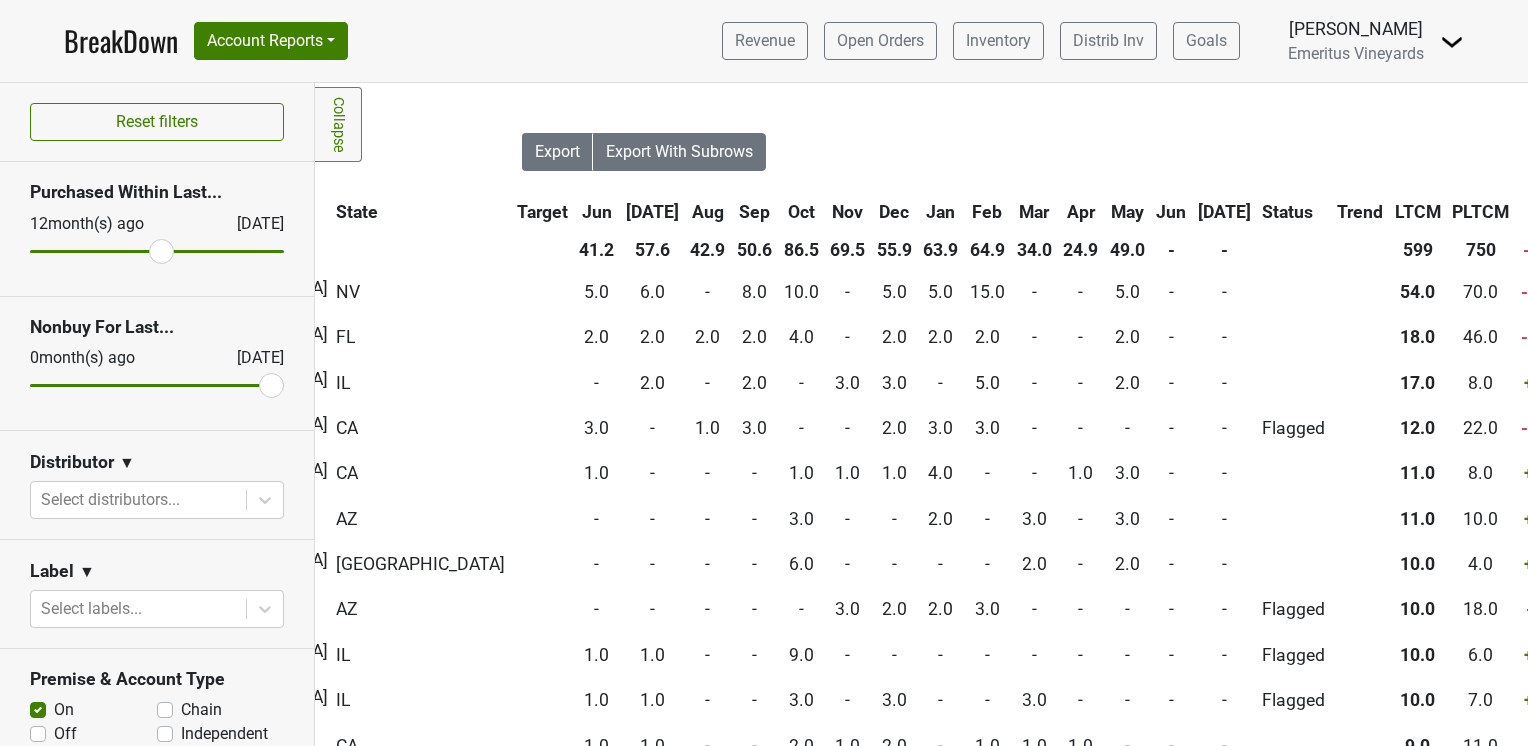 drag, startPoint x: 236, startPoint y: 378, endPoint x: 281, endPoint y: 384, distance: 45.39824 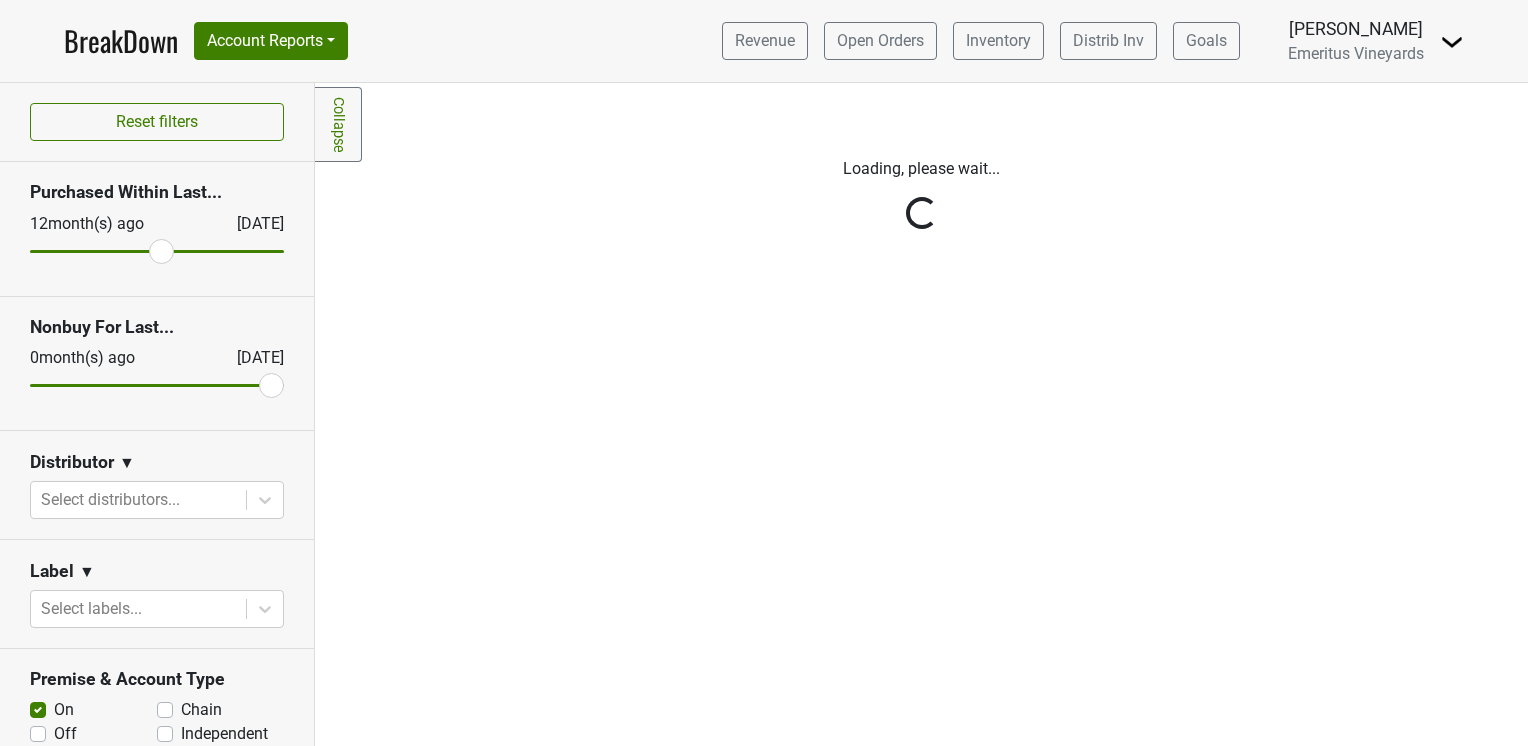 scroll, scrollTop: 0, scrollLeft: 0, axis: both 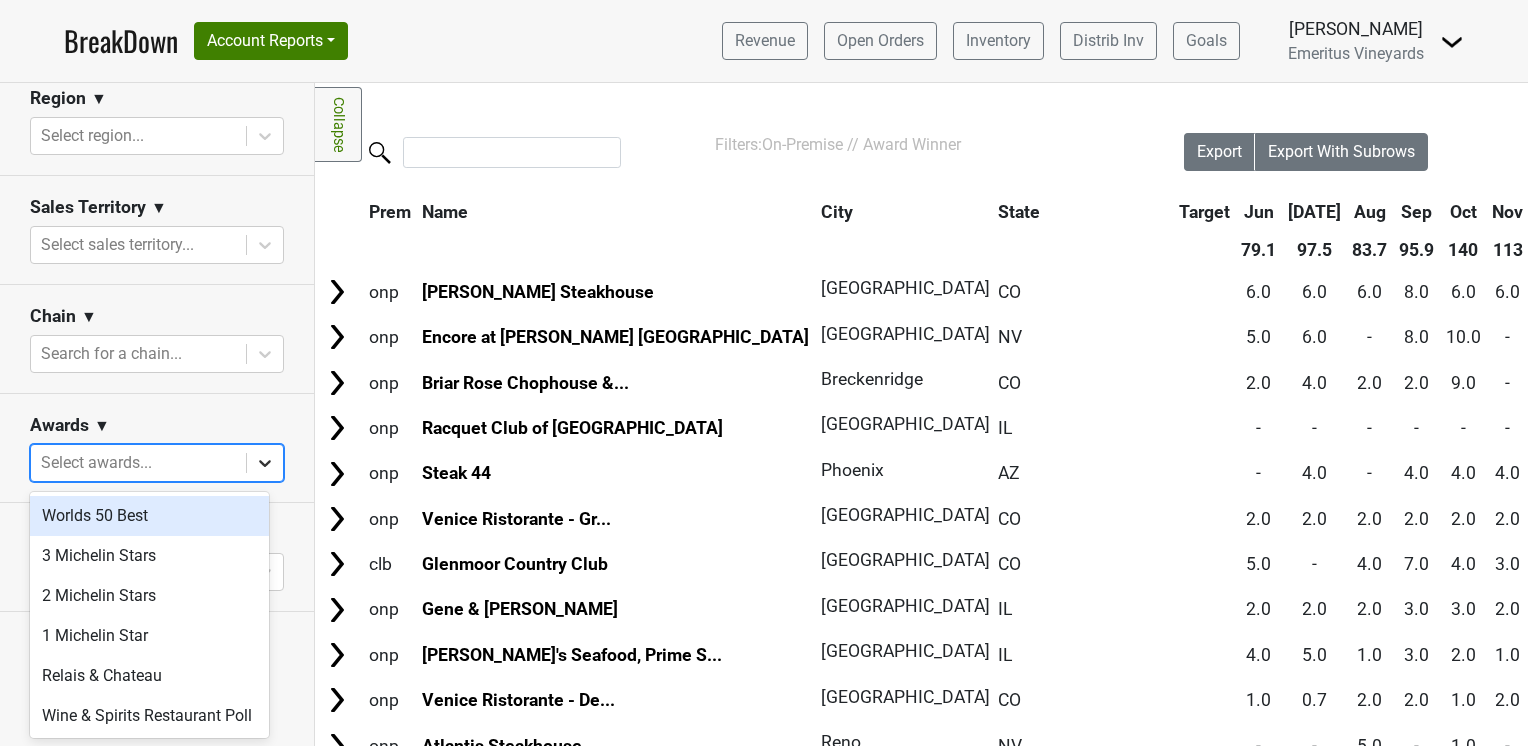 click 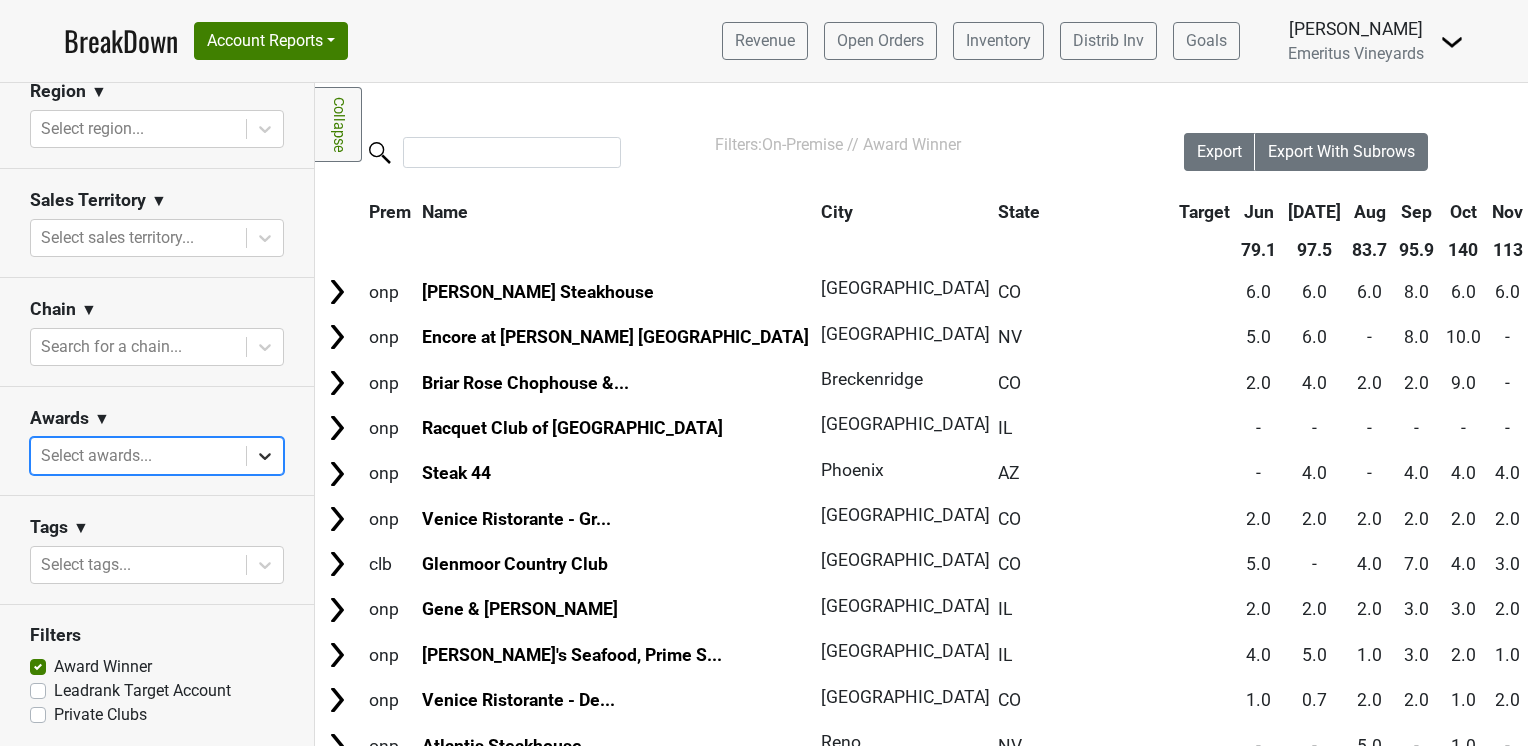 scroll, scrollTop: 709, scrollLeft: 0, axis: vertical 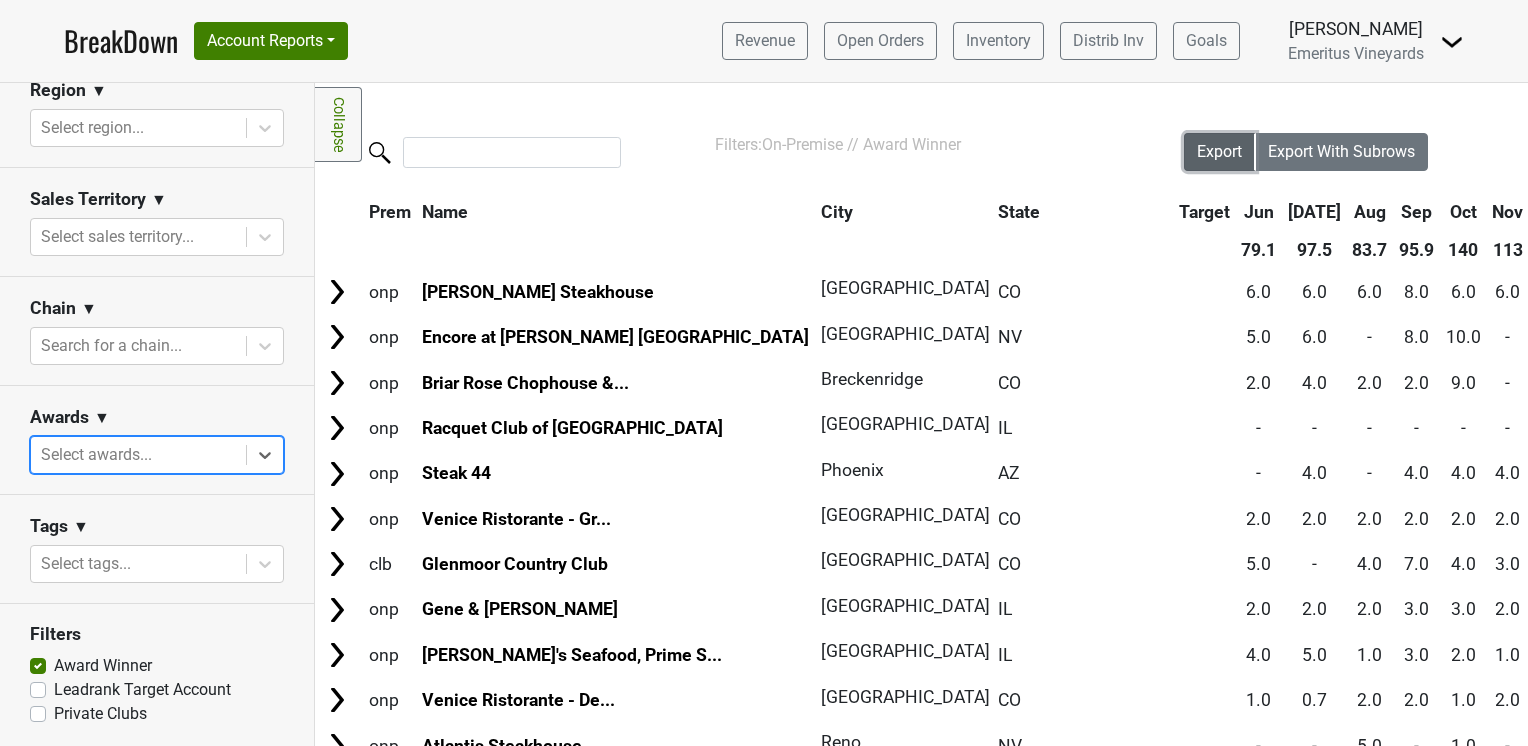 click on "Export" 